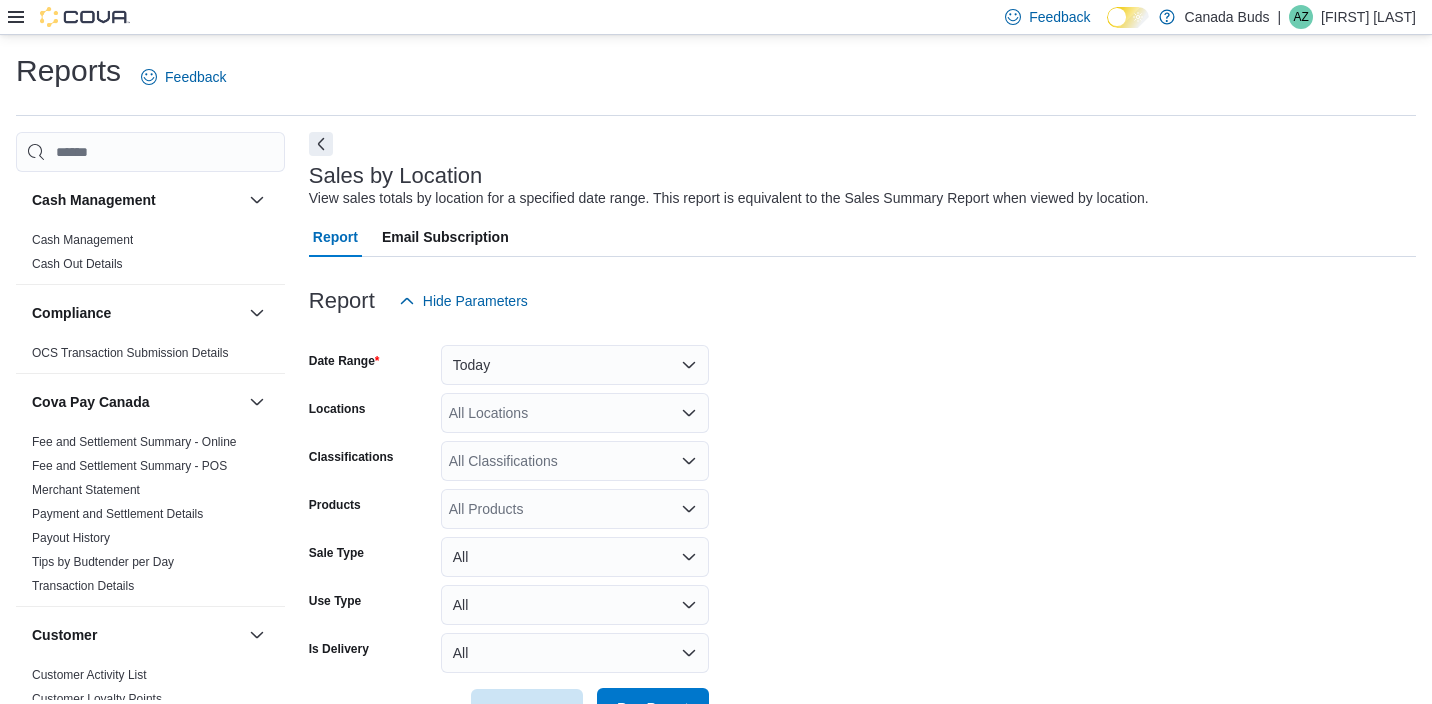 scroll, scrollTop: 499, scrollLeft: 0, axis: vertical 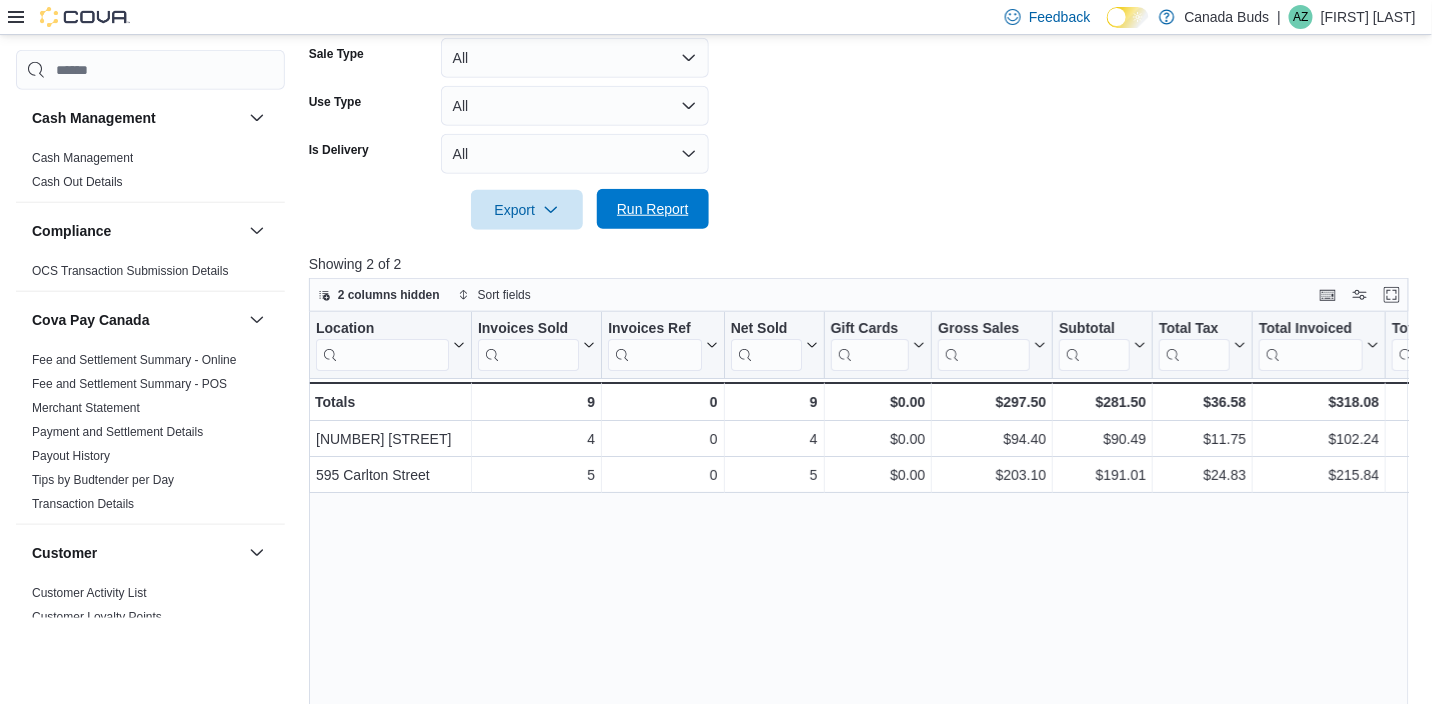 click on "Run Report" at bounding box center [653, 209] 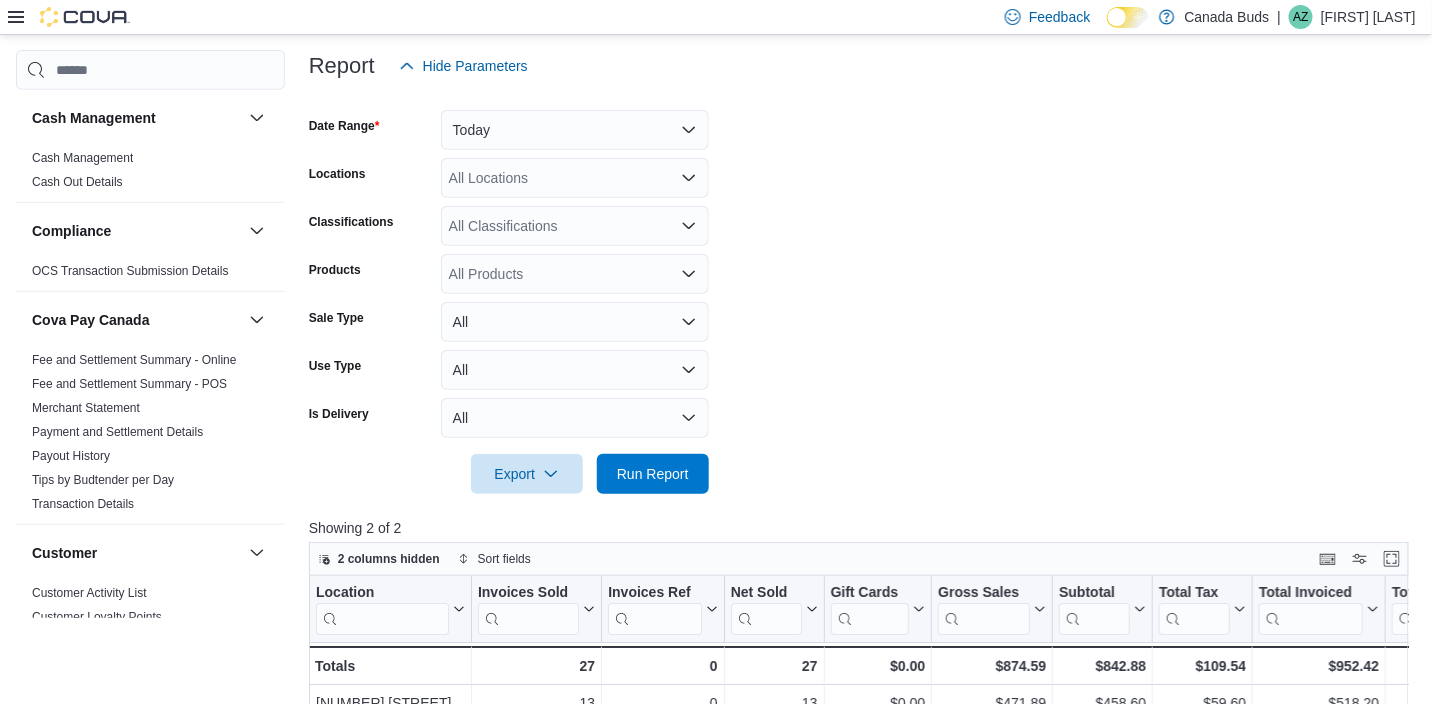 scroll, scrollTop: 300, scrollLeft: 0, axis: vertical 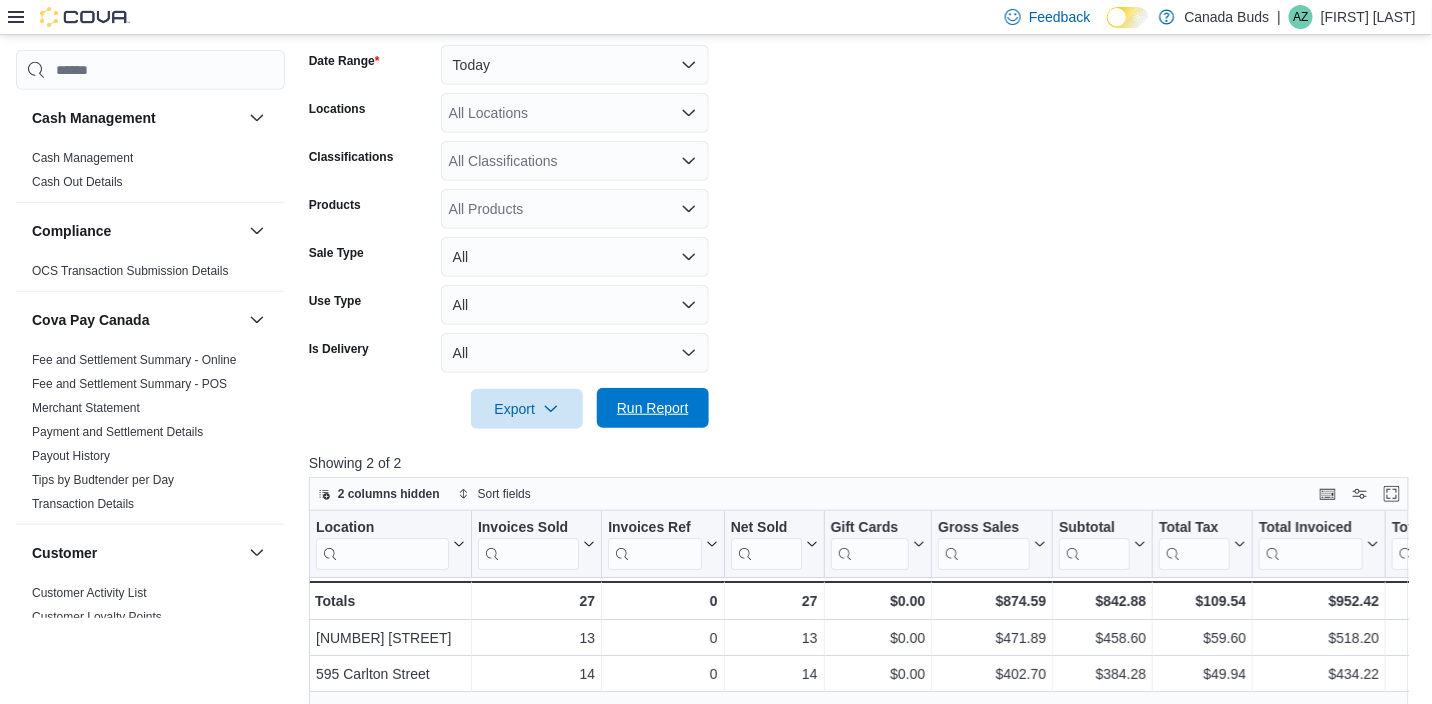 click on "Run Report" at bounding box center [653, 408] 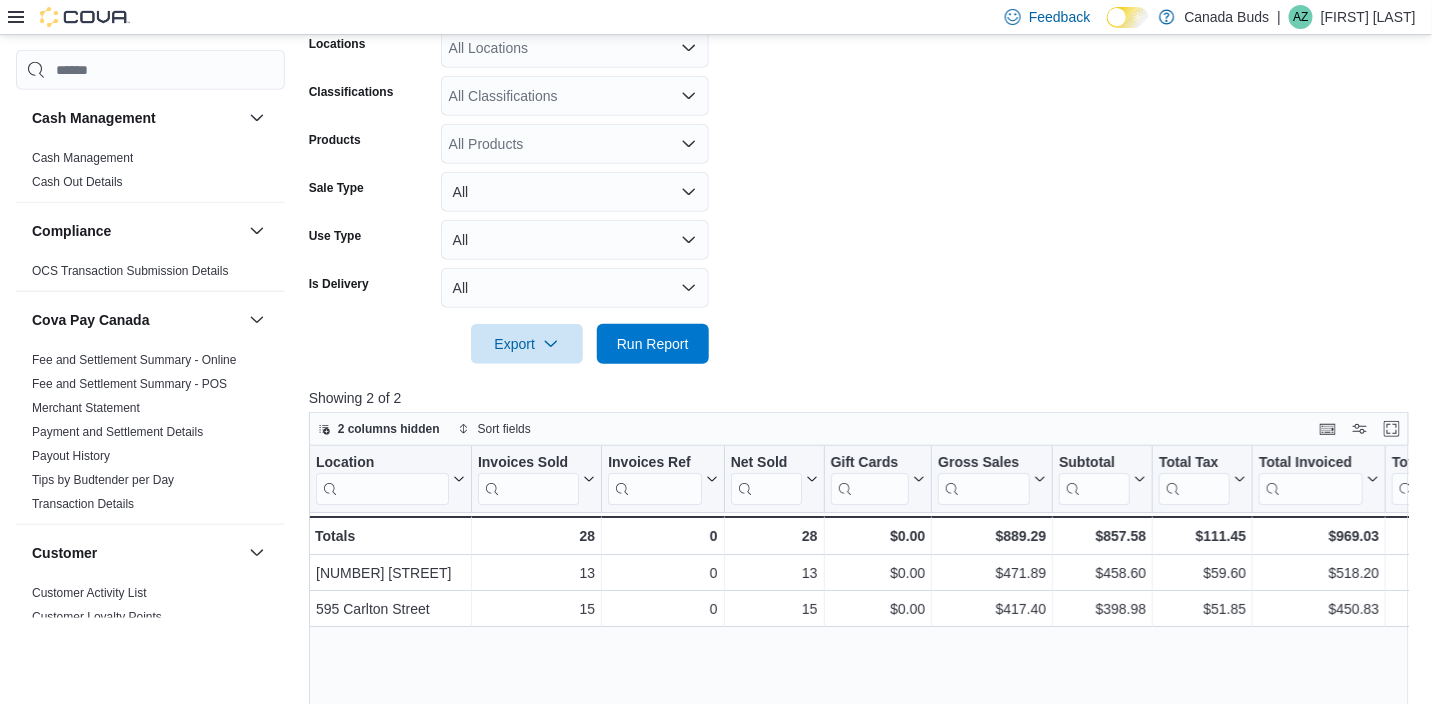 scroll, scrollTop: 399, scrollLeft: 0, axis: vertical 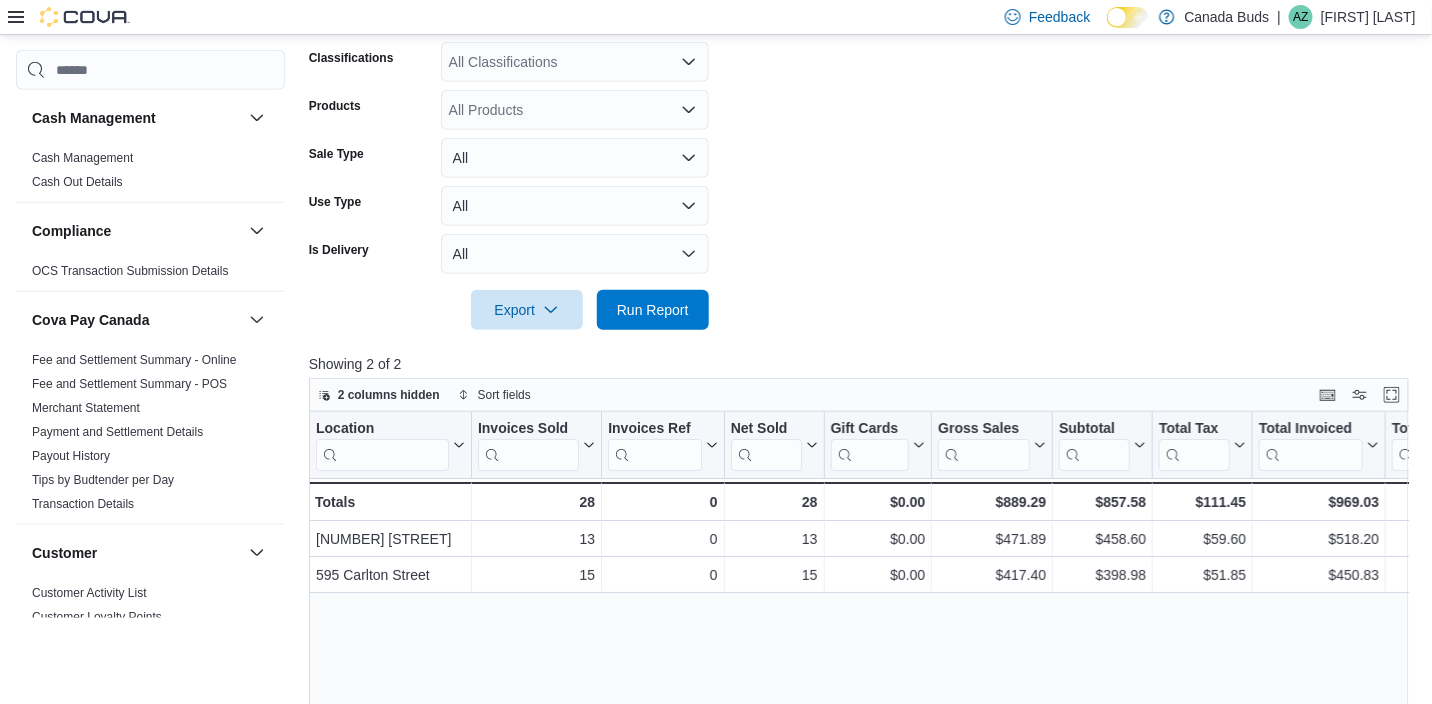 click at bounding box center (862, 282) 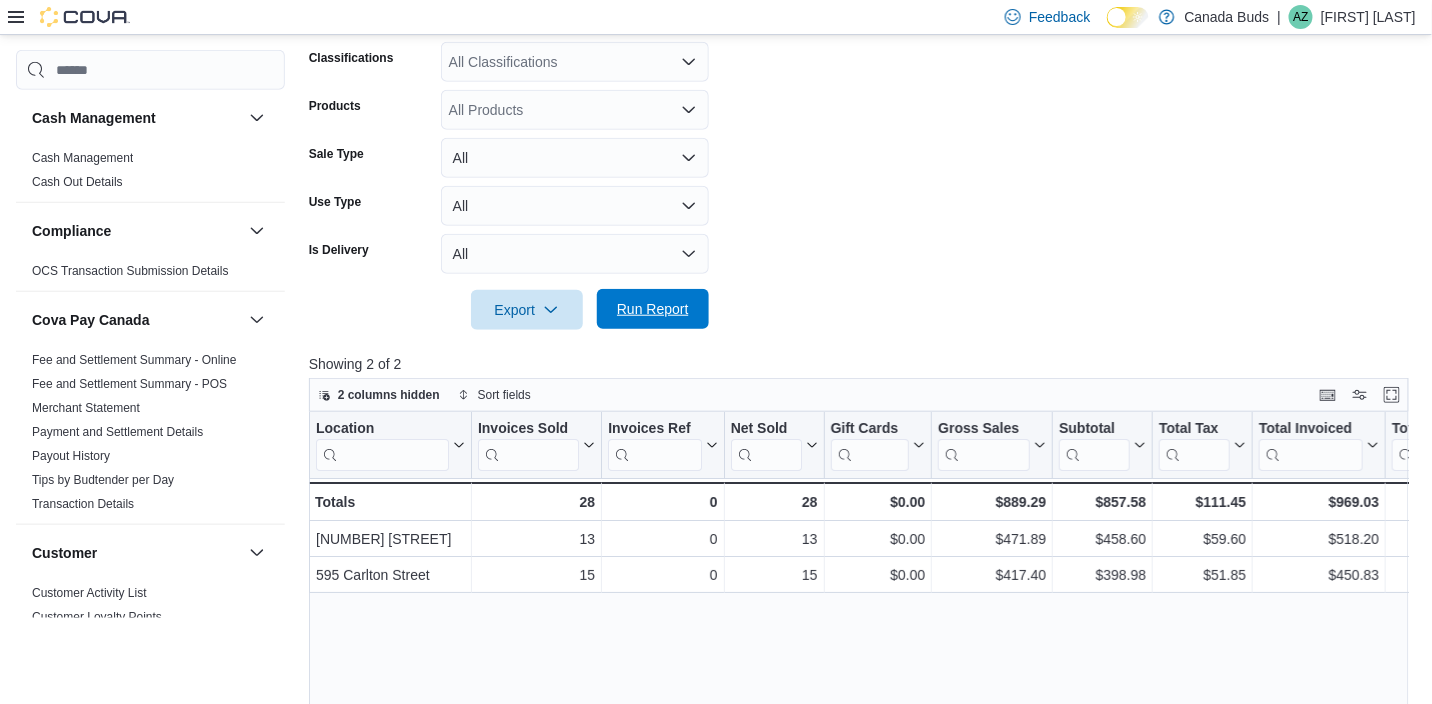 click on "Run Report" at bounding box center [653, 309] 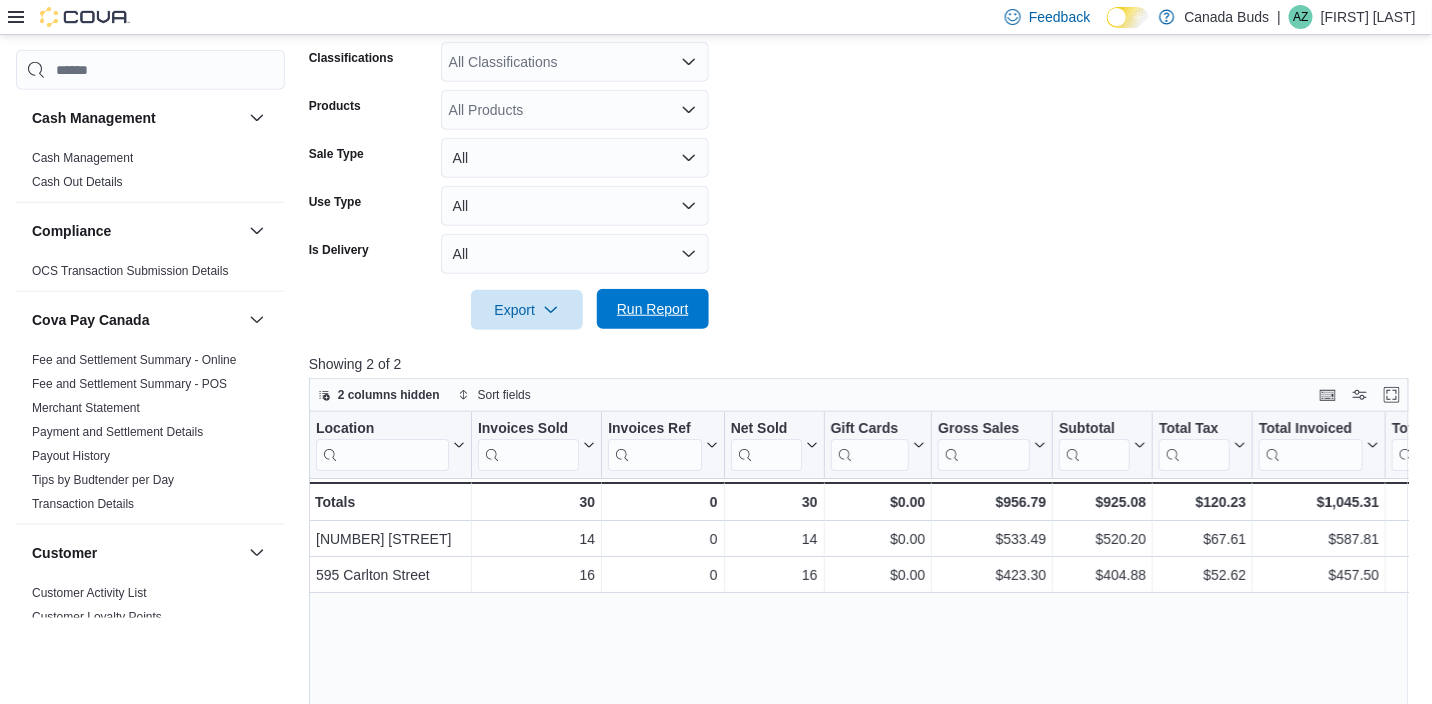 click on "Run Report" at bounding box center [653, 309] 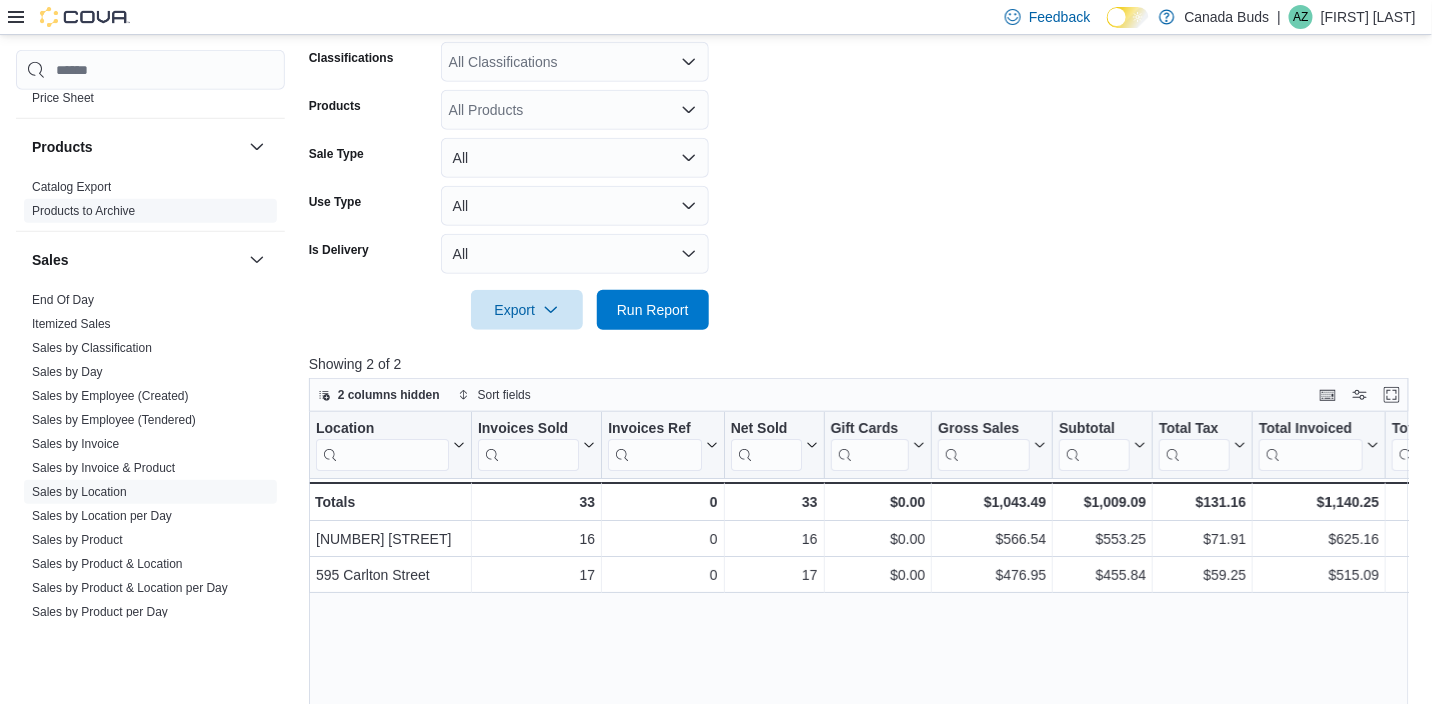 scroll, scrollTop: 1628, scrollLeft: 0, axis: vertical 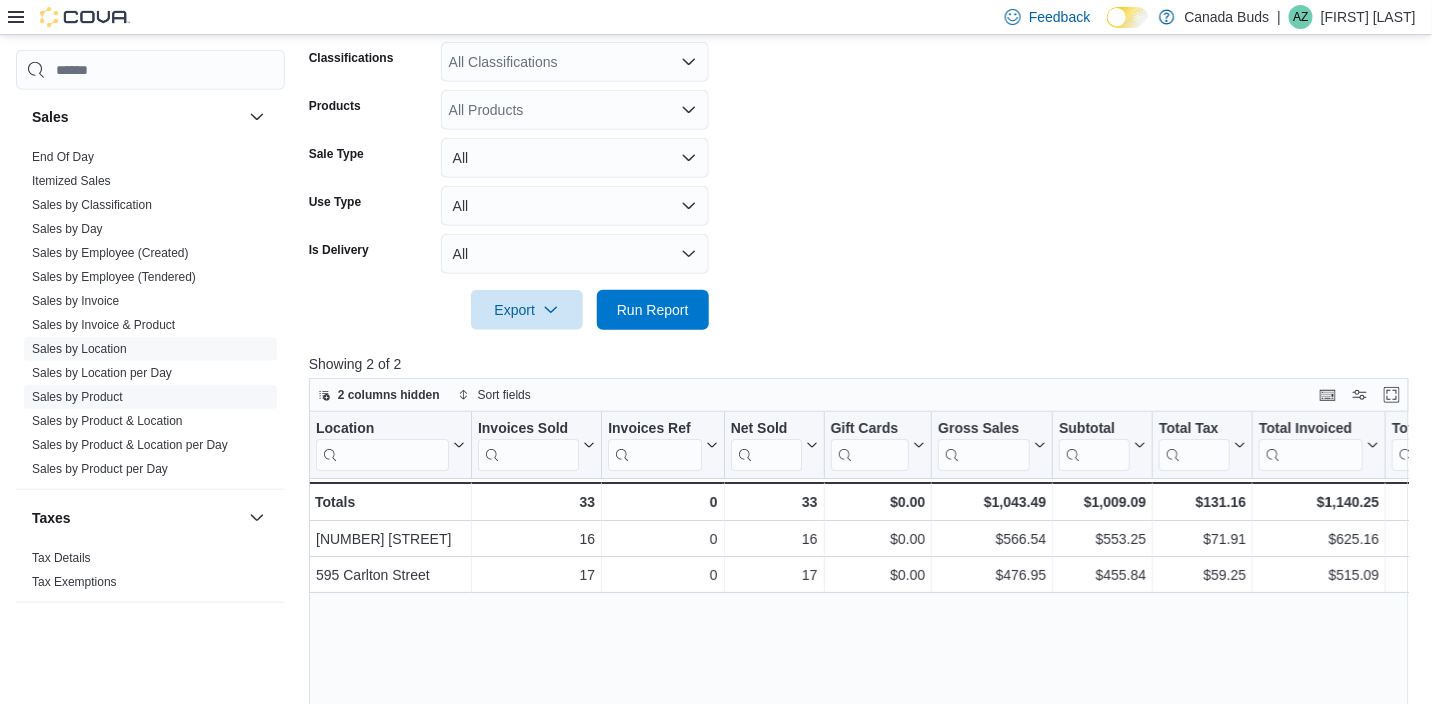 click on "Sales by Product" at bounding box center (77, 397) 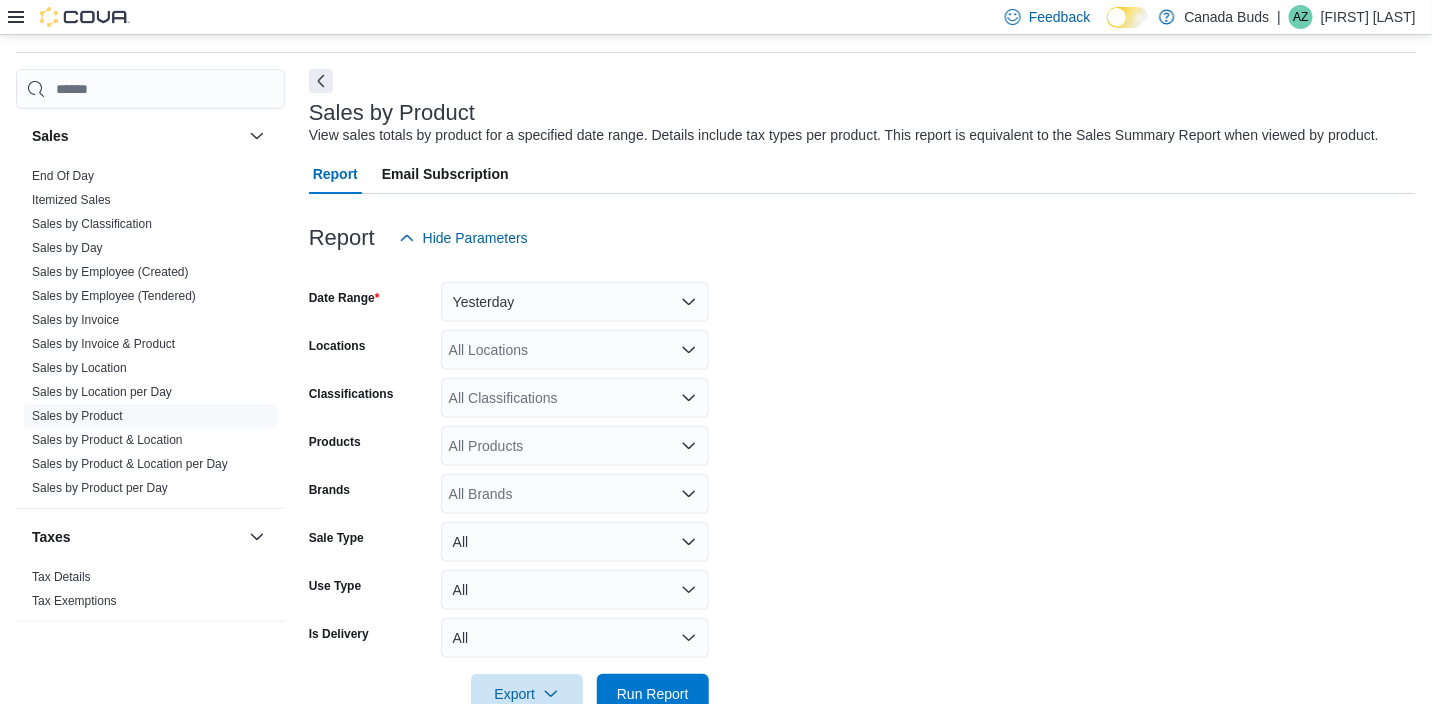 scroll, scrollTop: 46, scrollLeft: 0, axis: vertical 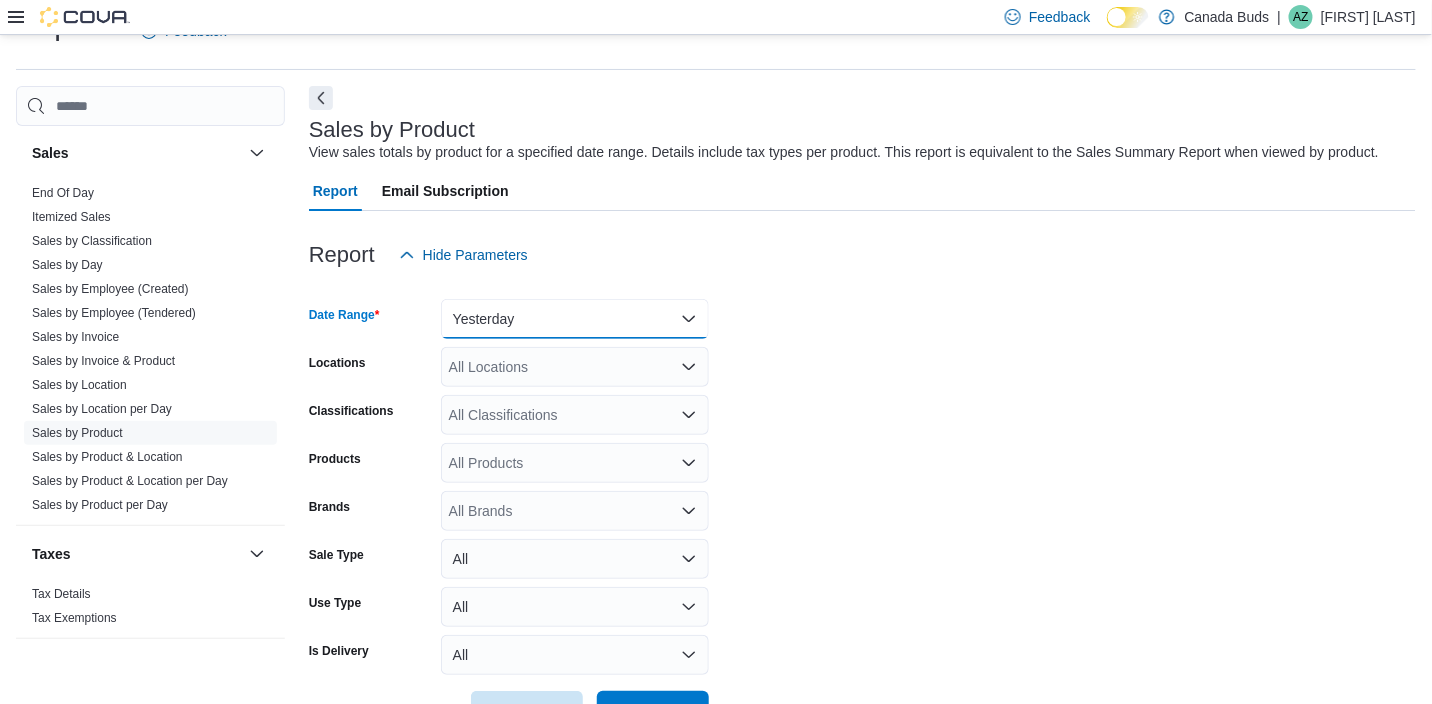 click on "Yesterday" at bounding box center (575, 319) 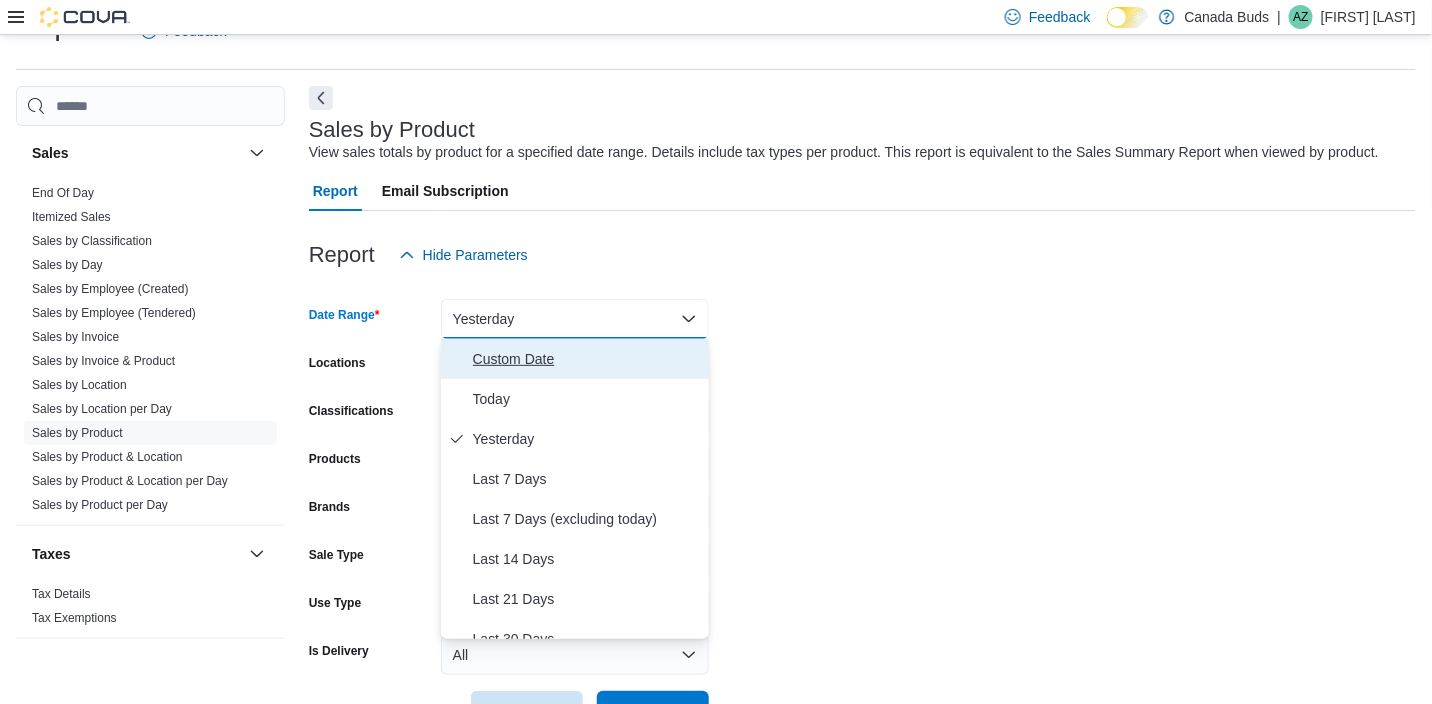 click on "Custom Date" at bounding box center [587, 359] 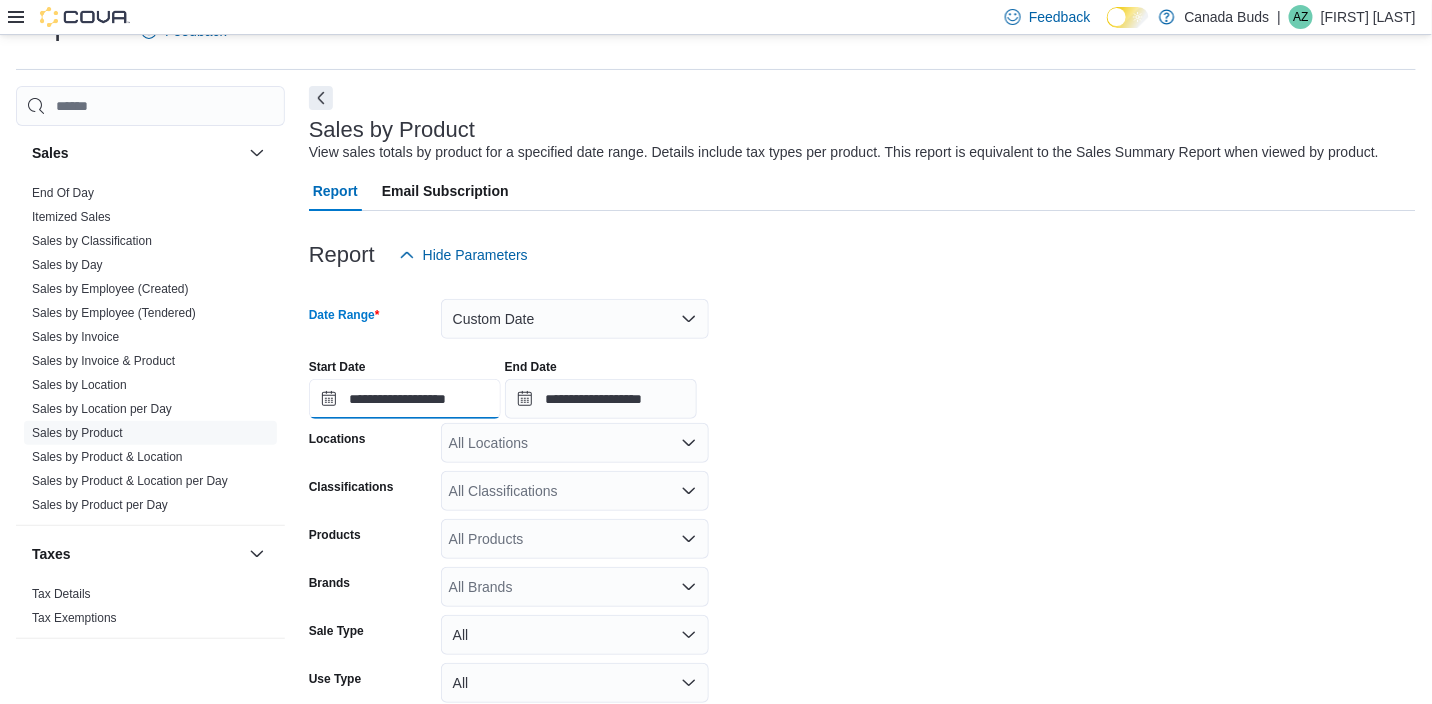 click on "**********" at bounding box center [405, 399] 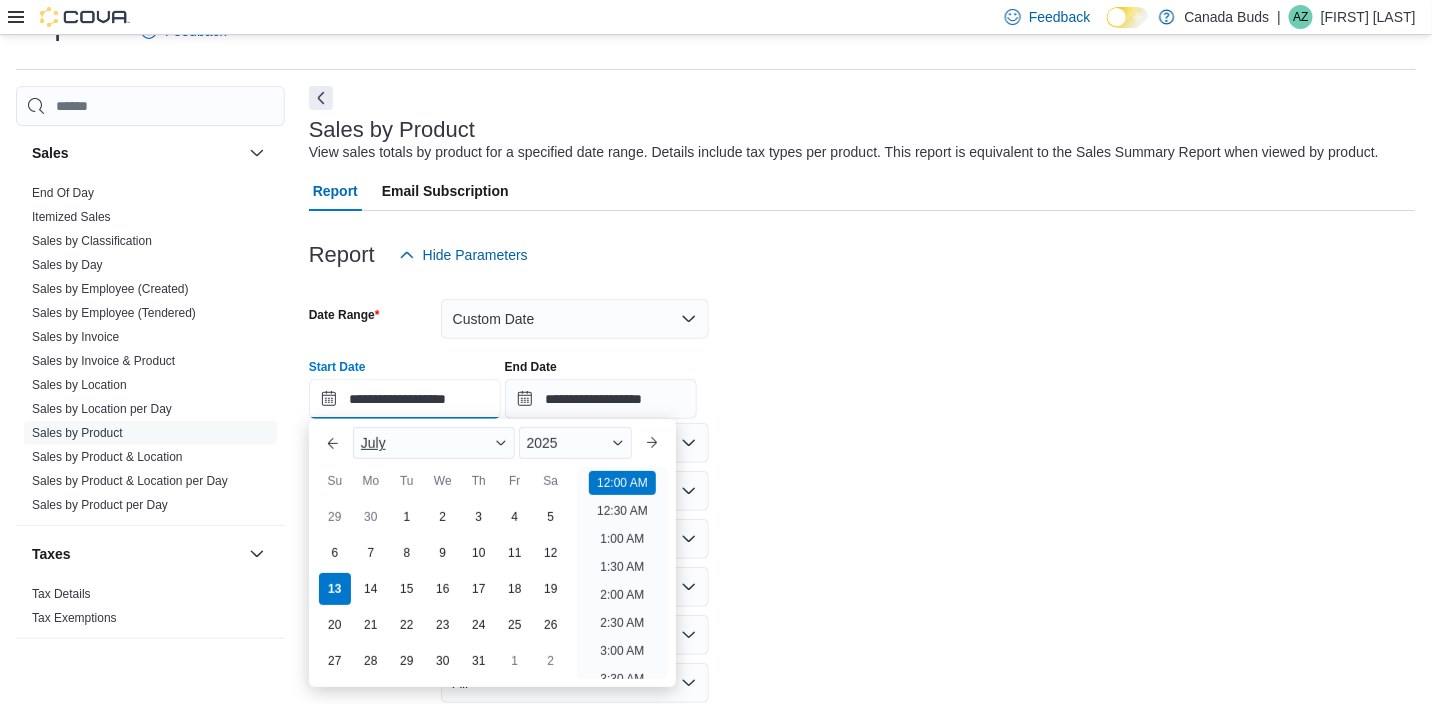 scroll, scrollTop: 62, scrollLeft: 0, axis: vertical 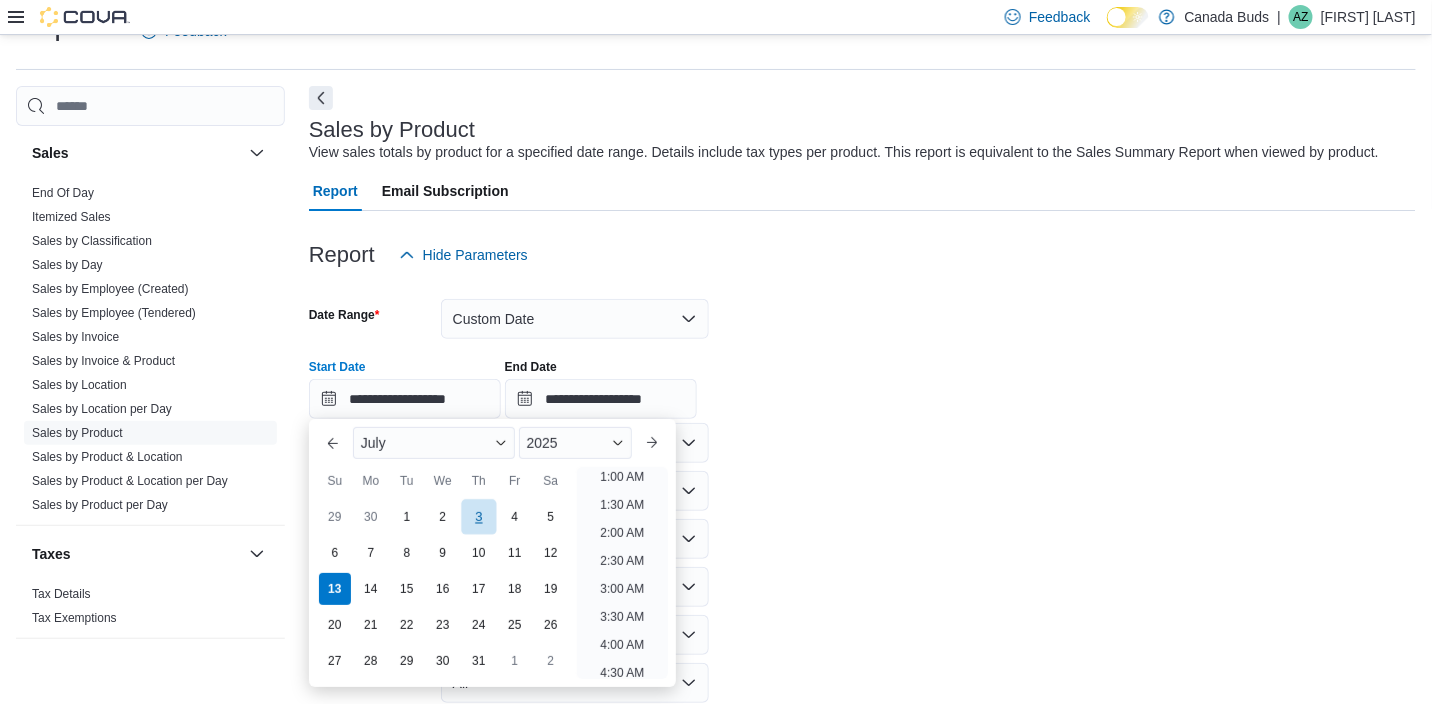 click on "3" at bounding box center (478, 517) 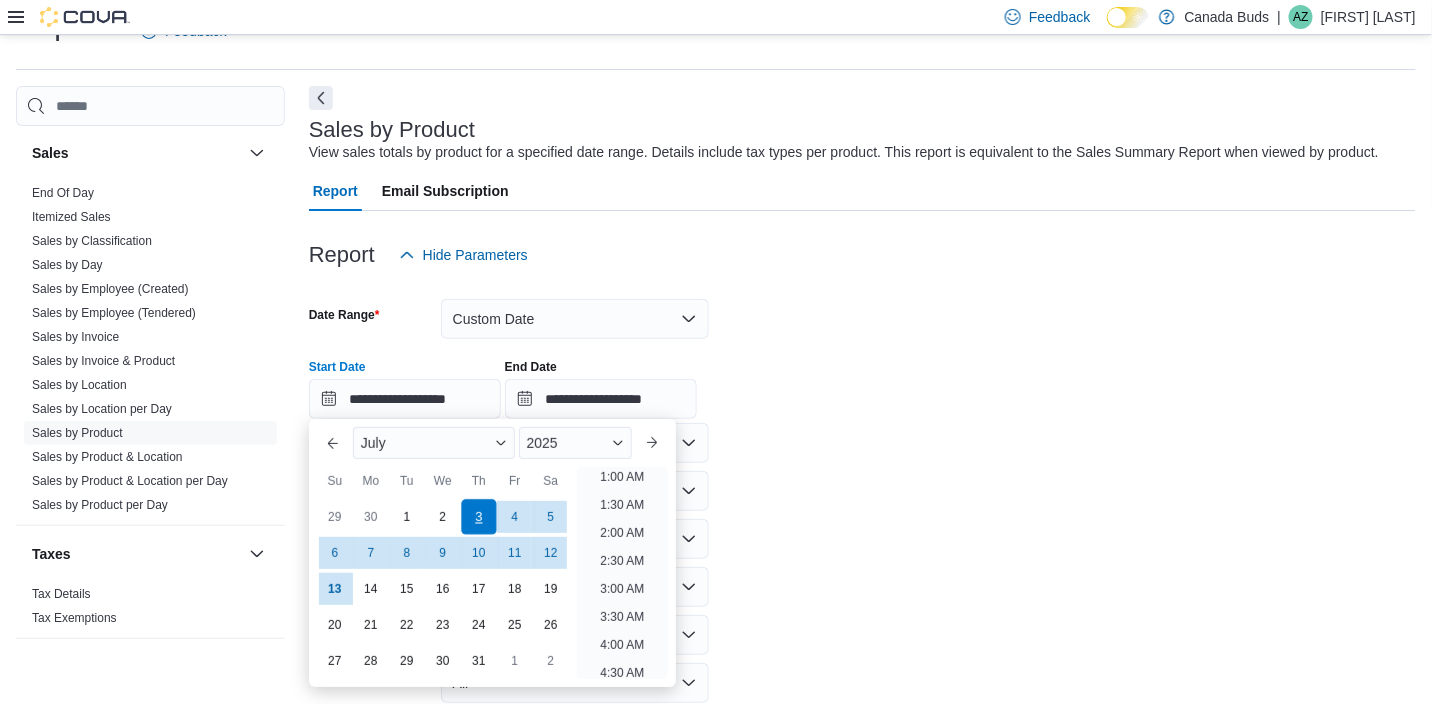 scroll, scrollTop: 3, scrollLeft: 0, axis: vertical 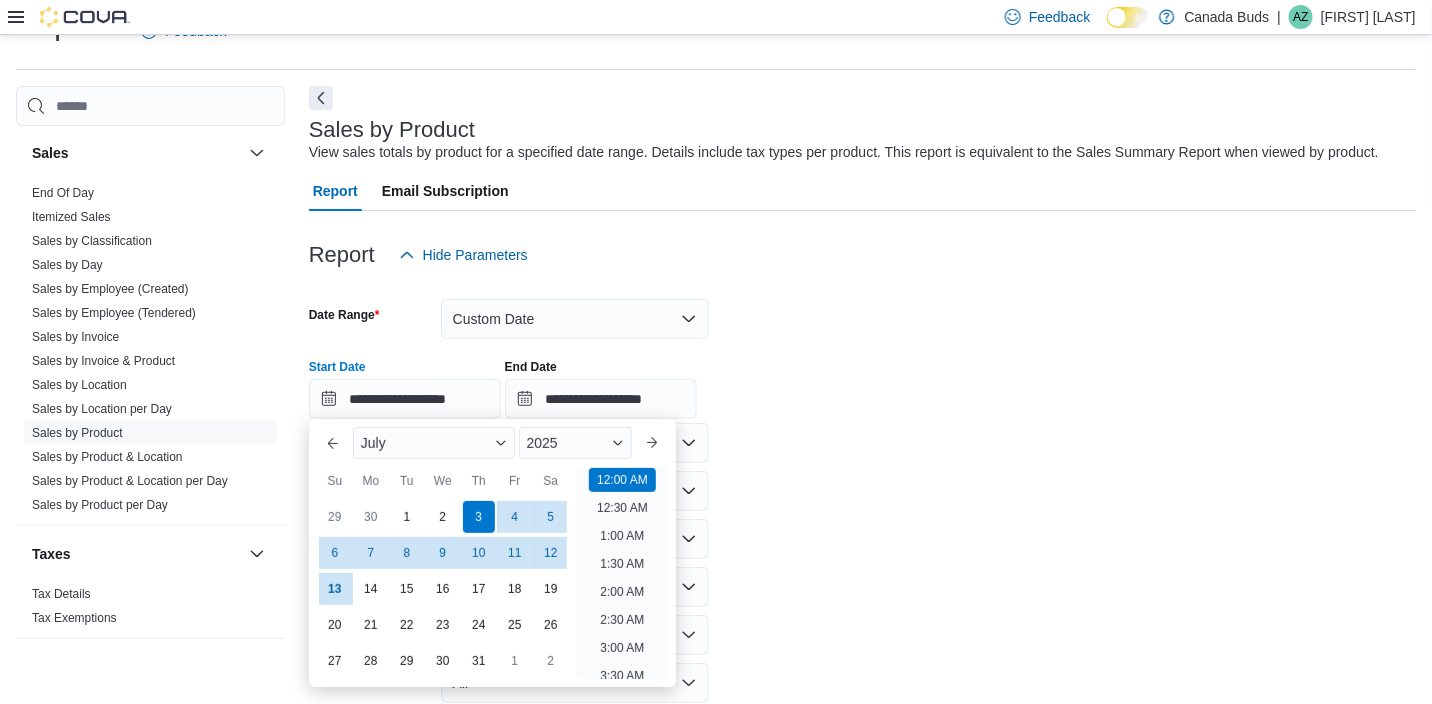 click on "**********" at bounding box center [862, 381] 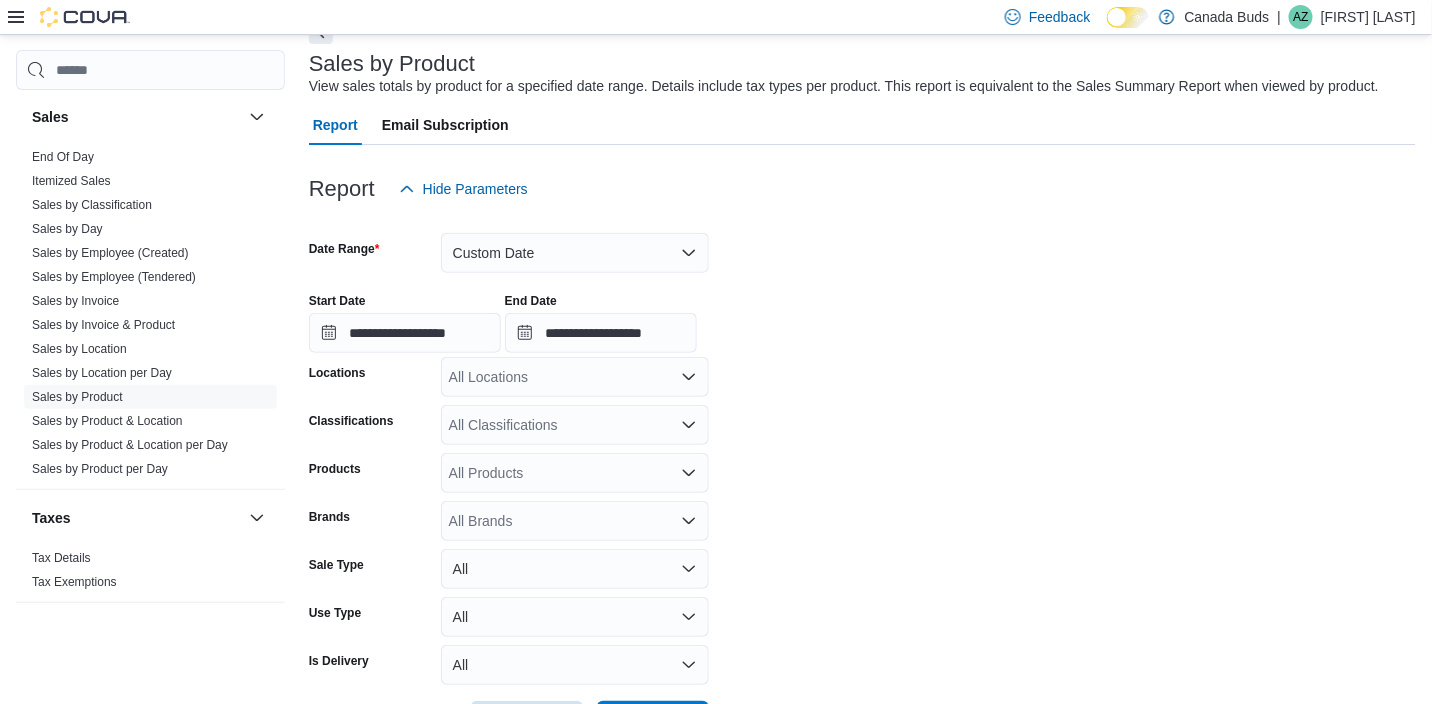 scroll, scrollTop: 146, scrollLeft: 0, axis: vertical 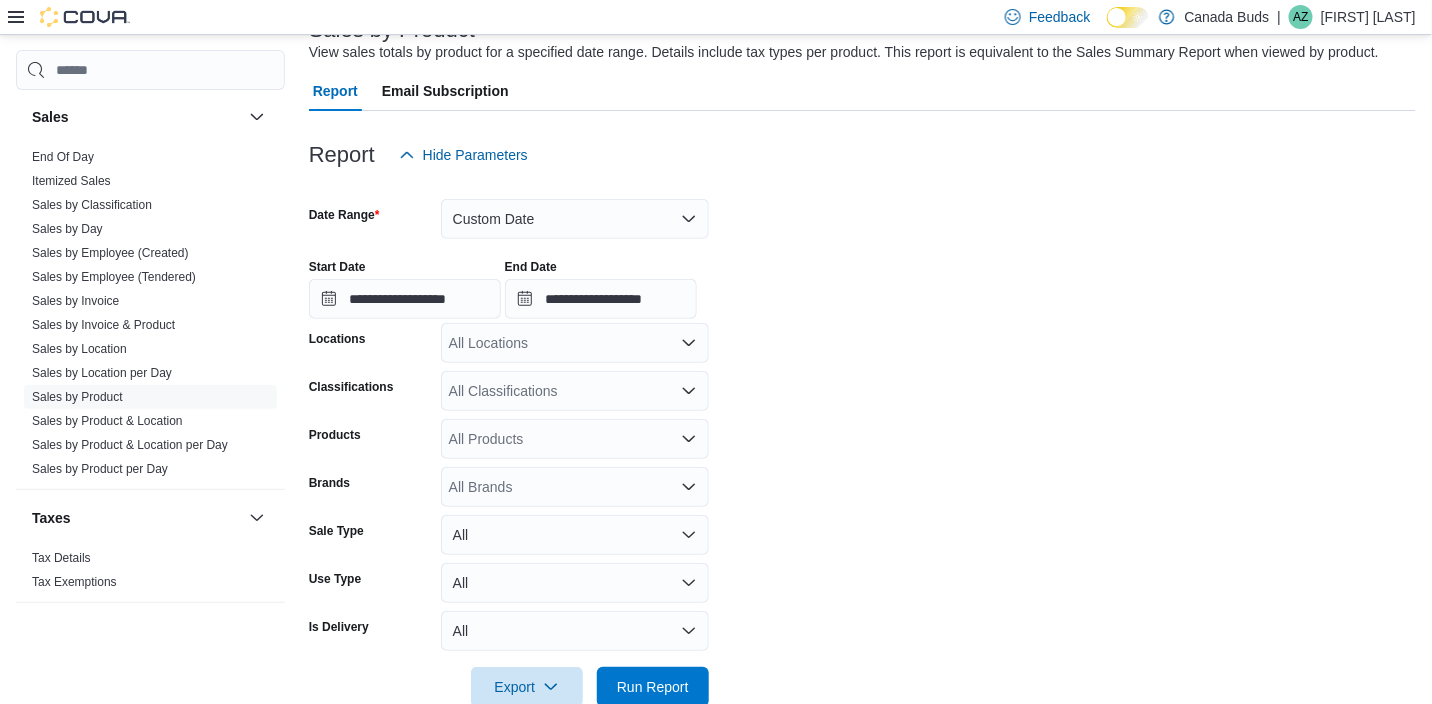 click on "All Products" at bounding box center [575, 439] 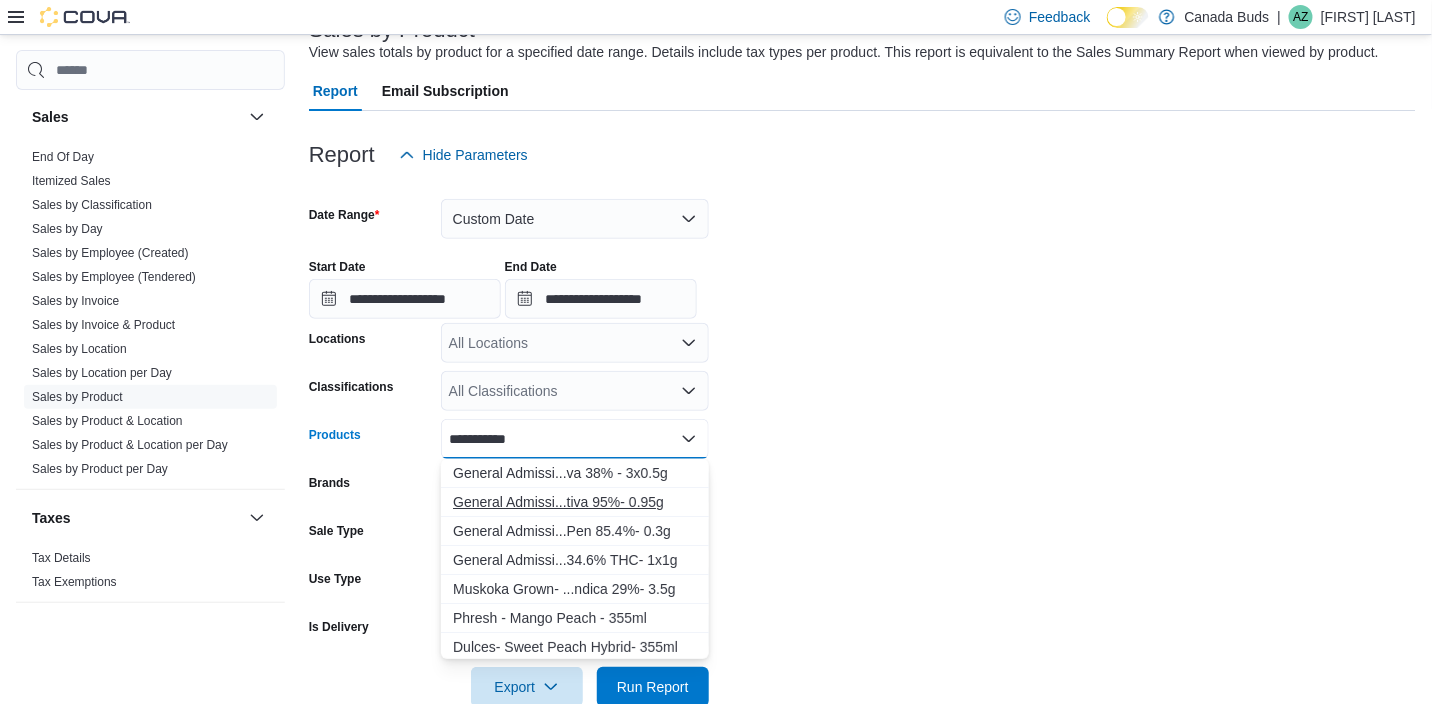 type on "**********" 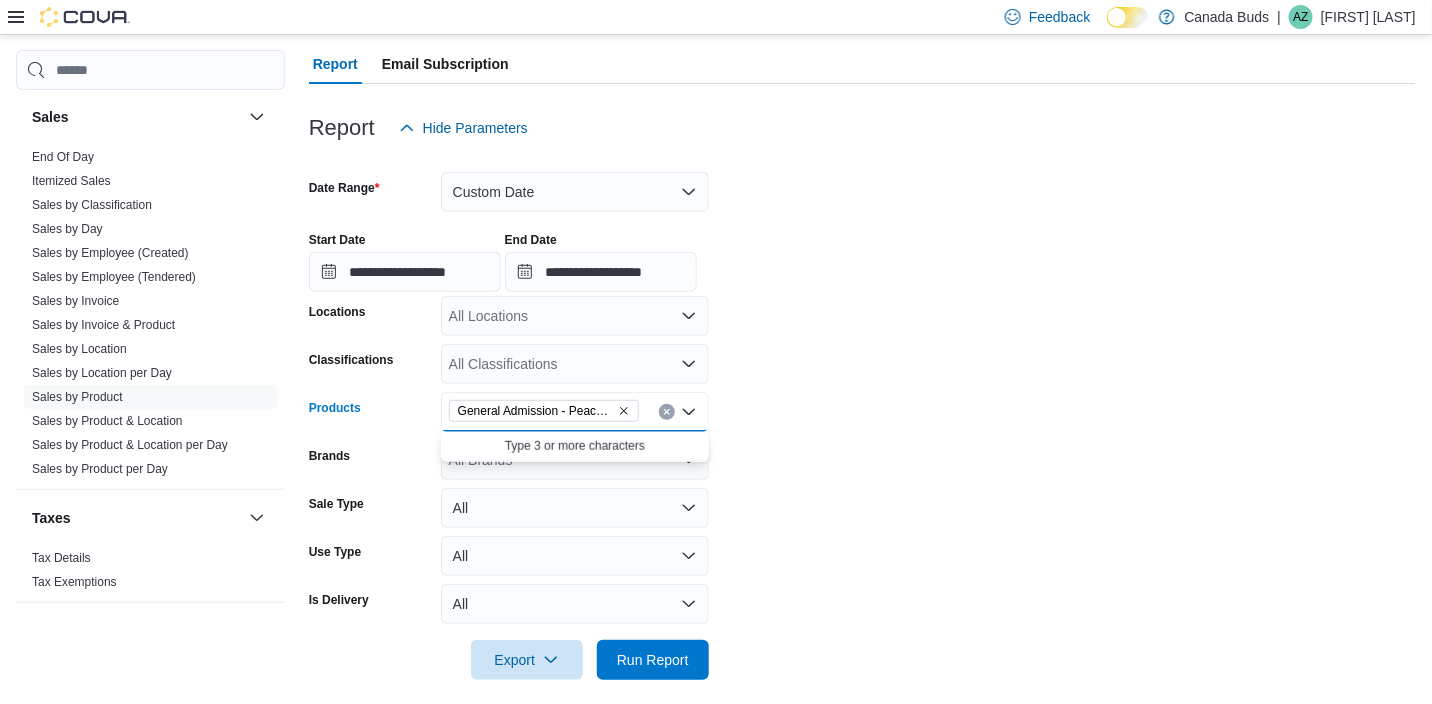 scroll, scrollTop: 188, scrollLeft: 0, axis: vertical 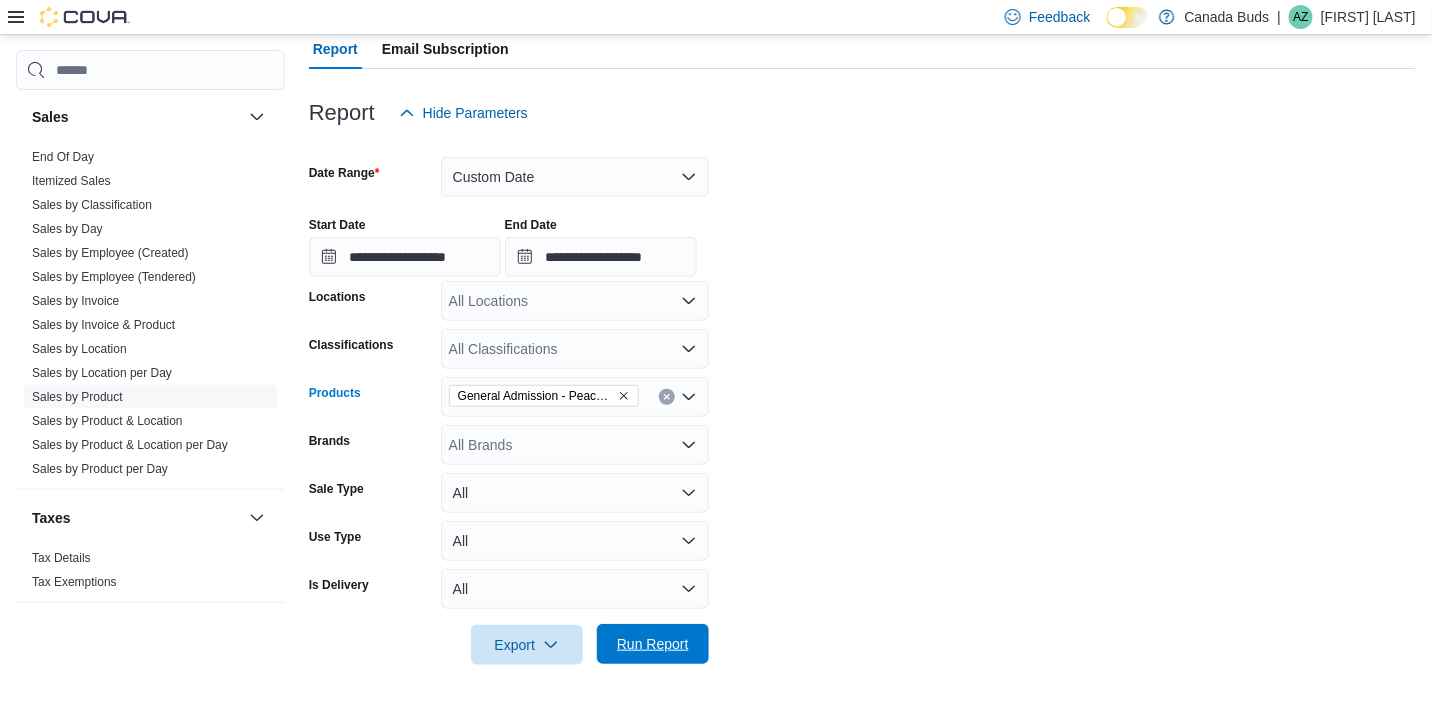 click on "Run Report" at bounding box center (653, 644) 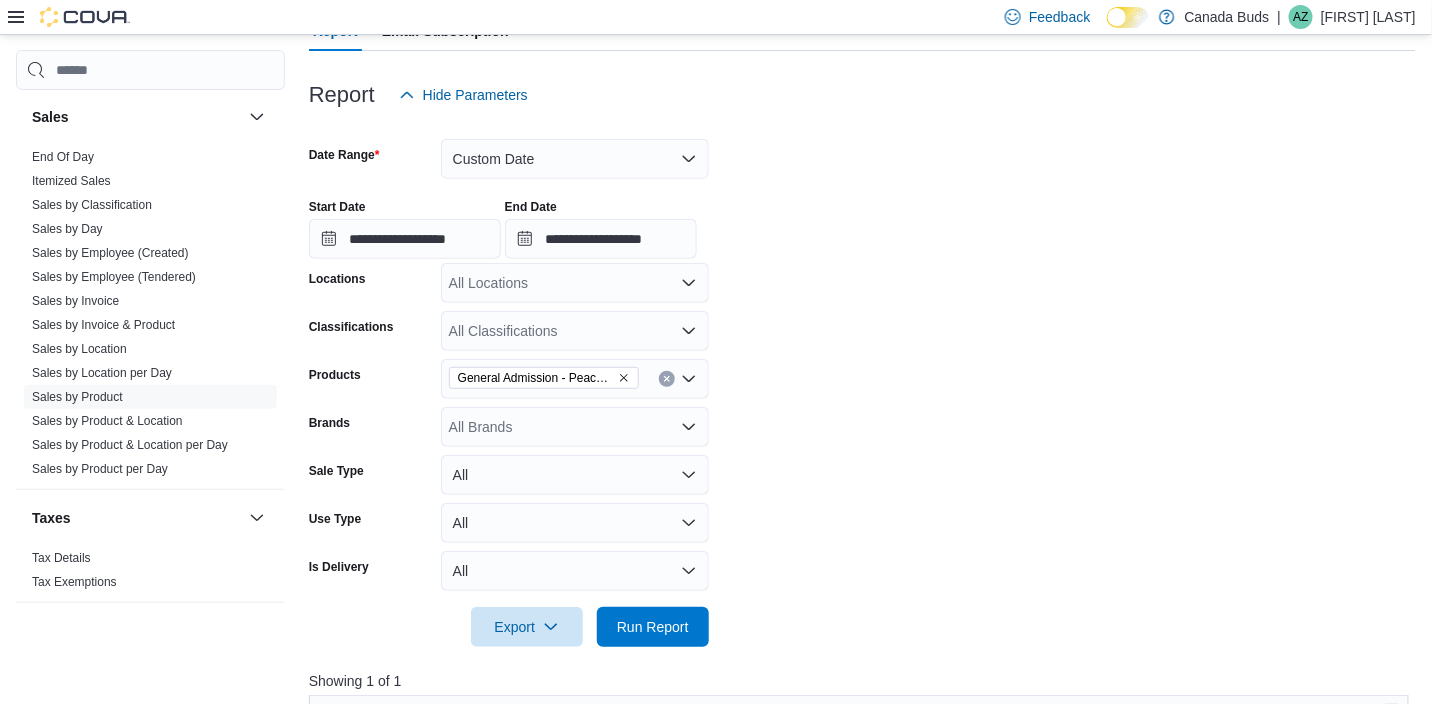 scroll, scrollTop: 188, scrollLeft: 0, axis: vertical 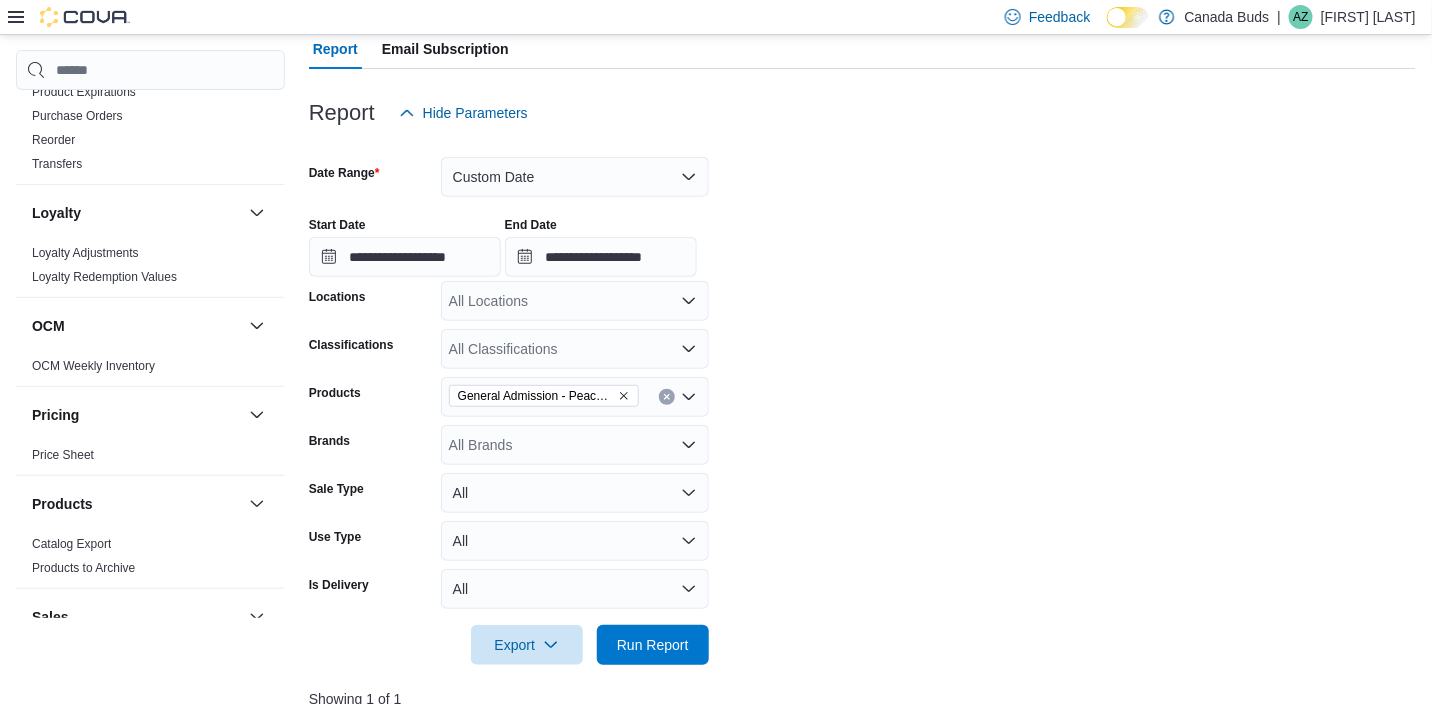 click 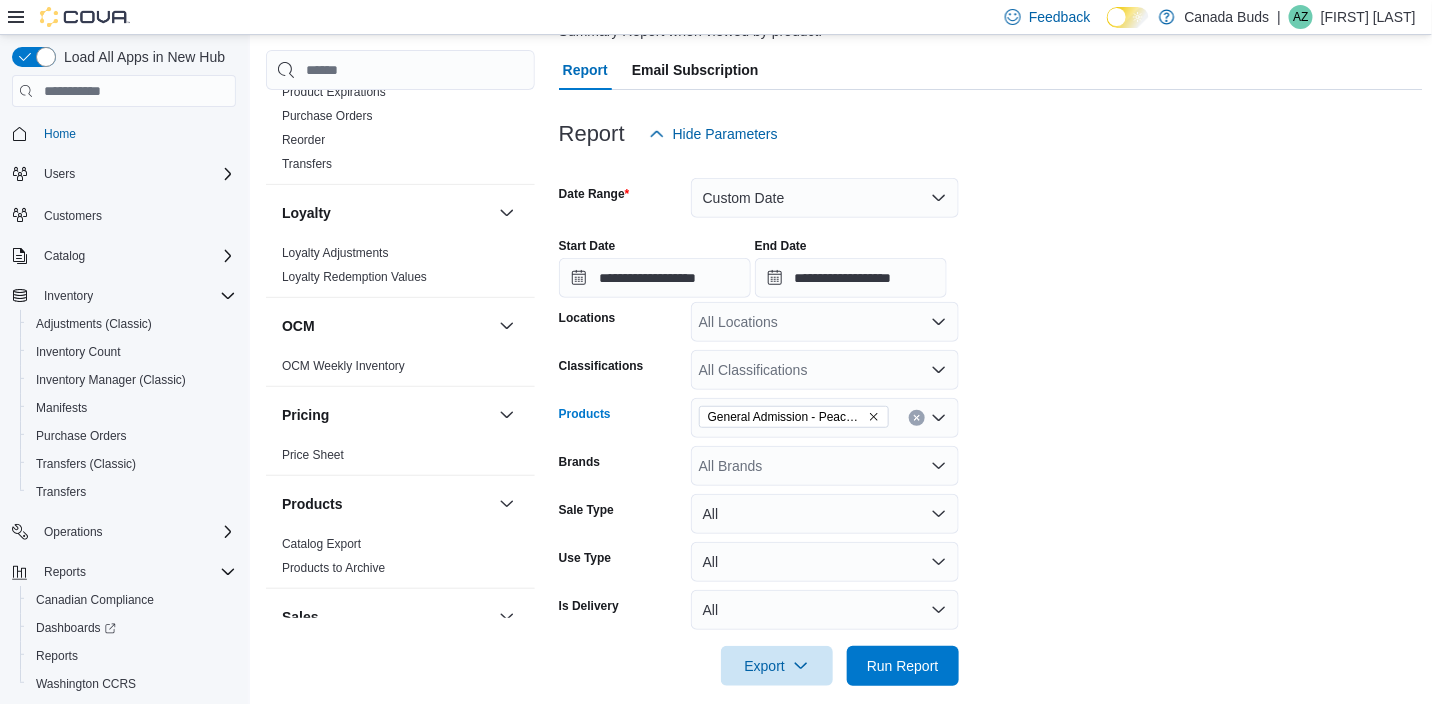 click 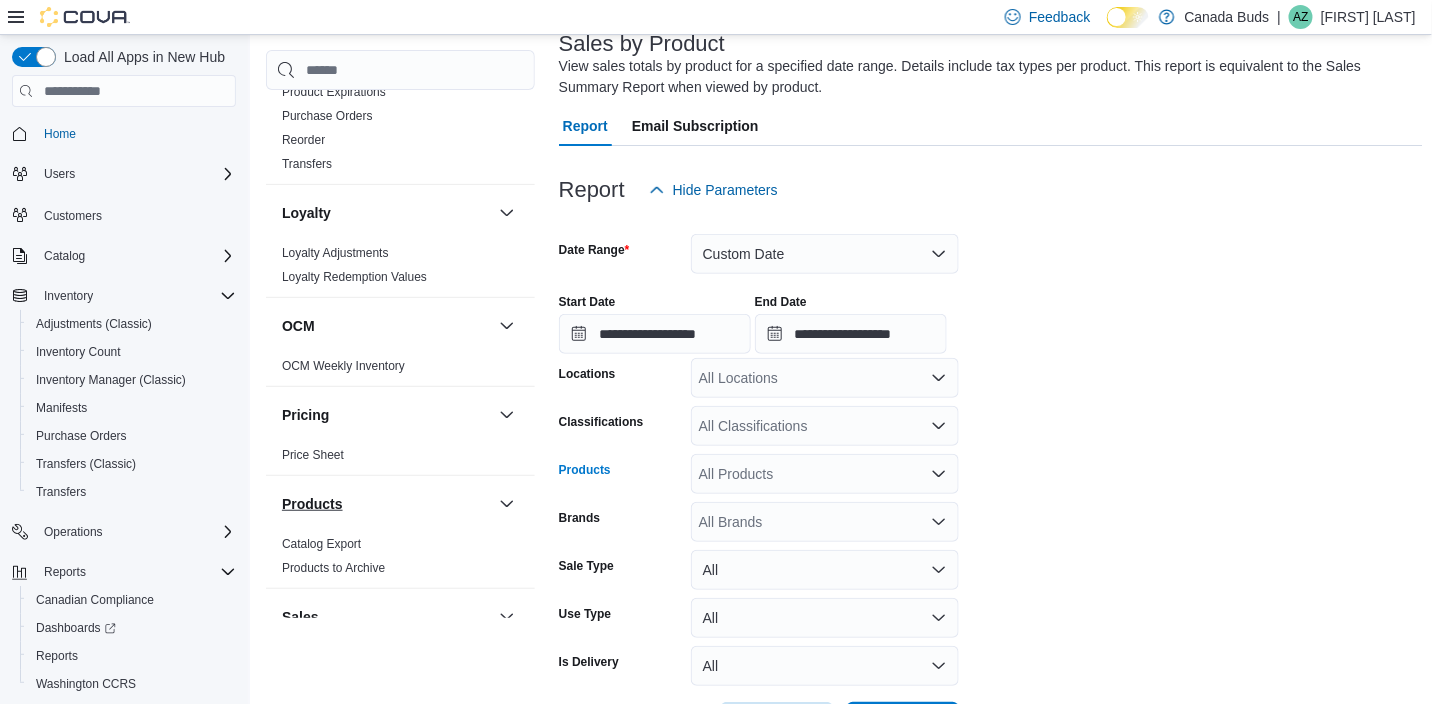 scroll, scrollTop: 99, scrollLeft: 0, axis: vertical 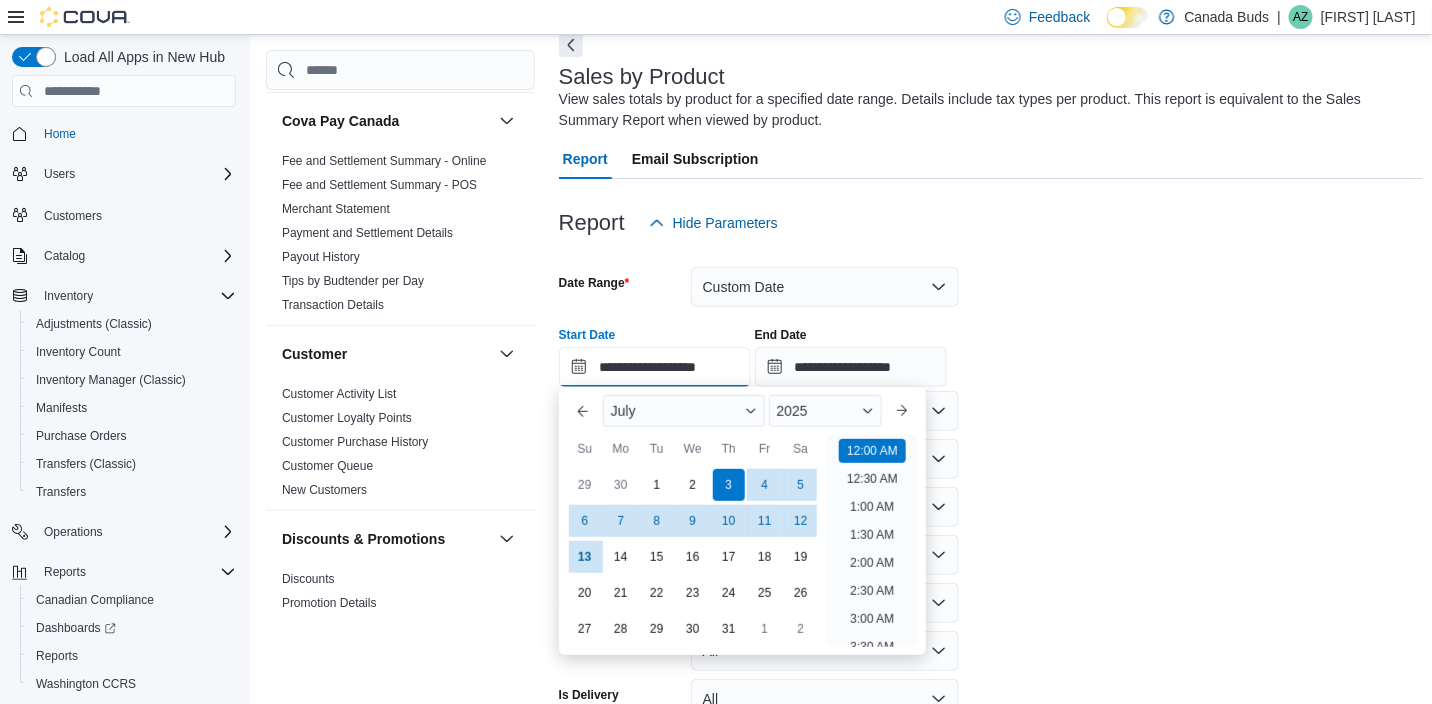 click on "**********" at bounding box center [655, 367] 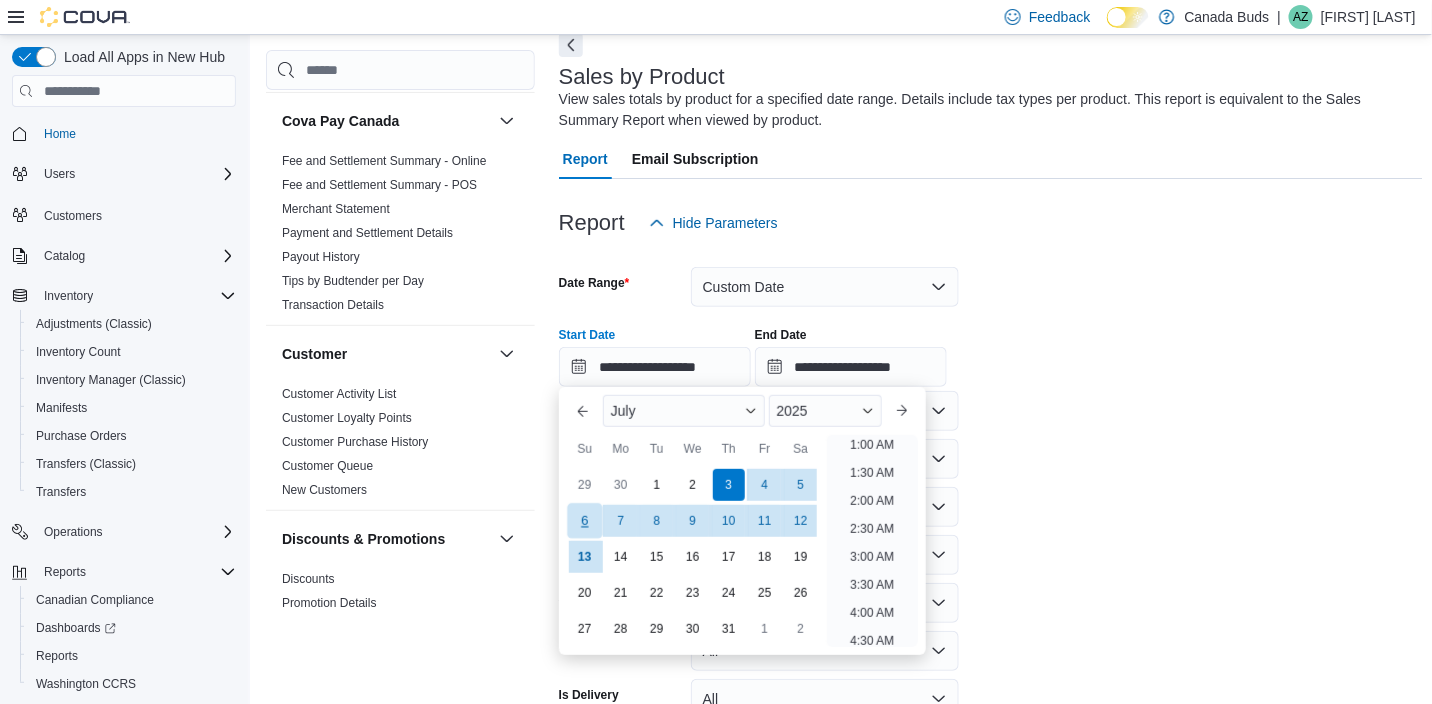 click on "6" at bounding box center (584, 521) 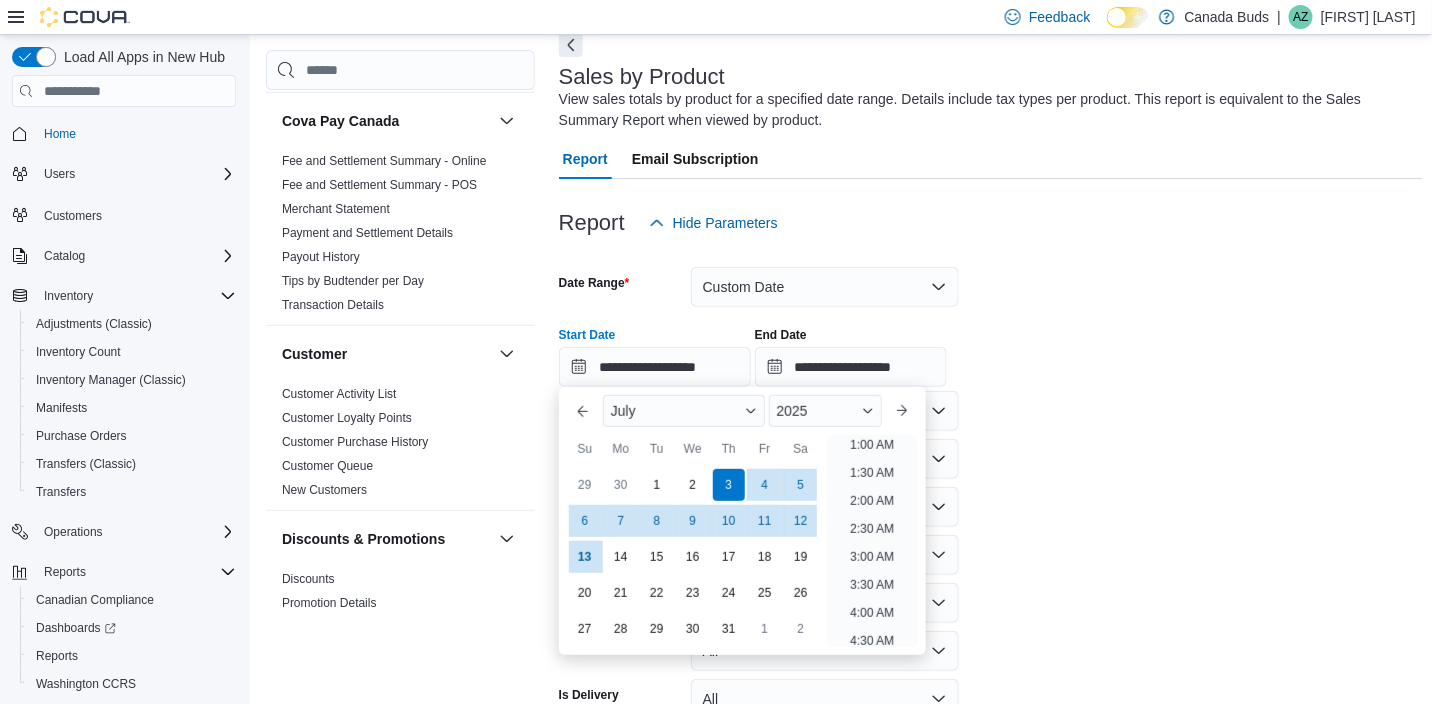 scroll, scrollTop: 3, scrollLeft: 0, axis: vertical 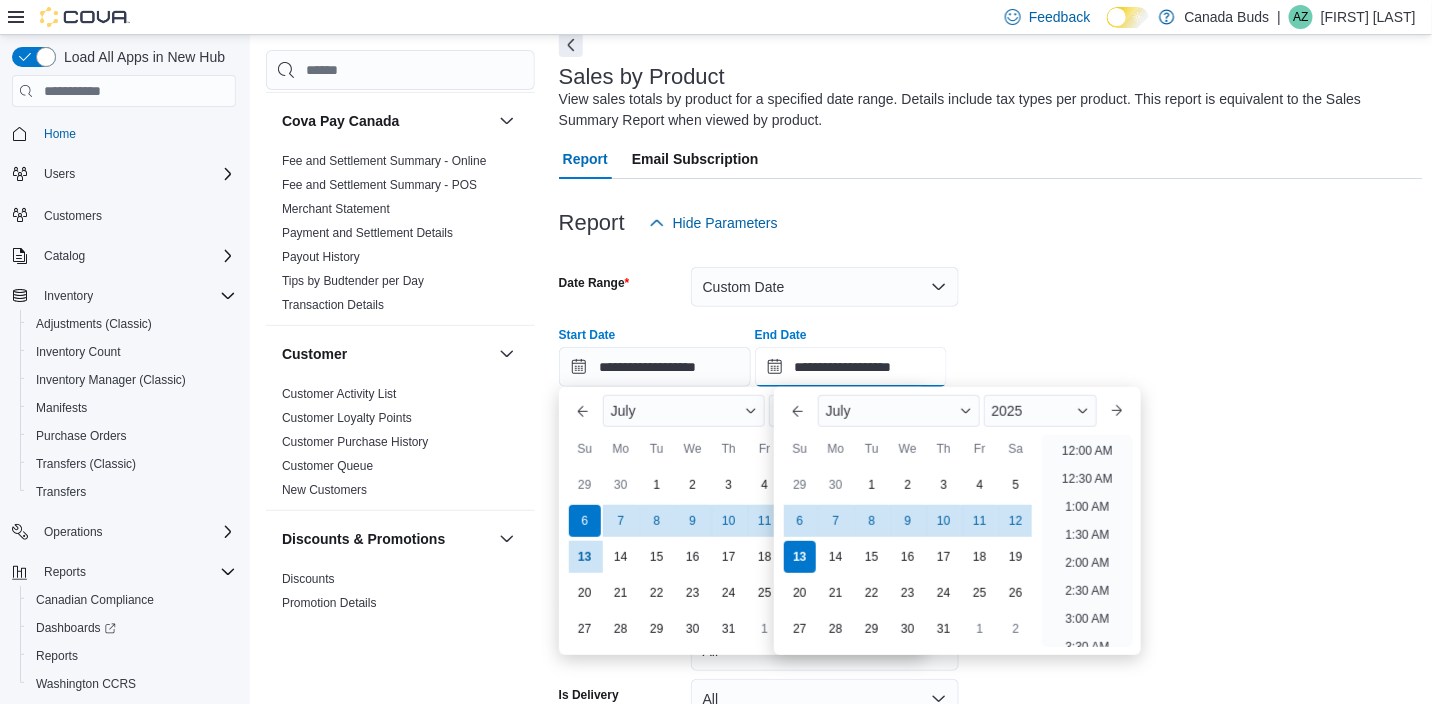 click on "**********" at bounding box center (851, 367) 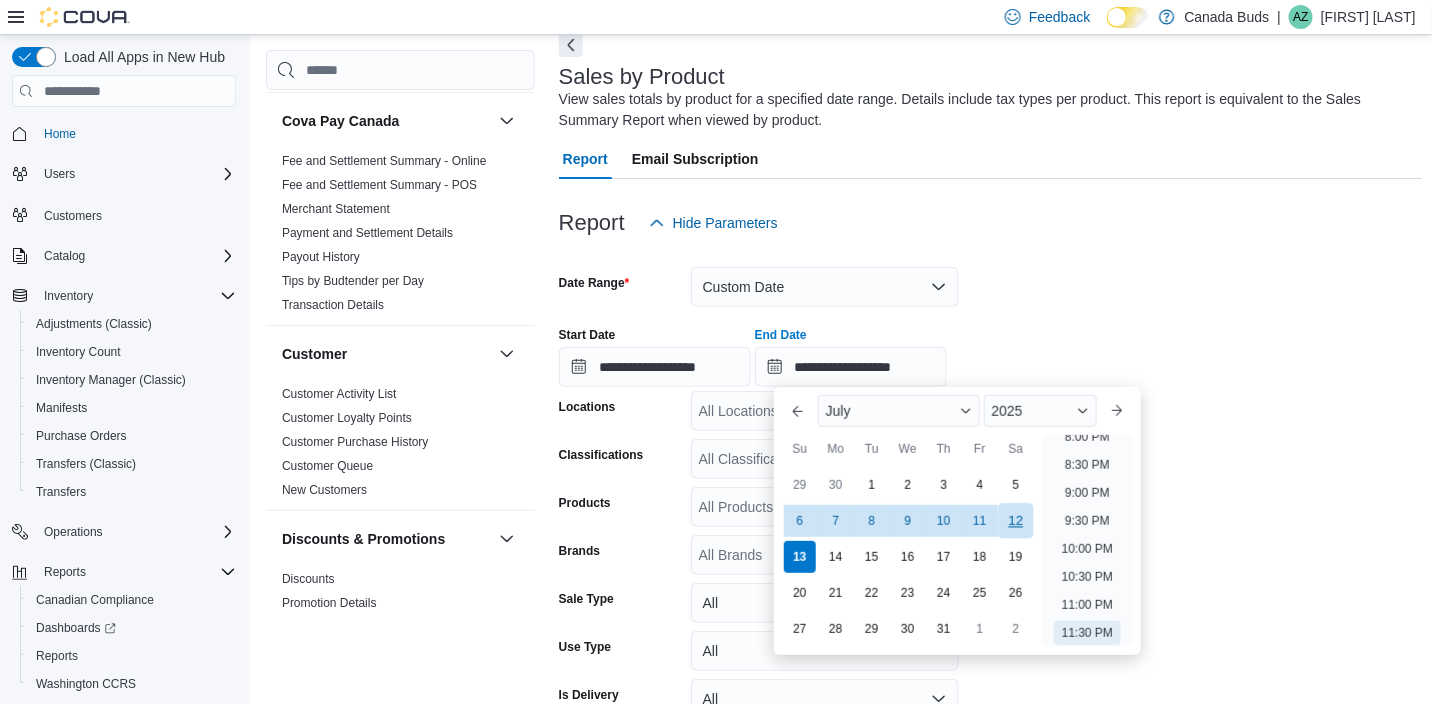 click on "12" at bounding box center [1015, 521] 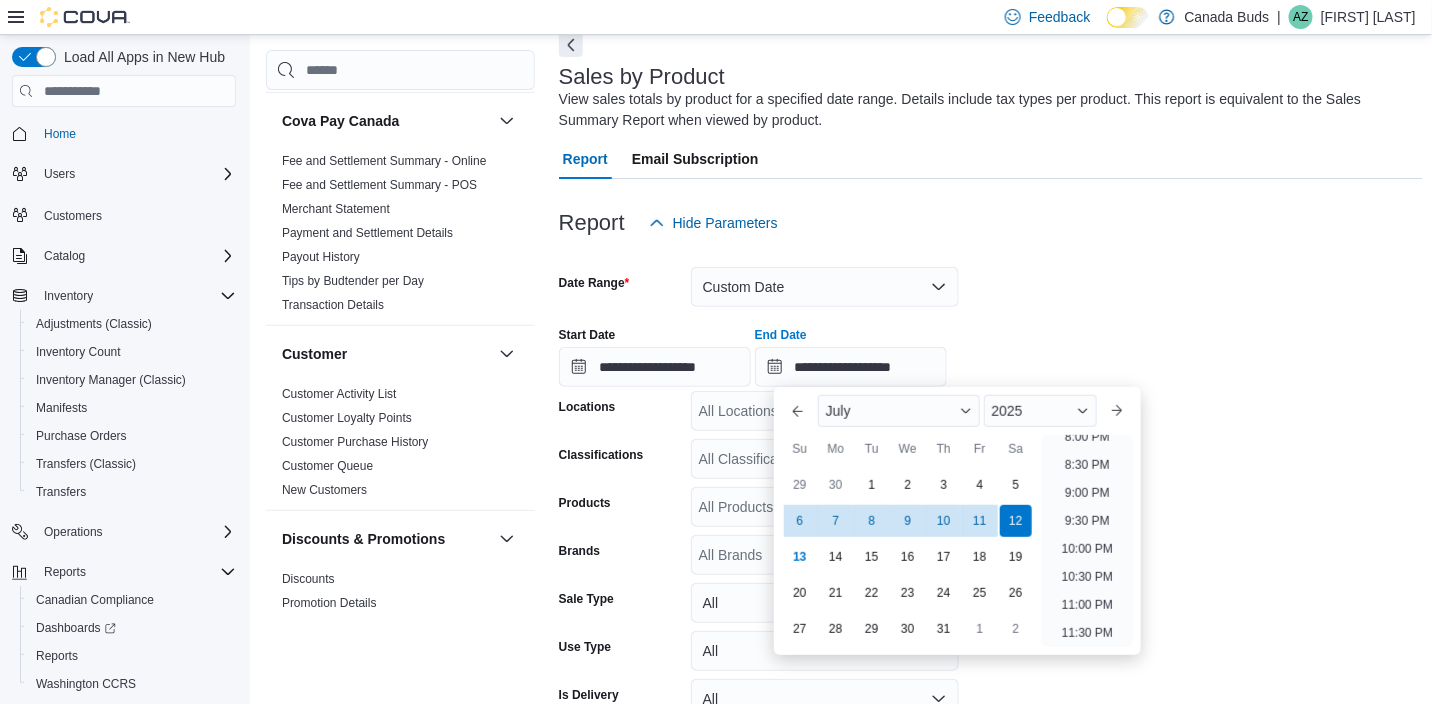 click on "**********" at bounding box center [991, 509] 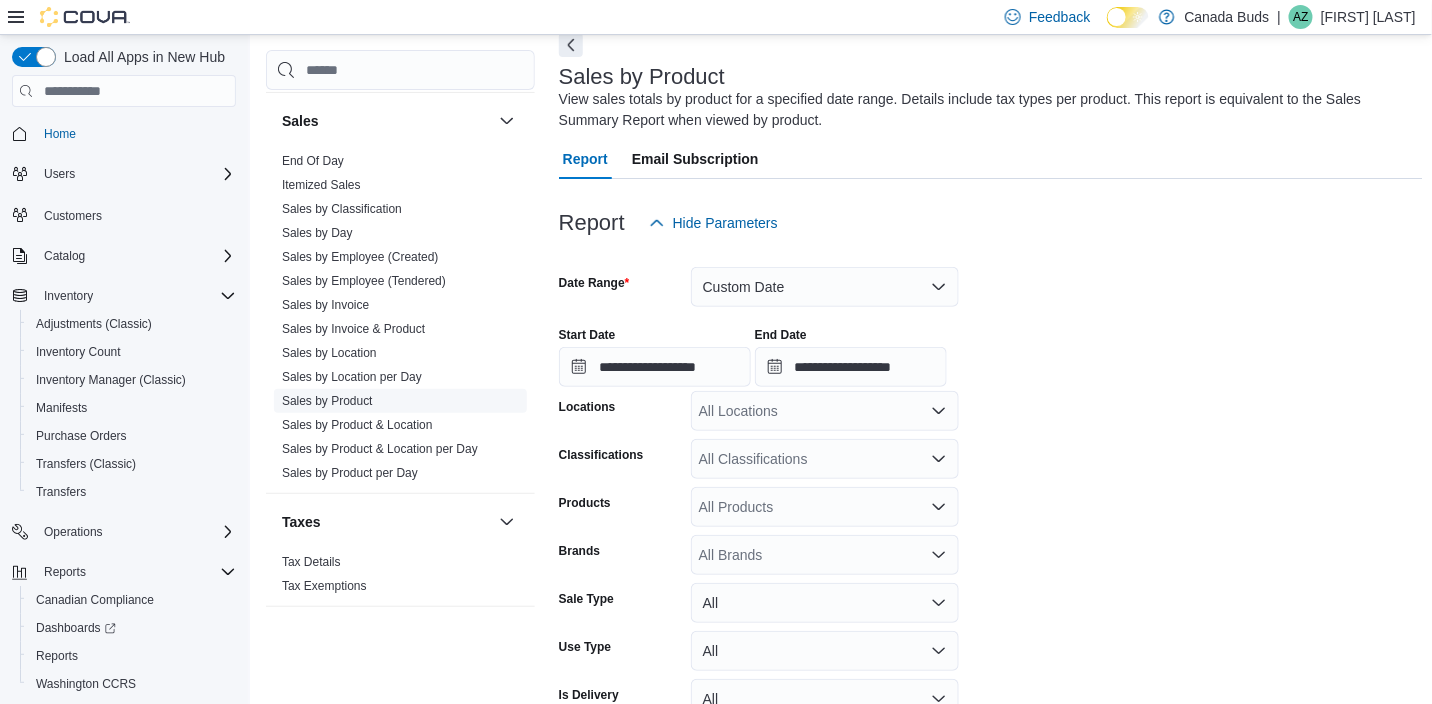 scroll, scrollTop: 1628, scrollLeft: 0, axis: vertical 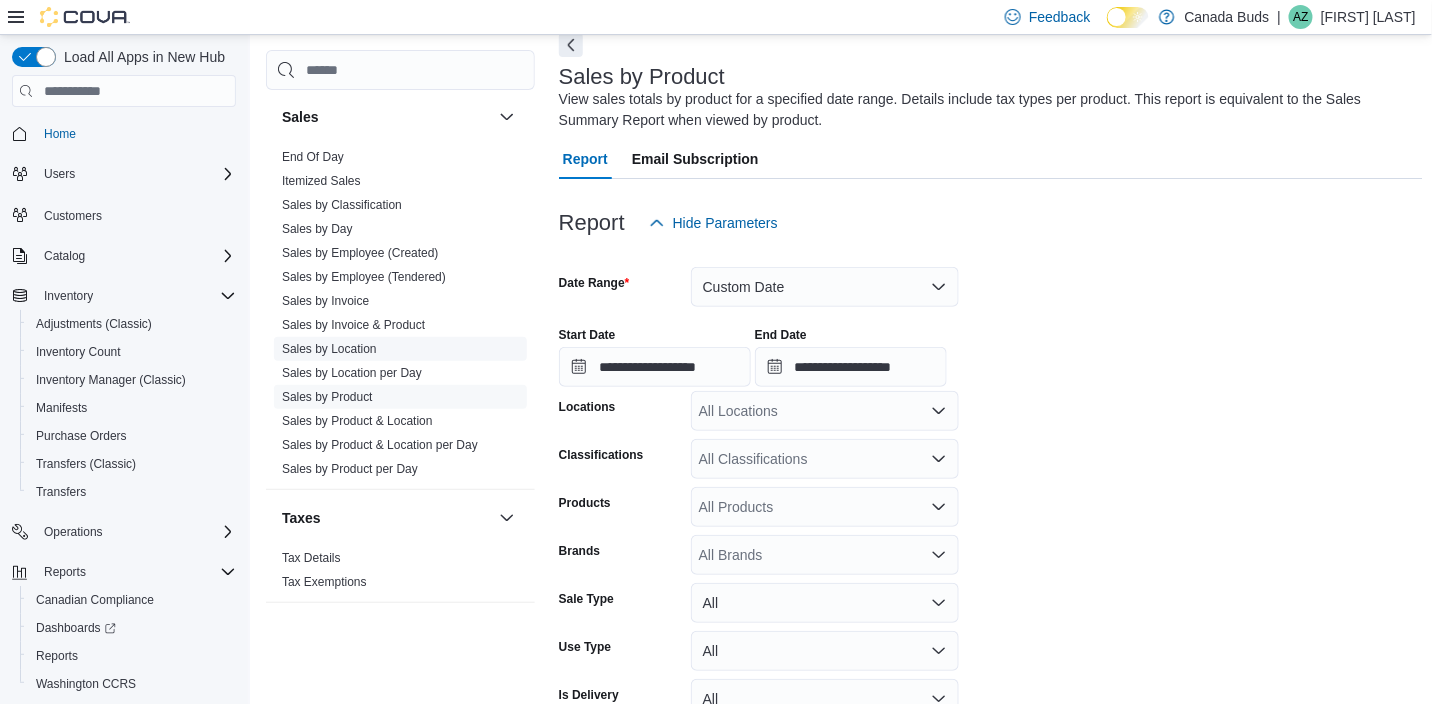 click on "Sales by Location" at bounding box center (329, 349) 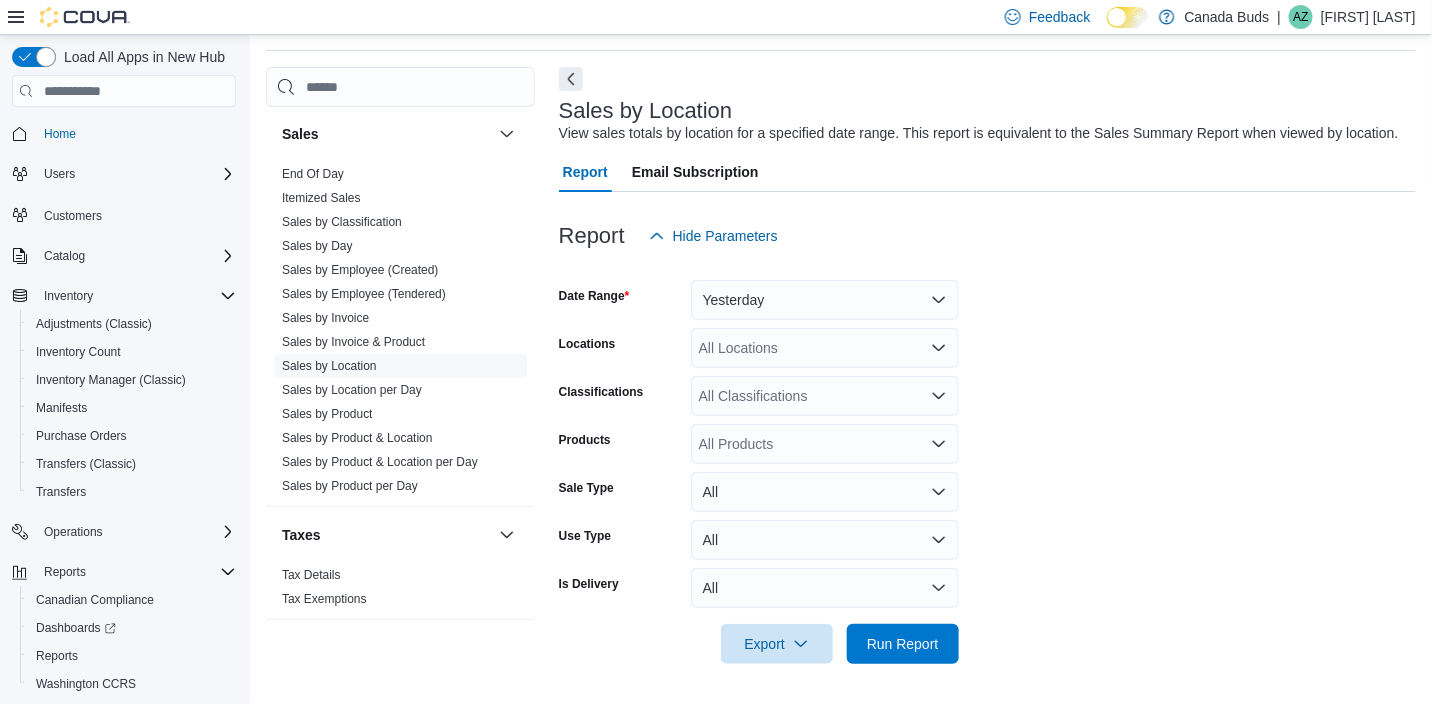 scroll, scrollTop: 46, scrollLeft: 0, axis: vertical 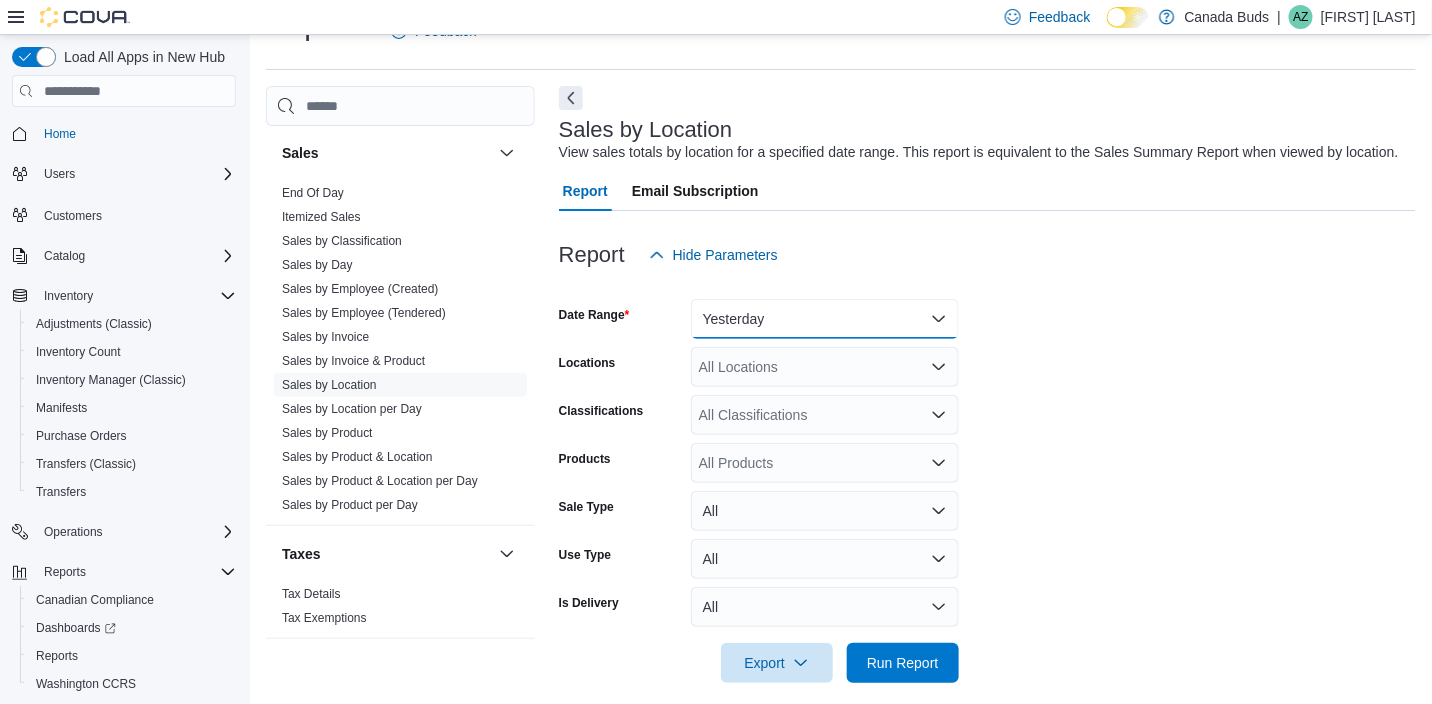 click on "Yesterday" at bounding box center (825, 319) 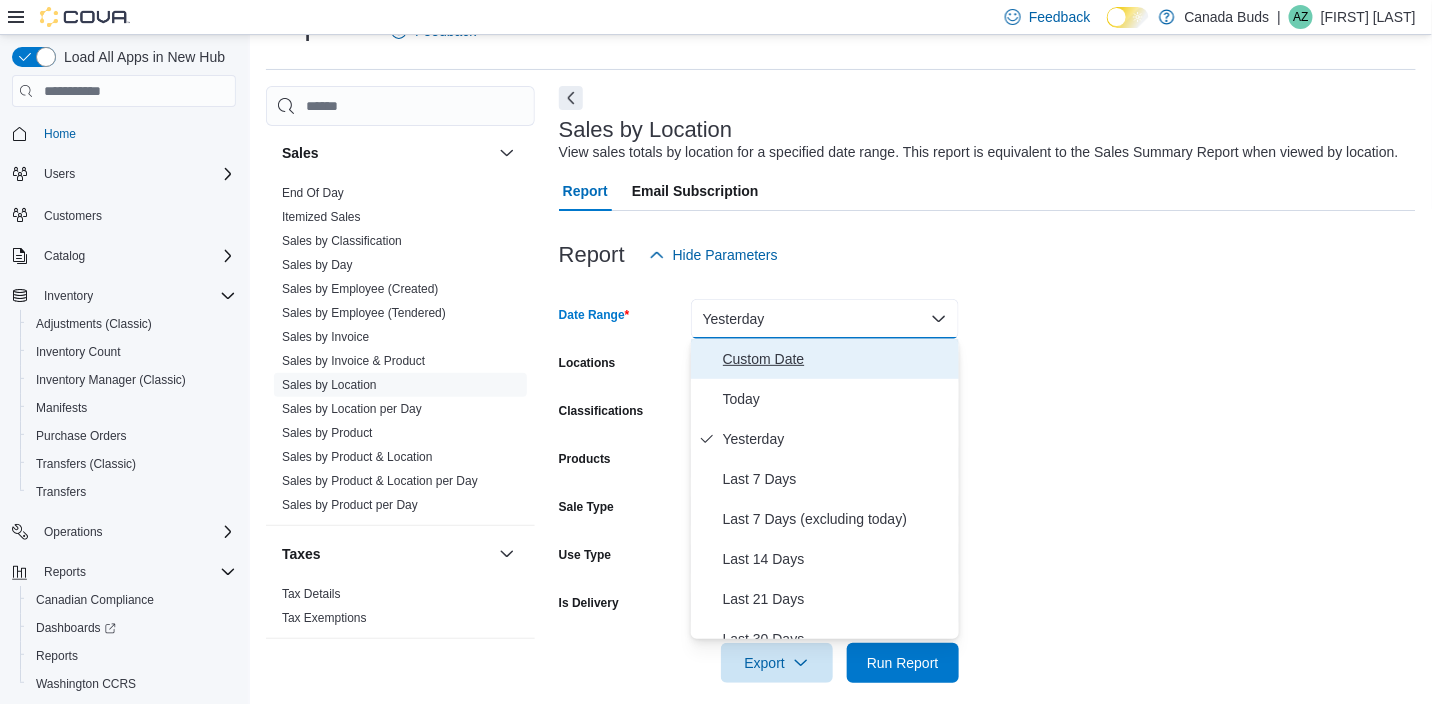 click on "Custom Date" at bounding box center [837, 359] 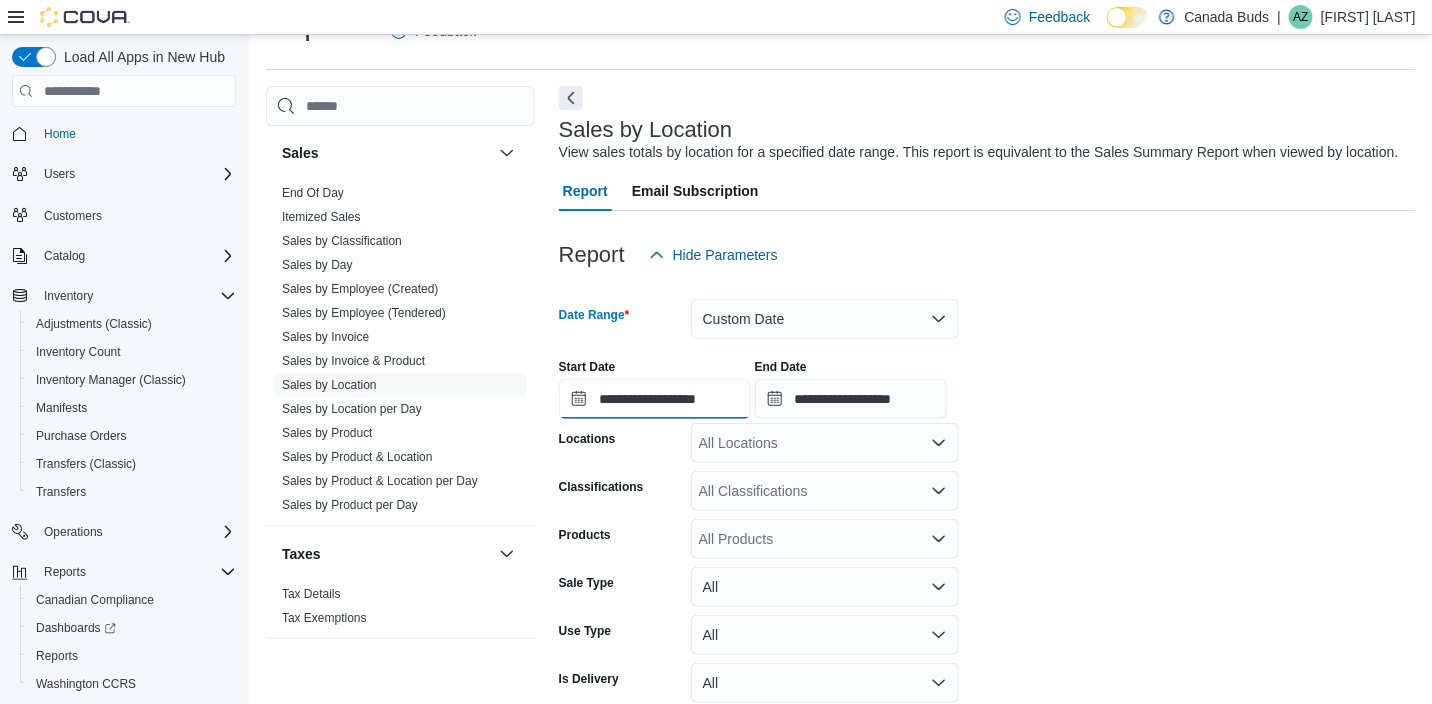 click on "**********" at bounding box center [655, 399] 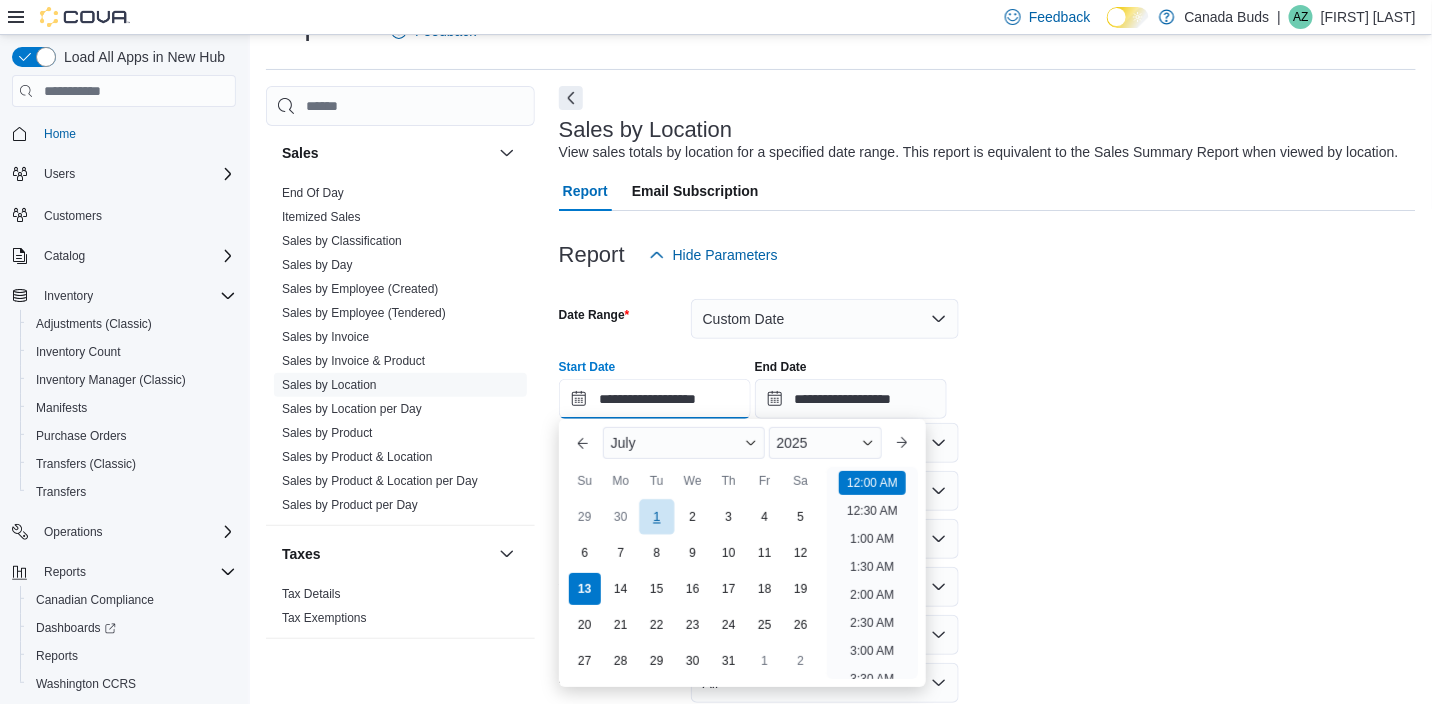 scroll, scrollTop: 62, scrollLeft: 0, axis: vertical 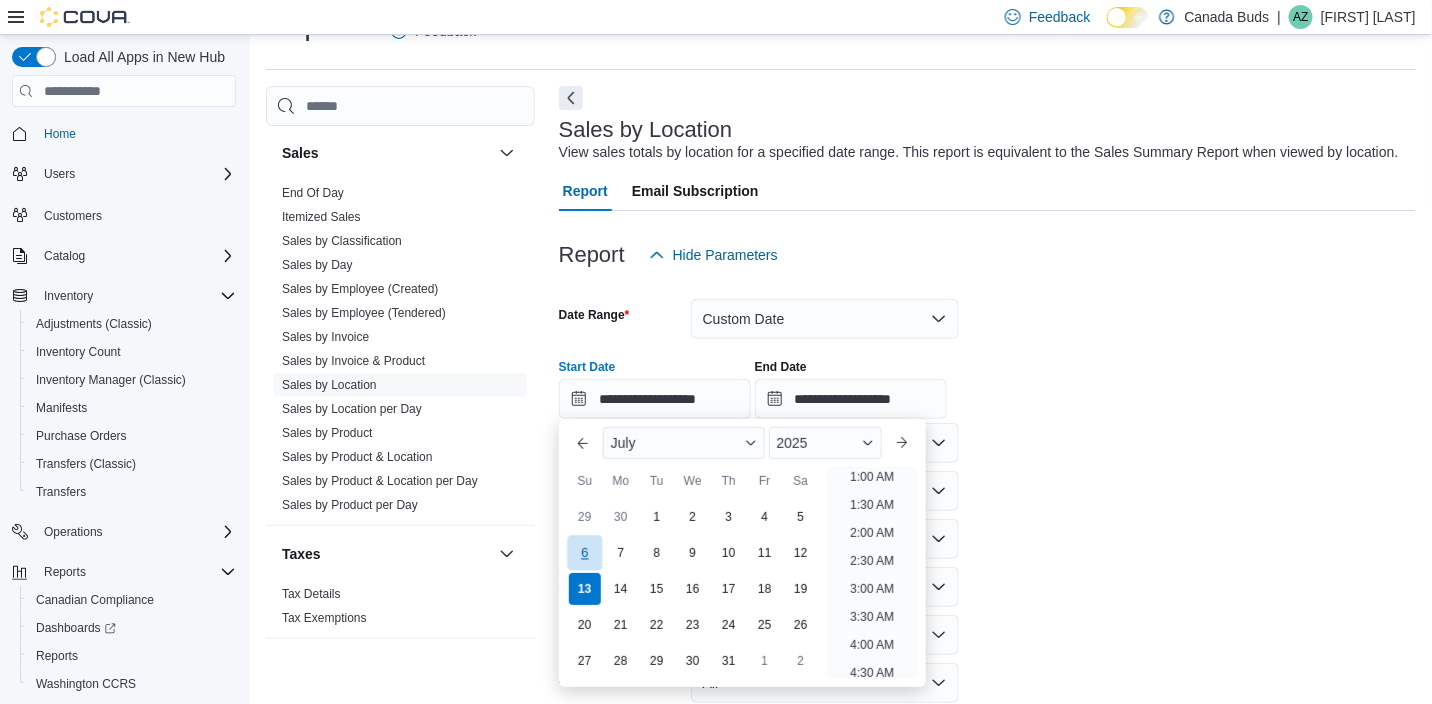 click on "6" at bounding box center (584, 553) 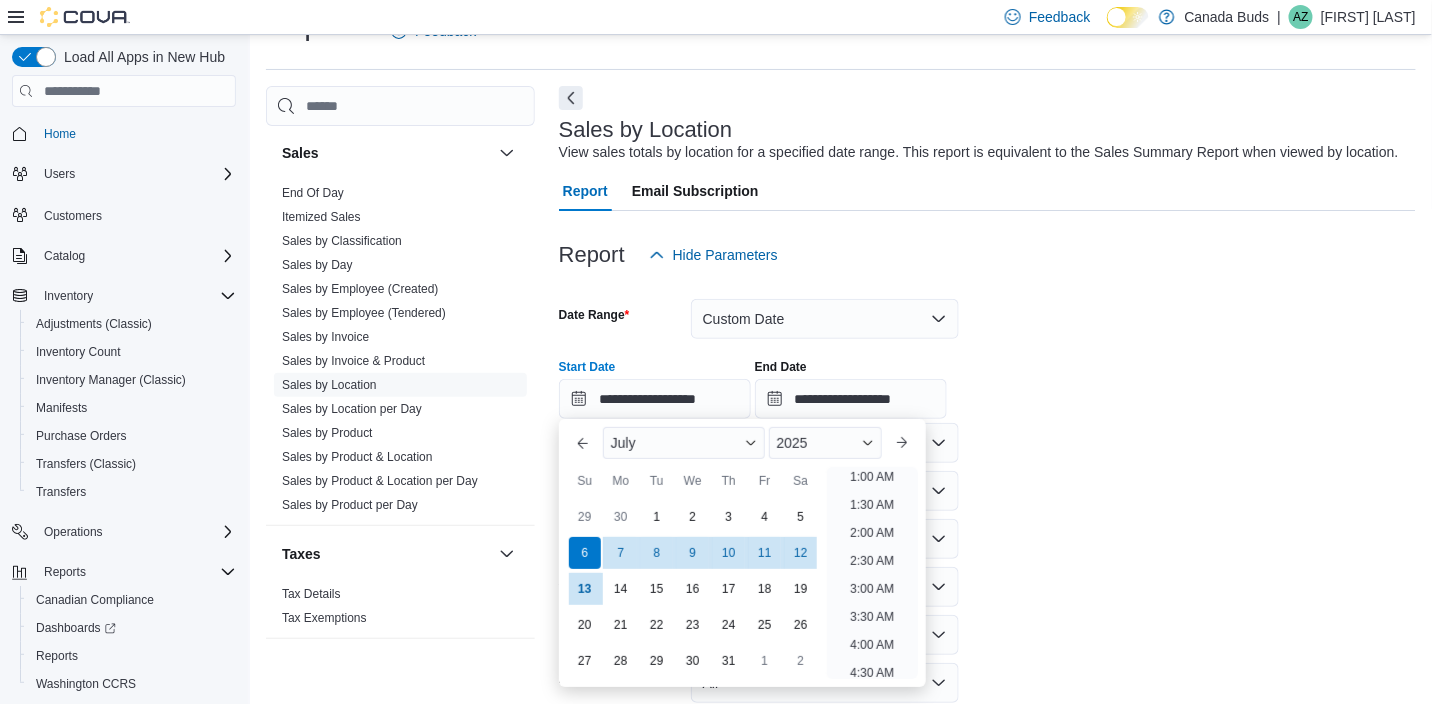 scroll, scrollTop: 3, scrollLeft: 0, axis: vertical 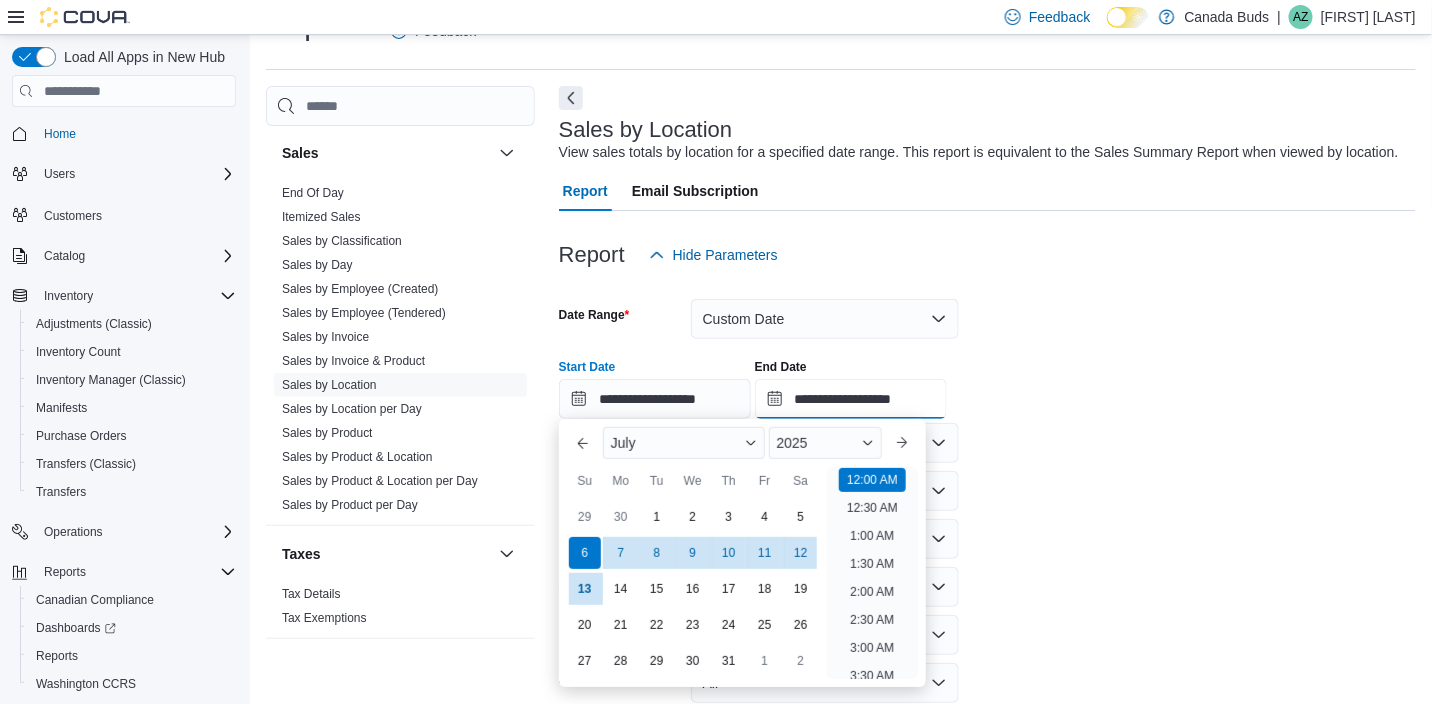 click on "**********" at bounding box center [851, 399] 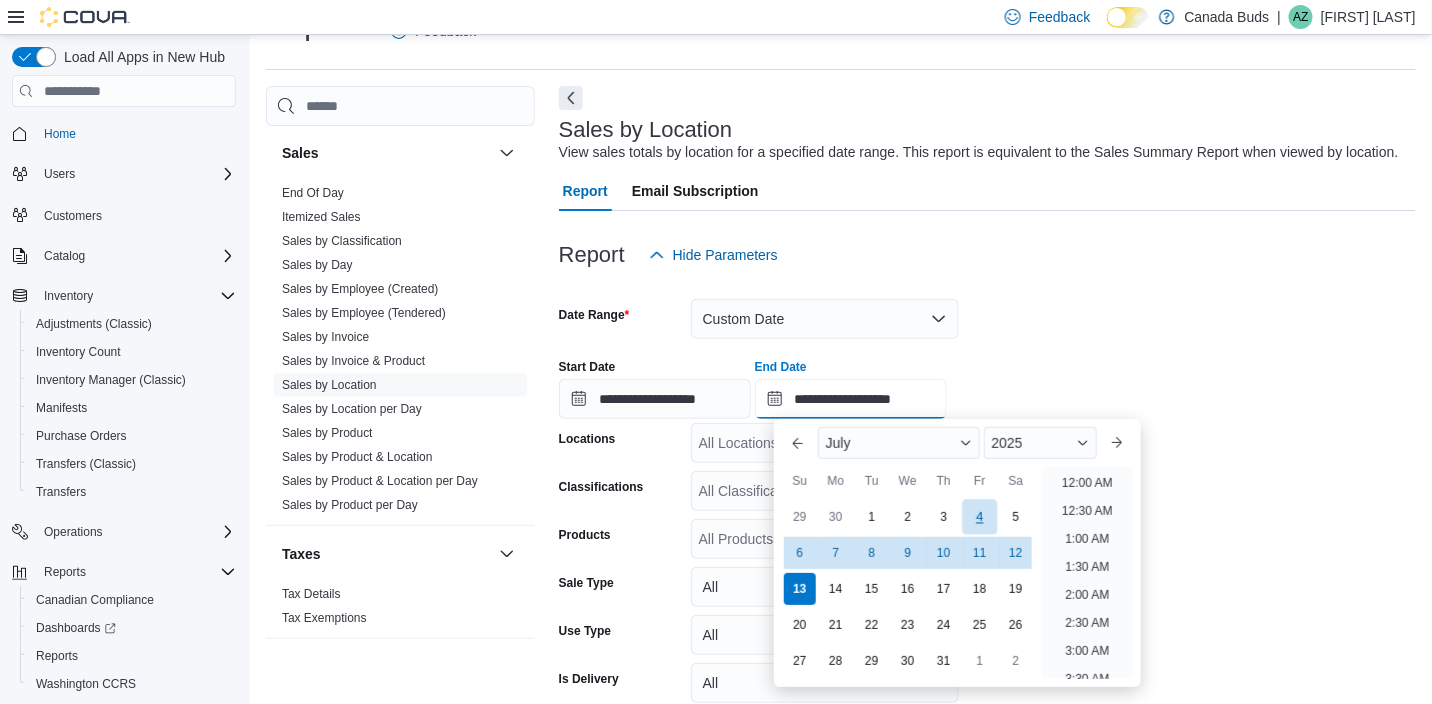 scroll, scrollTop: 1134, scrollLeft: 0, axis: vertical 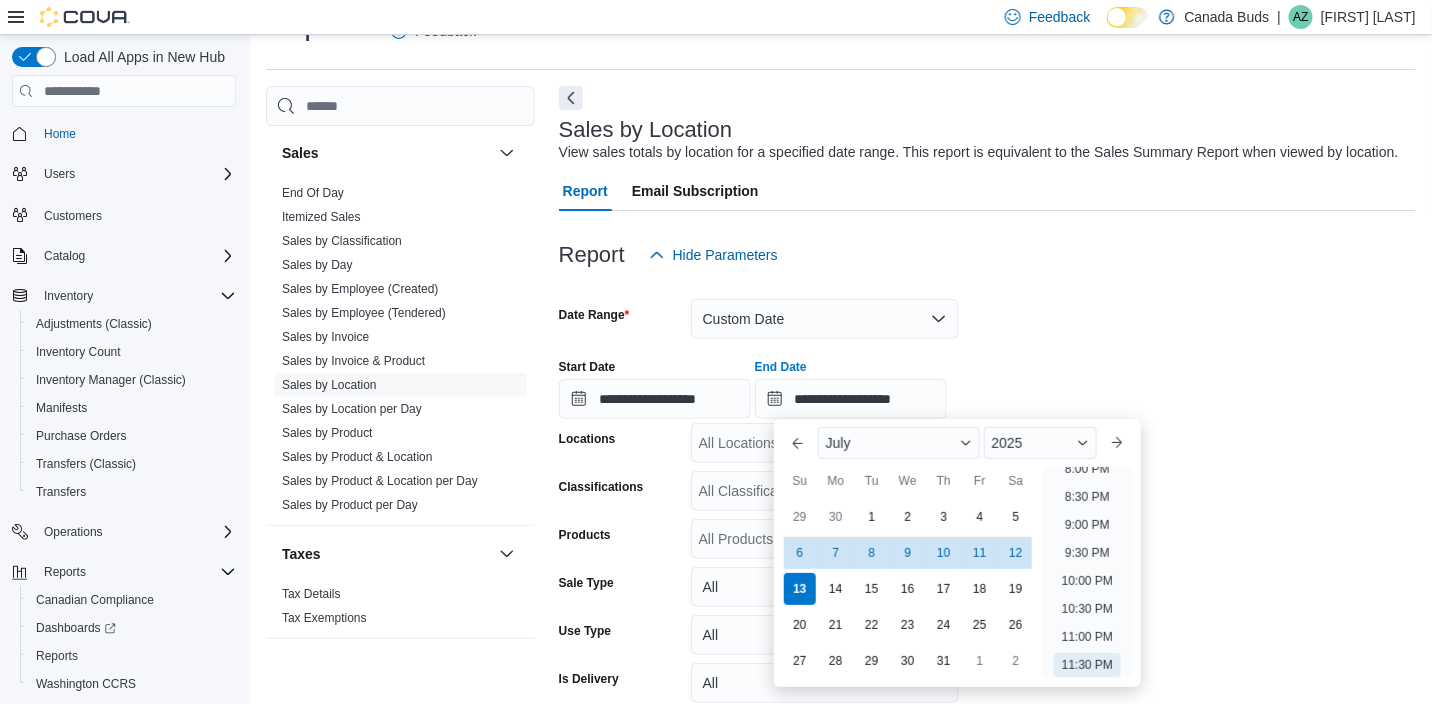 drag, startPoint x: 1018, startPoint y: 550, endPoint x: 1033, endPoint y: 394, distance: 156.7195 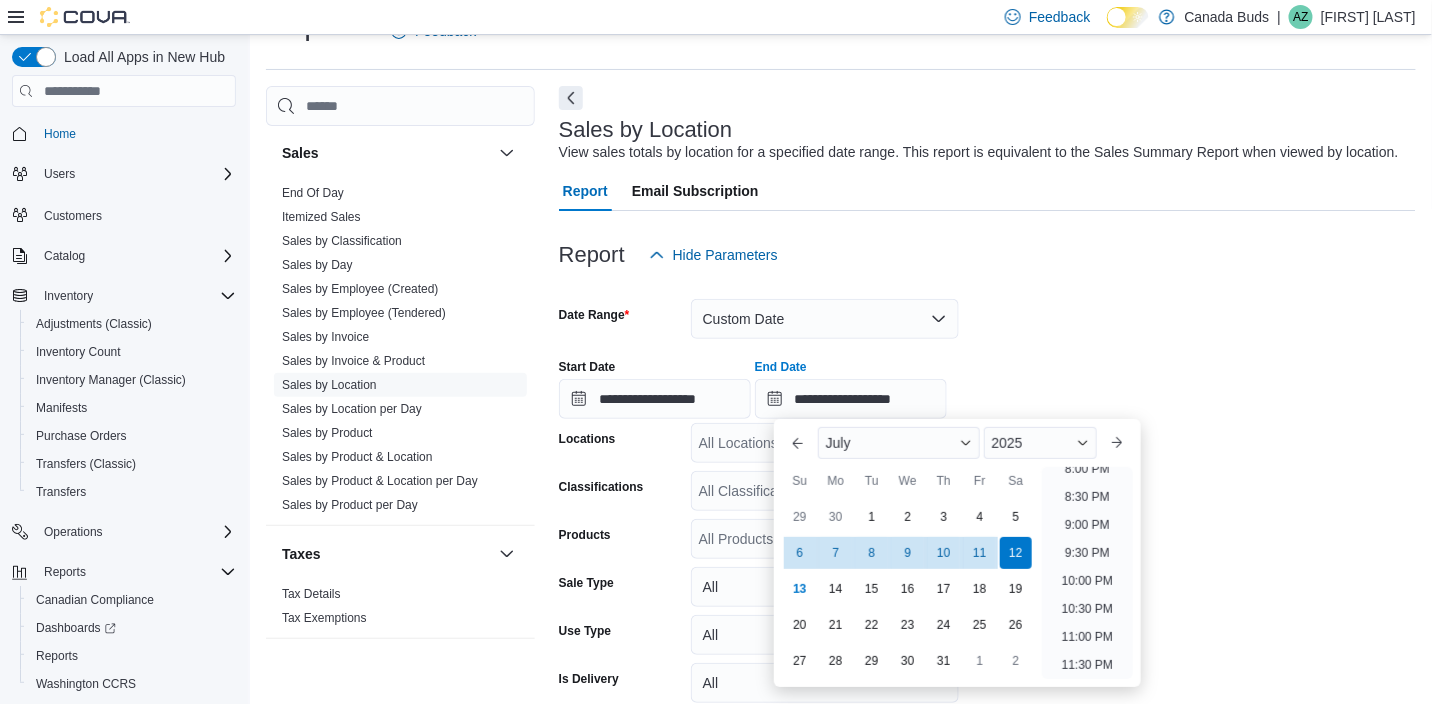 click on "**********" at bounding box center [987, 517] 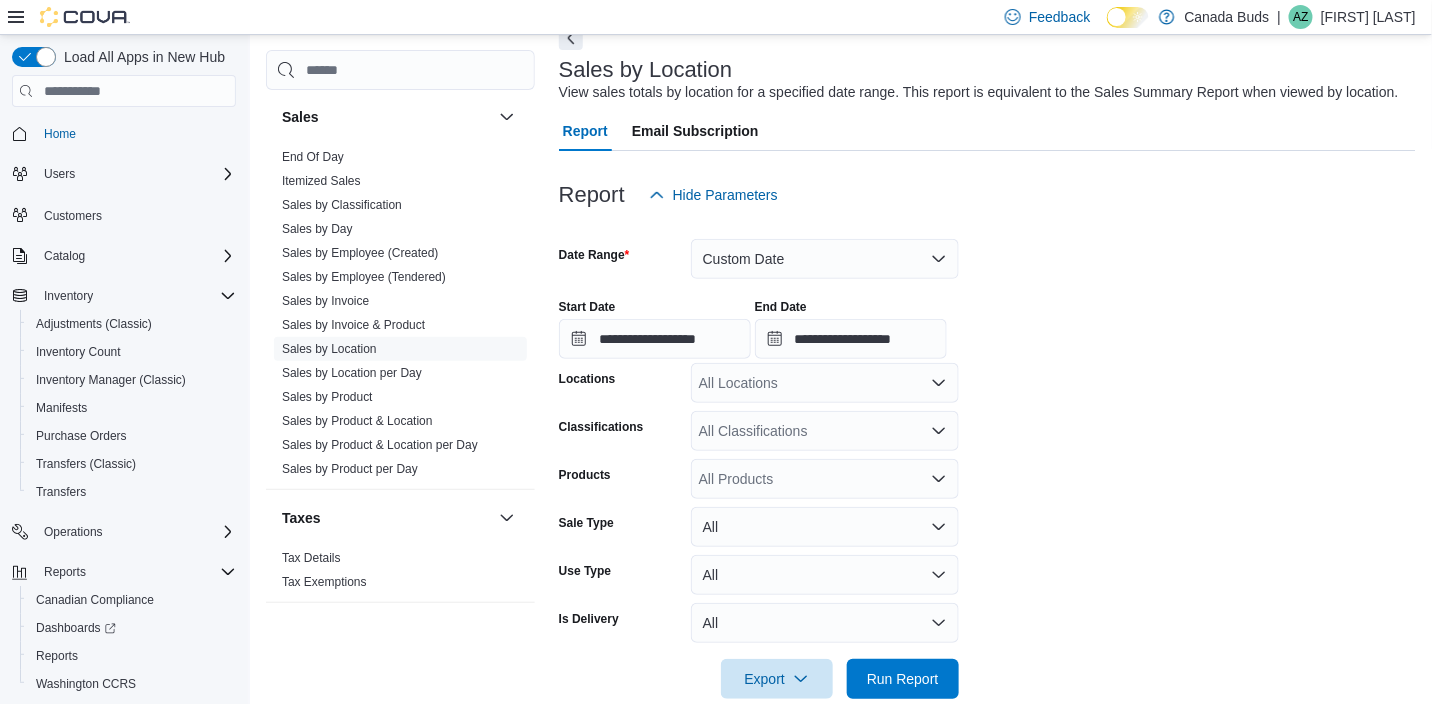 scroll, scrollTop: 140, scrollLeft: 0, axis: vertical 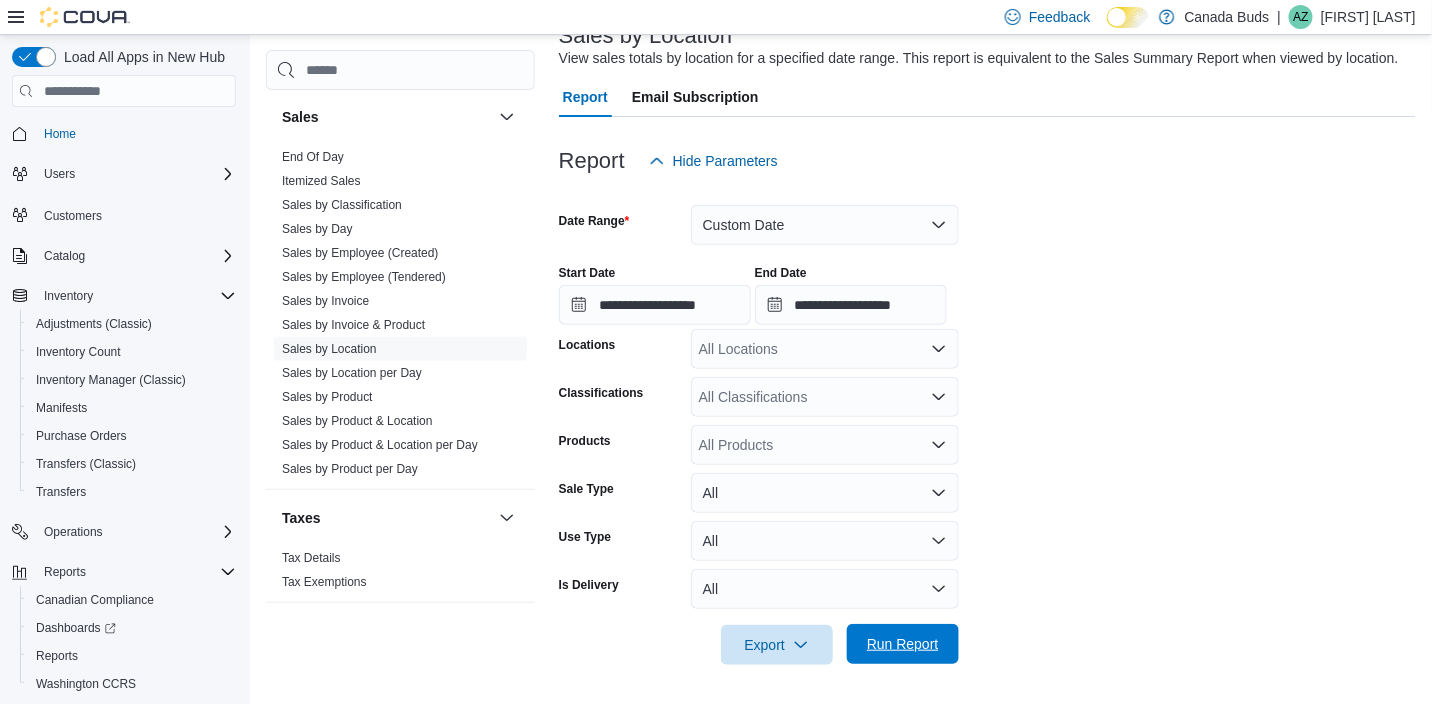 click on "Run Report" at bounding box center (903, 644) 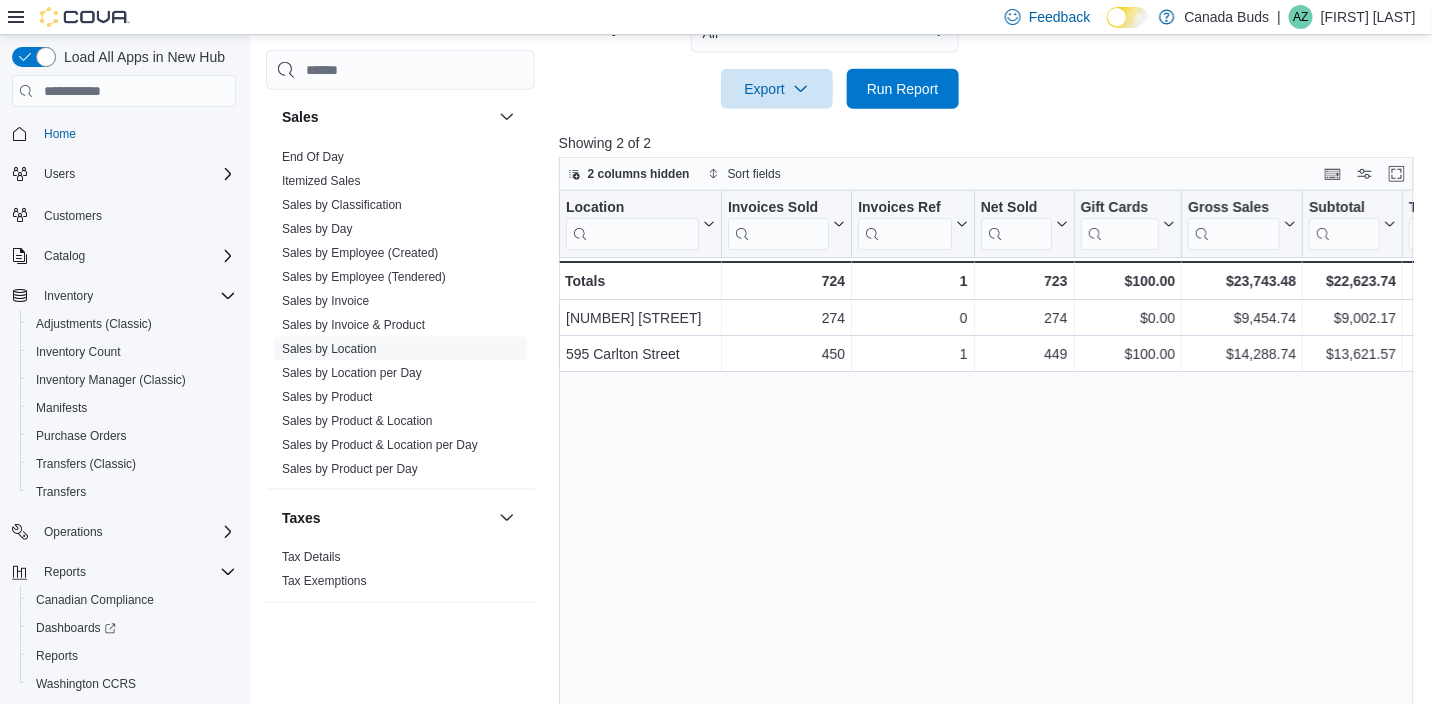 scroll, scrollTop: 728, scrollLeft: 0, axis: vertical 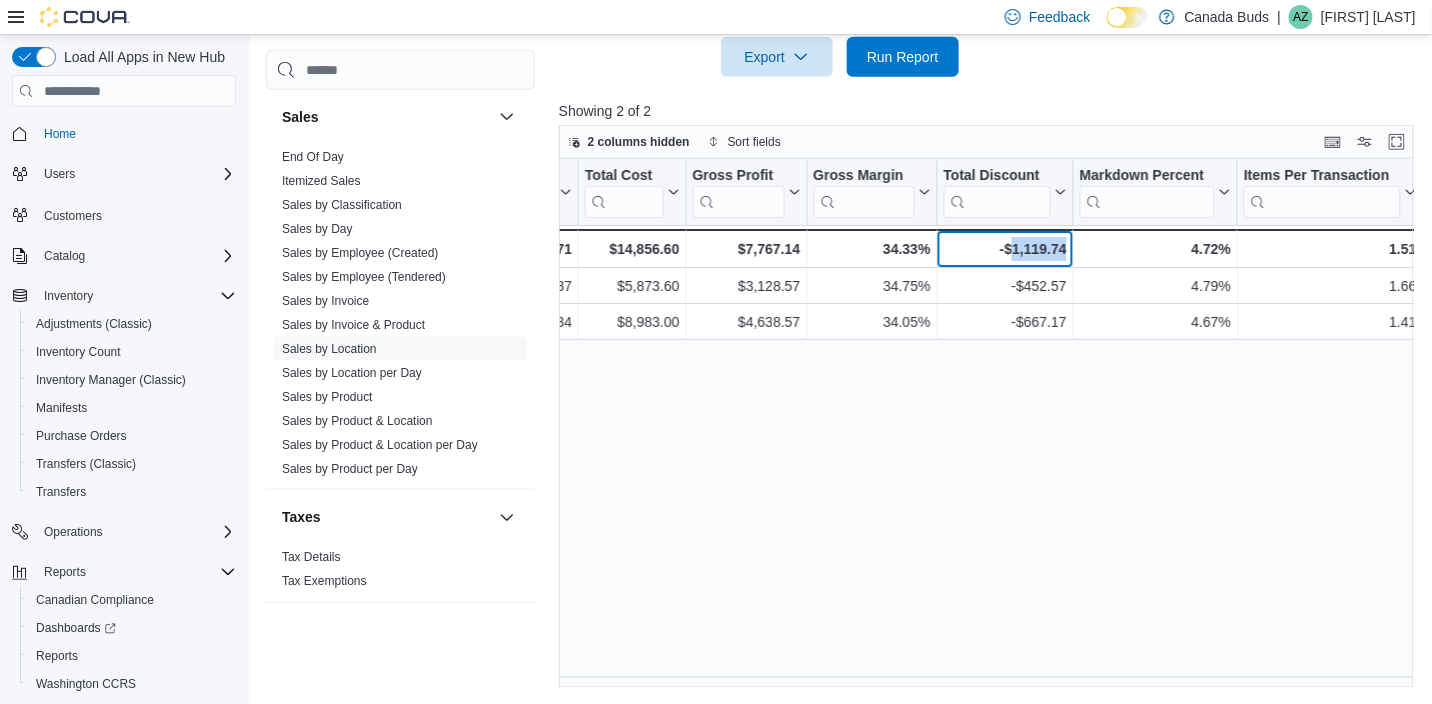 drag, startPoint x: 1013, startPoint y: 242, endPoint x: 1079, endPoint y: 244, distance: 66.0303 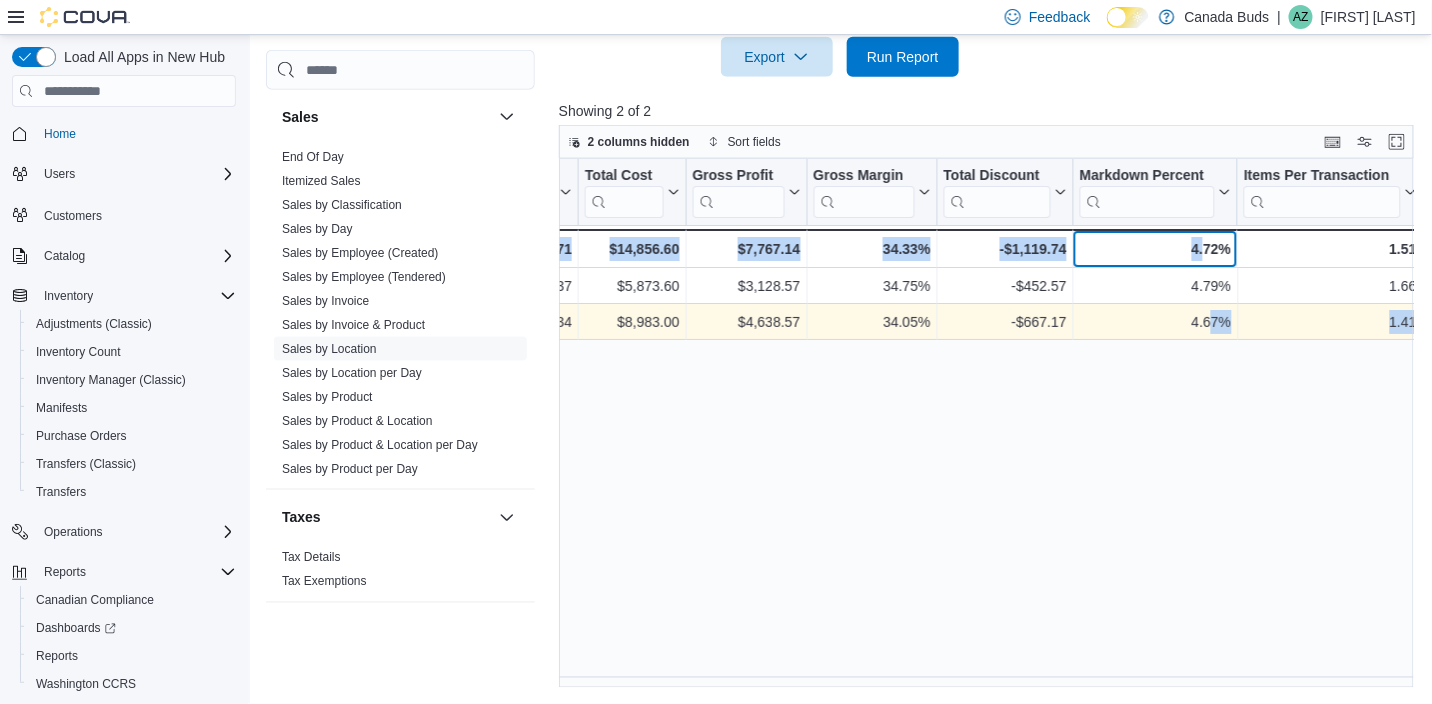 drag, startPoint x: 1205, startPoint y: 241, endPoint x: 1208, endPoint y: 312, distance: 71.063354 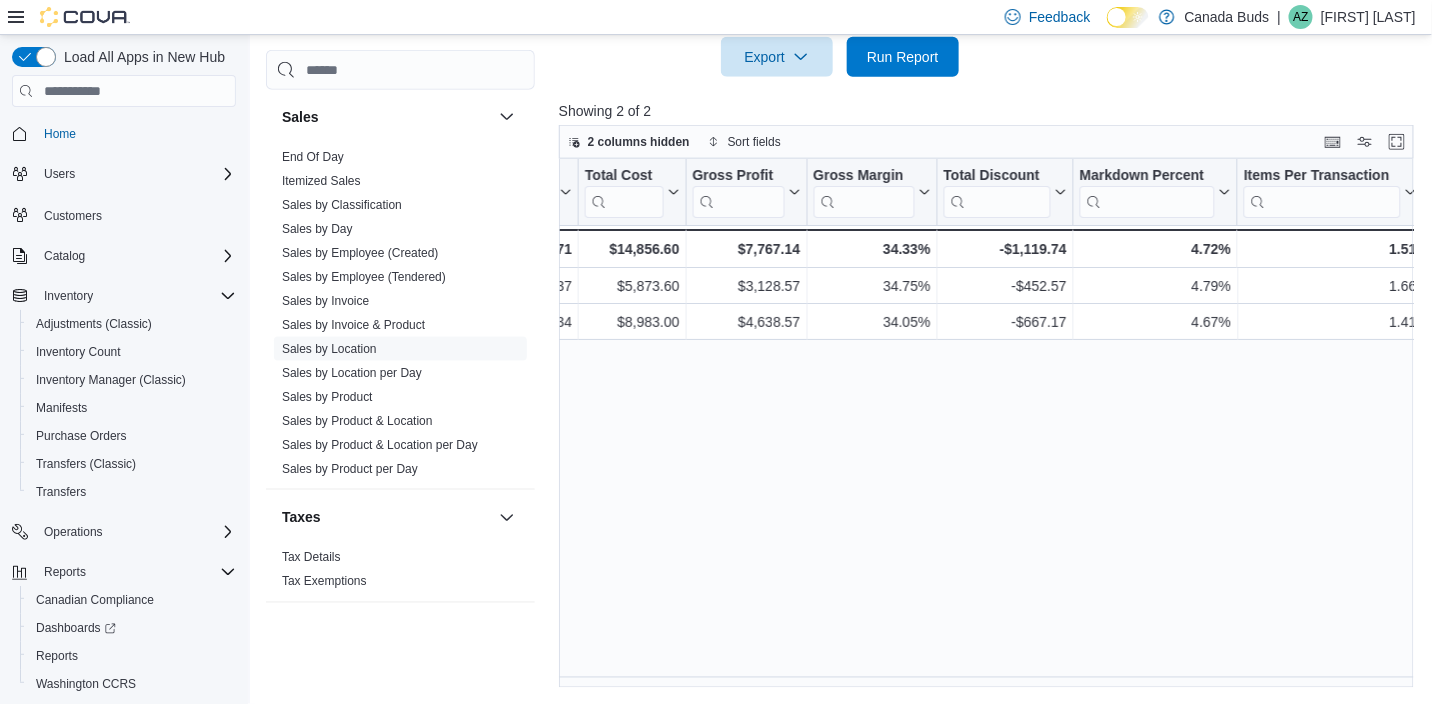 drag, startPoint x: 1208, startPoint y: 312, endPoint x: 1231, endPoint y: 390, distance: 81.32035 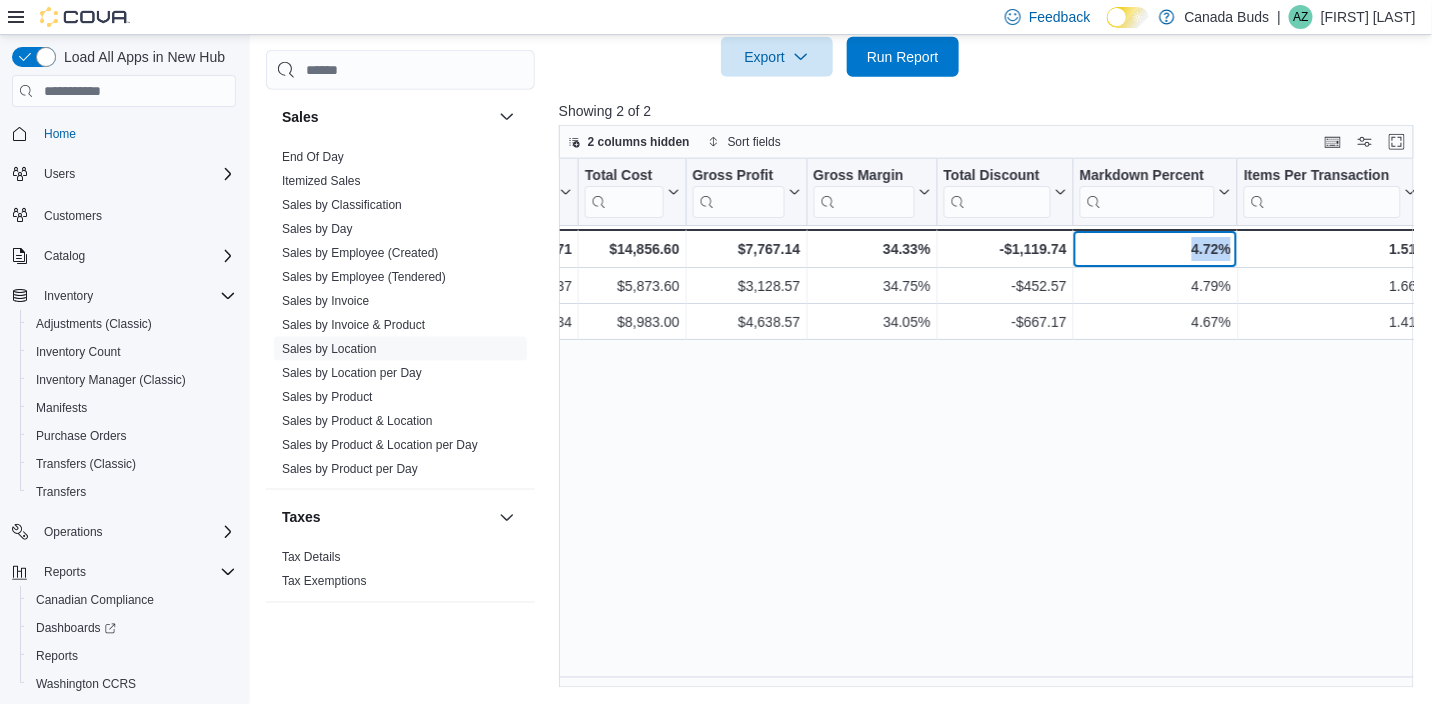 drag, startPoint x: 1192, startPoint y: 244, endPoint x: 1238, endPoint y: 241, distance: 46.09772 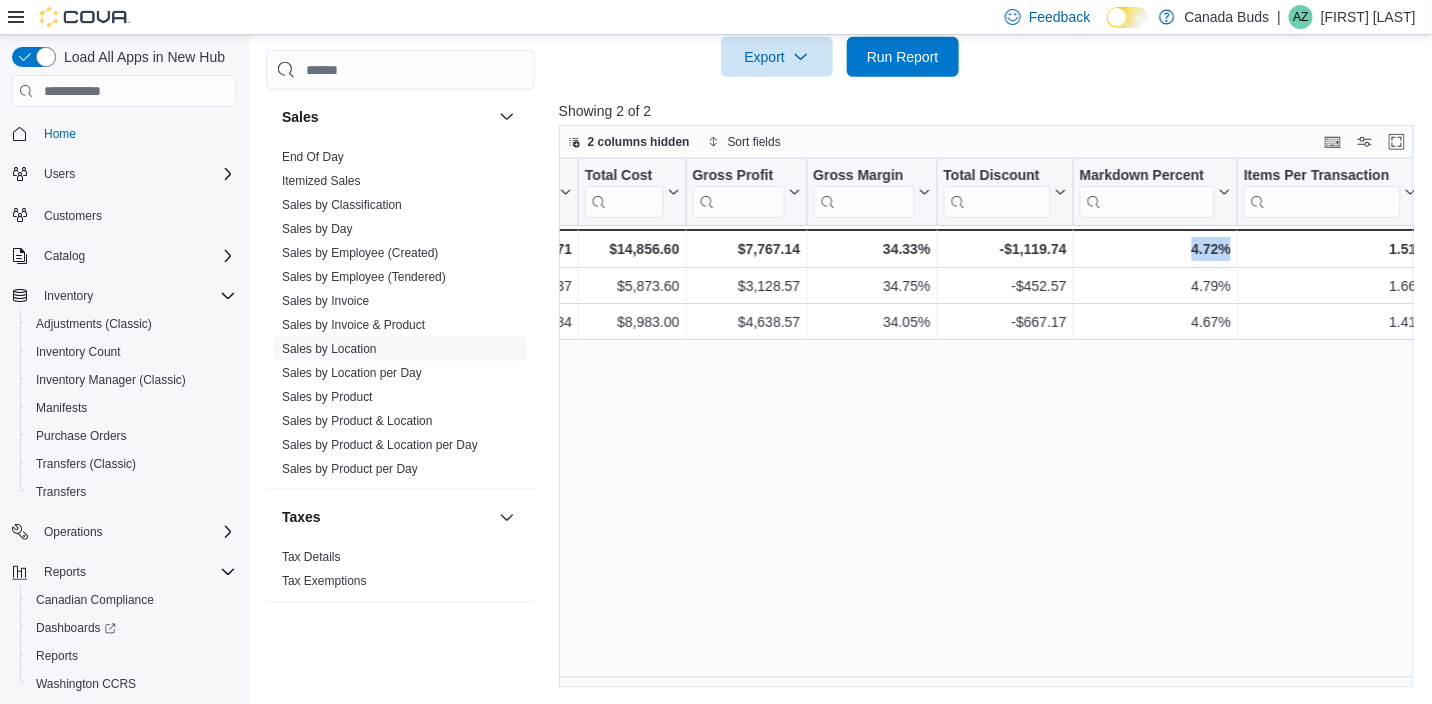 drag, startPoint x: 1238, startPoint y: 241, endPoint x: 1255, endPoint y: 408, distance: 167.86304 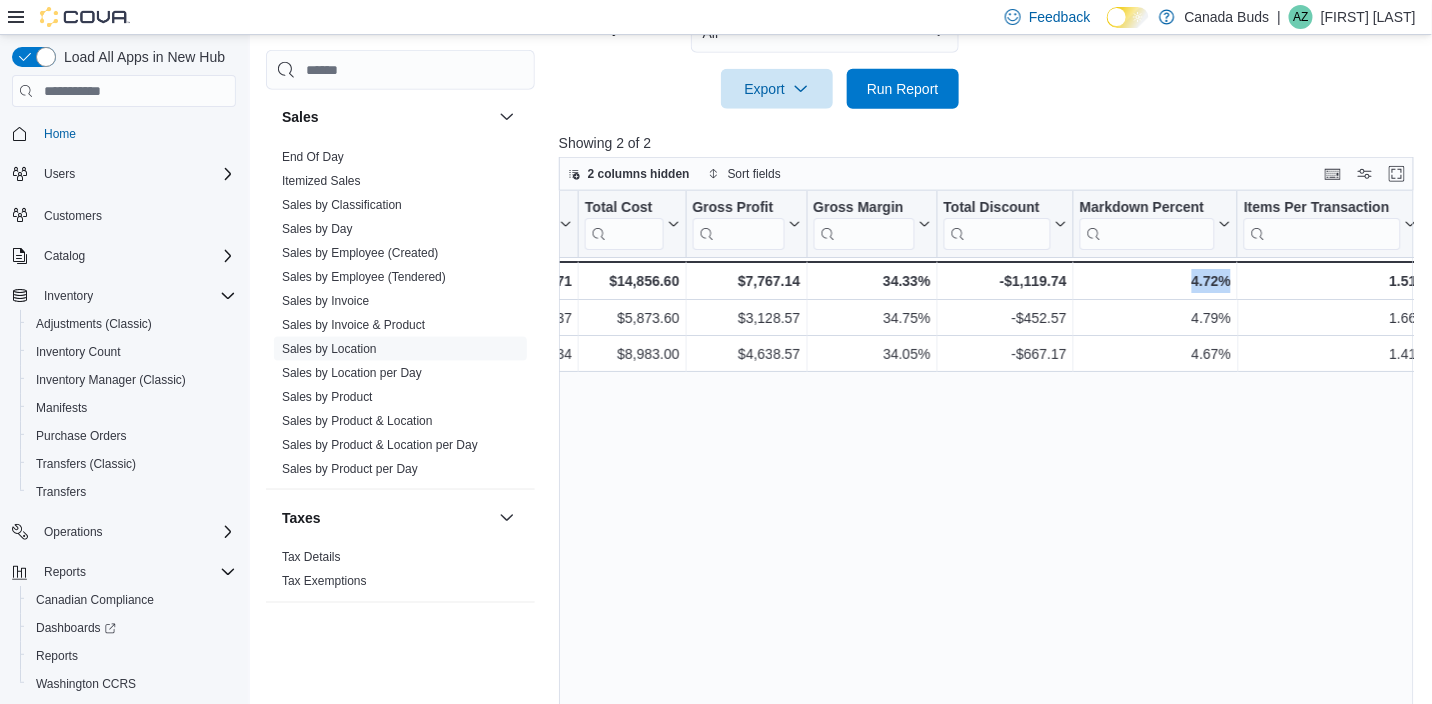 scroll, scrollTop: 728, scrollLeft: 0, axis: vertical 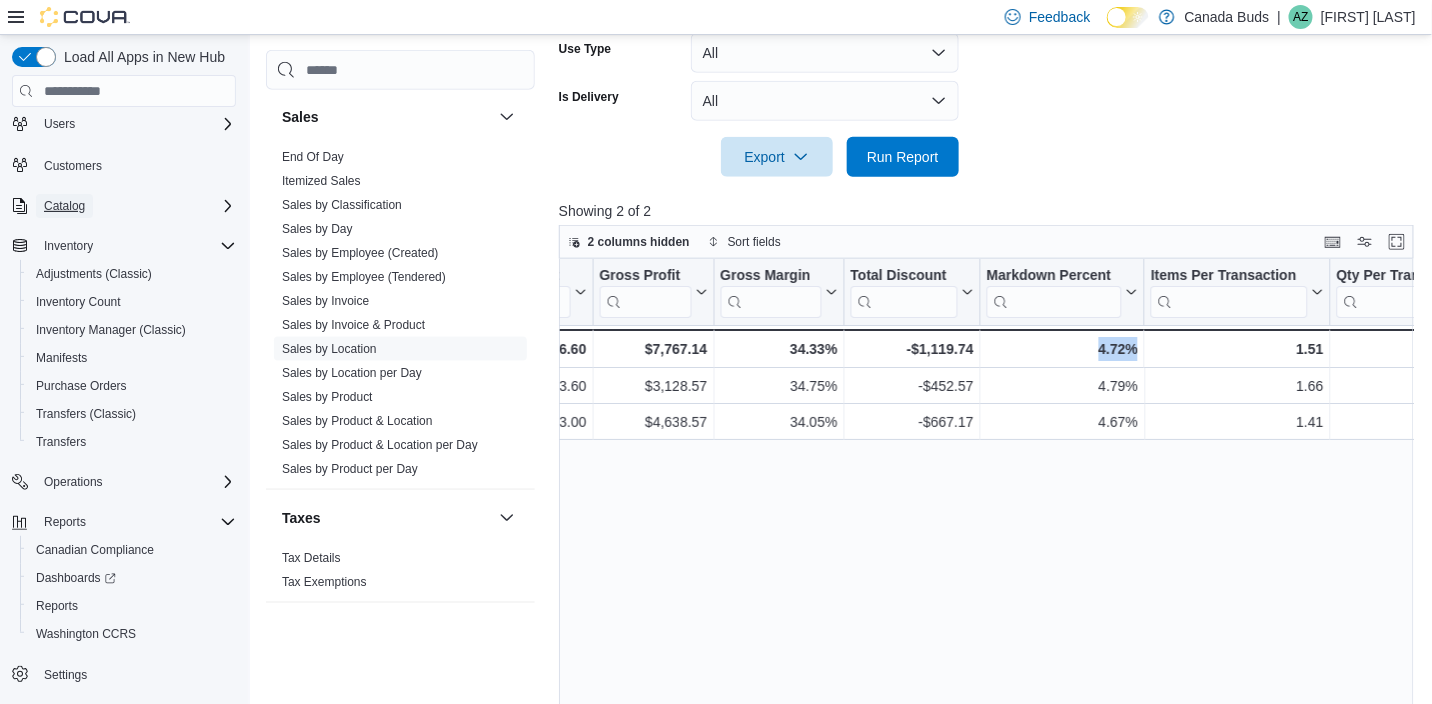 click on "Catalog" at bounding box center (64, 206) 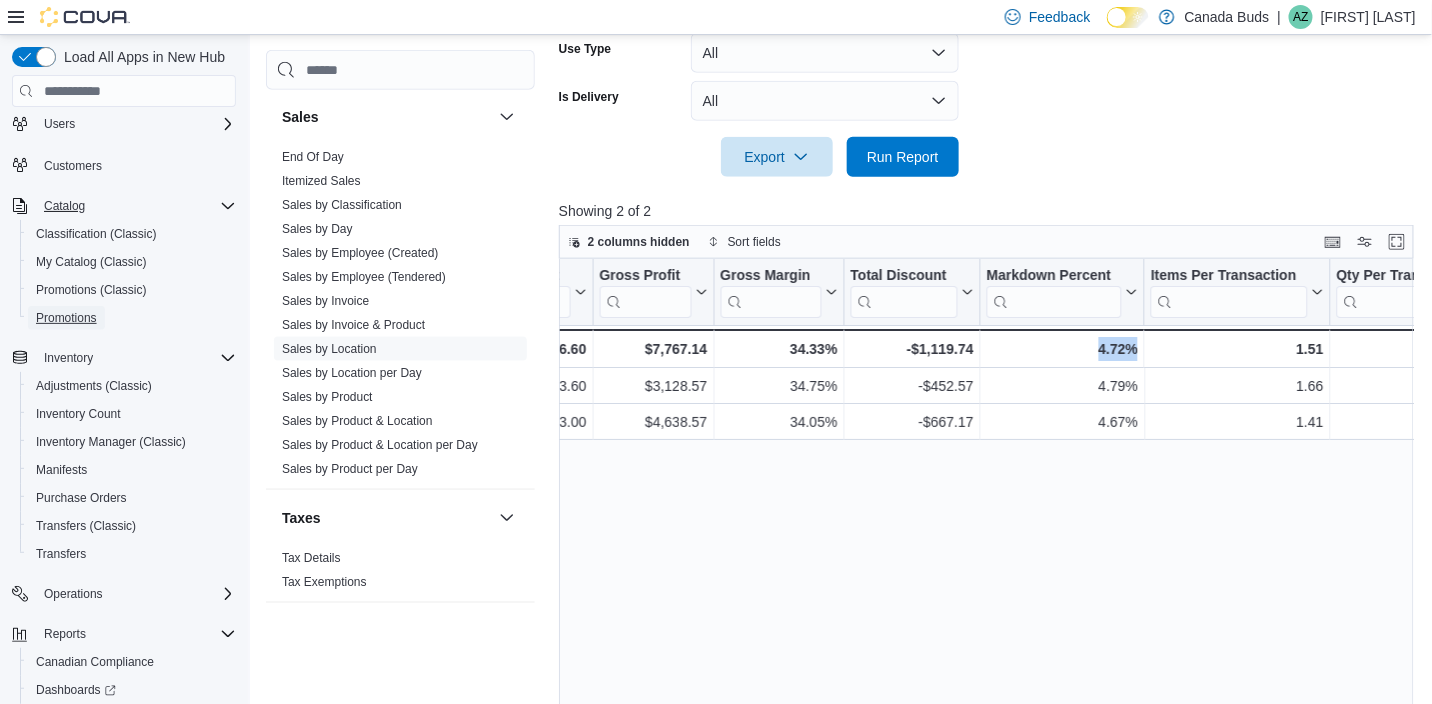 scroll, scrollTop: 1328, scrollLeft: 0, axis: vertical 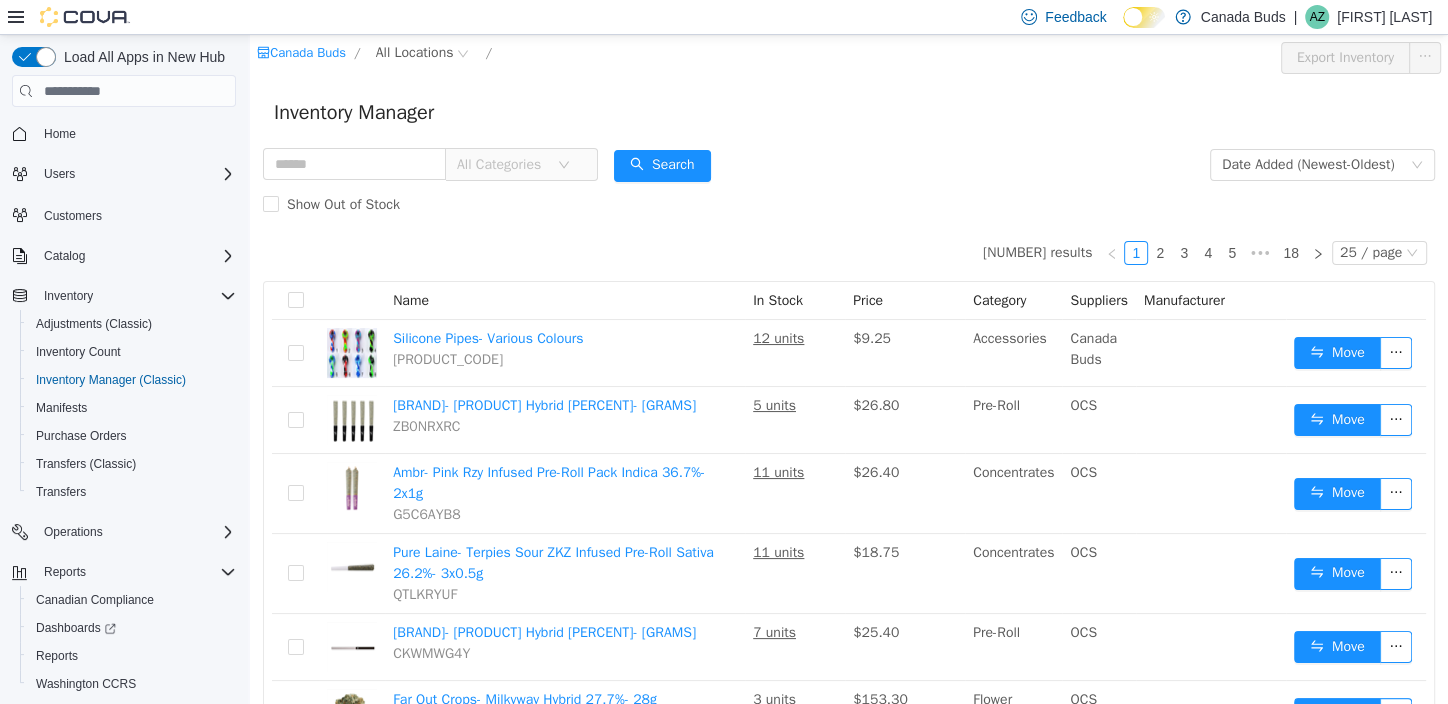 click on "All Categories" at bounding box center [502, 165] 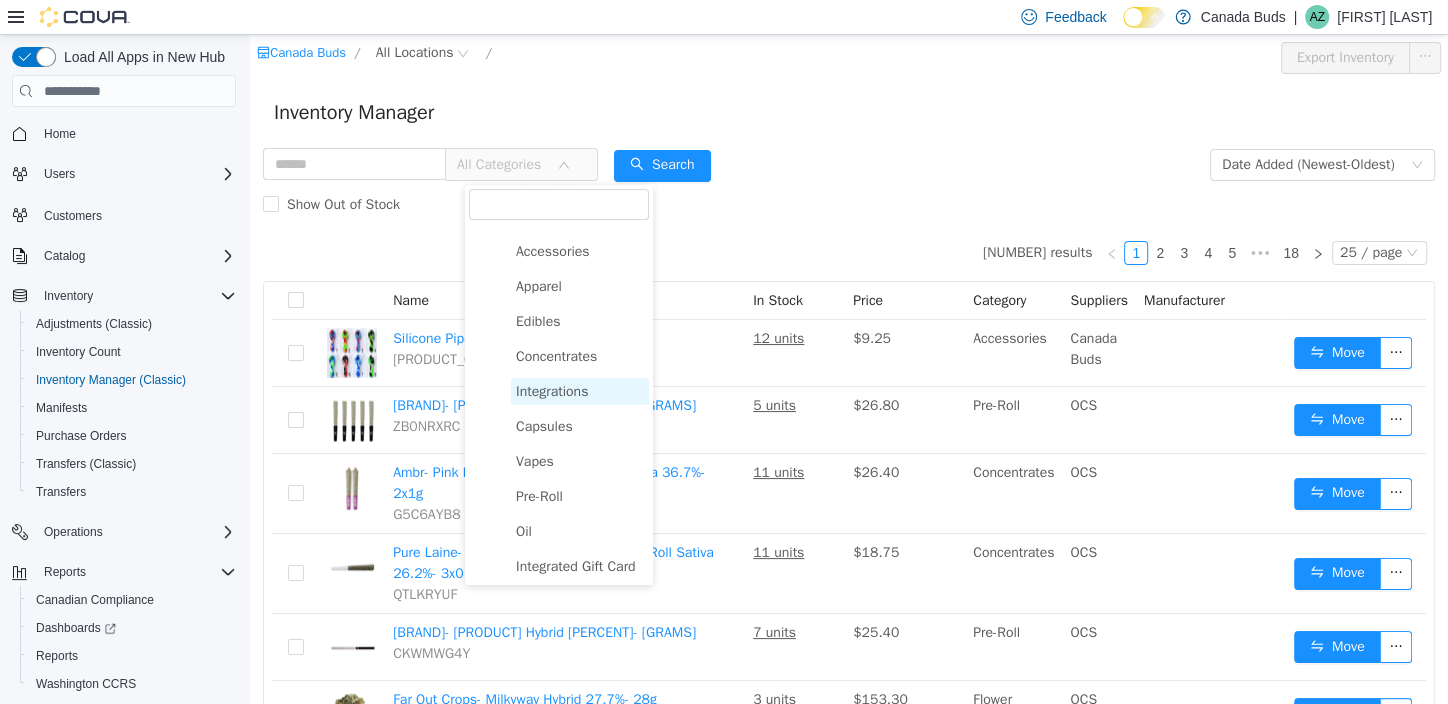 scroll, scrollTop: 199, scrollLeft: 0, axis: vertical 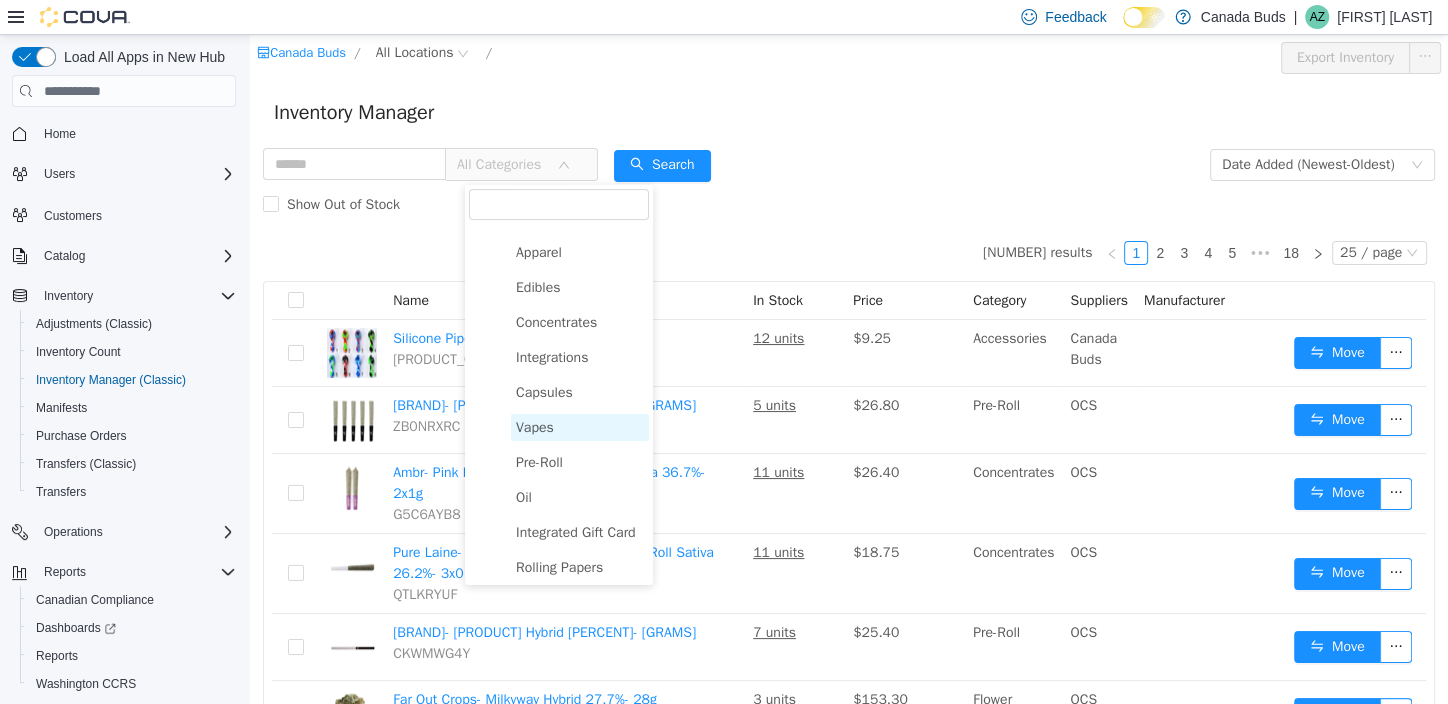click on "Vapes" at bounding box center (535, 427) 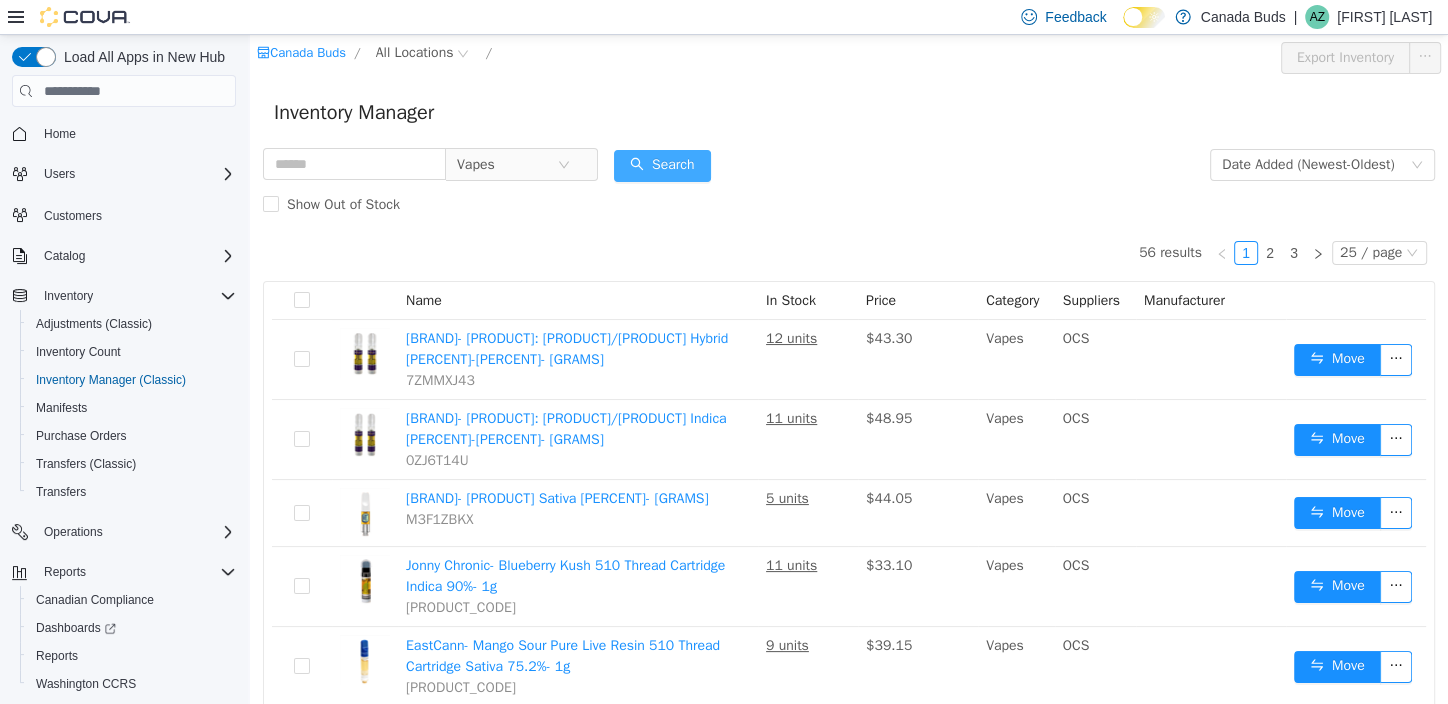 click on "Search" at bounding box center (662, 166) 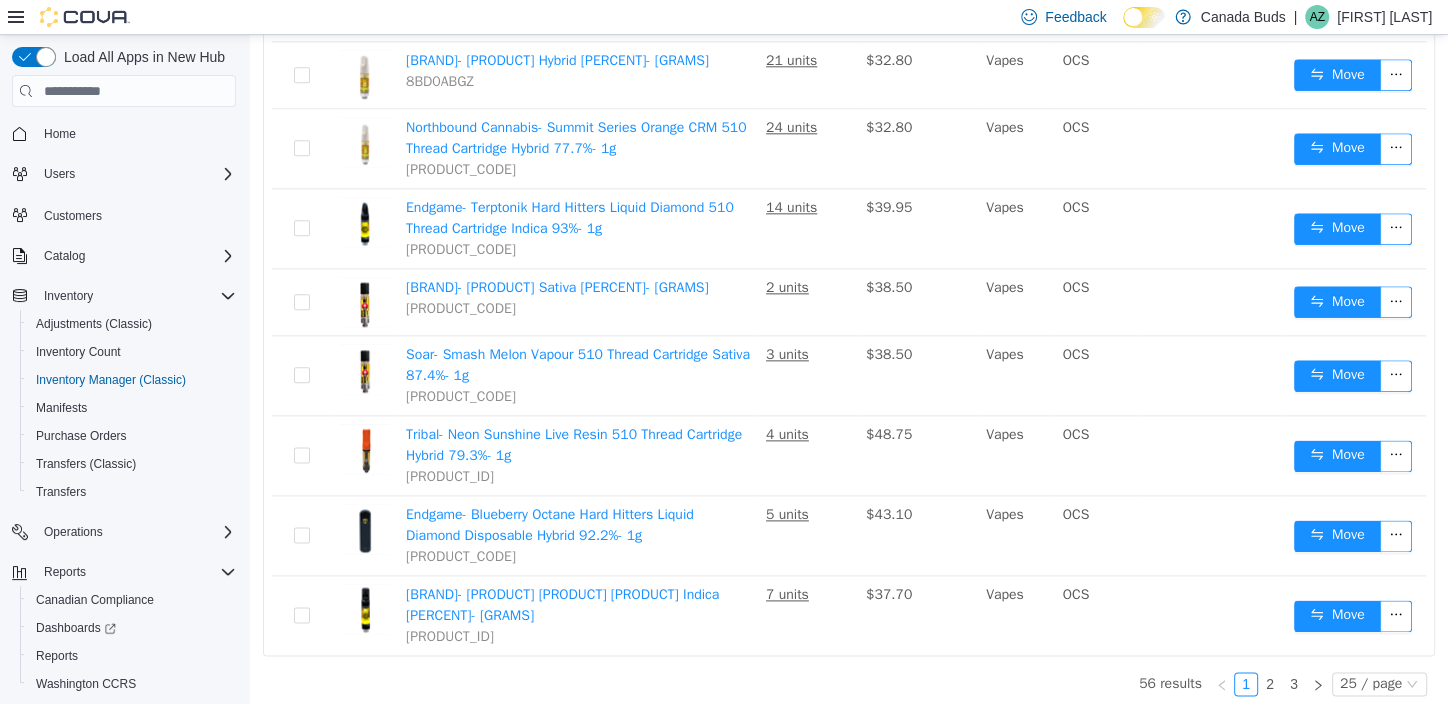 scroll, scrollTop: 1665, scrollLeft: 0, axis: vertical 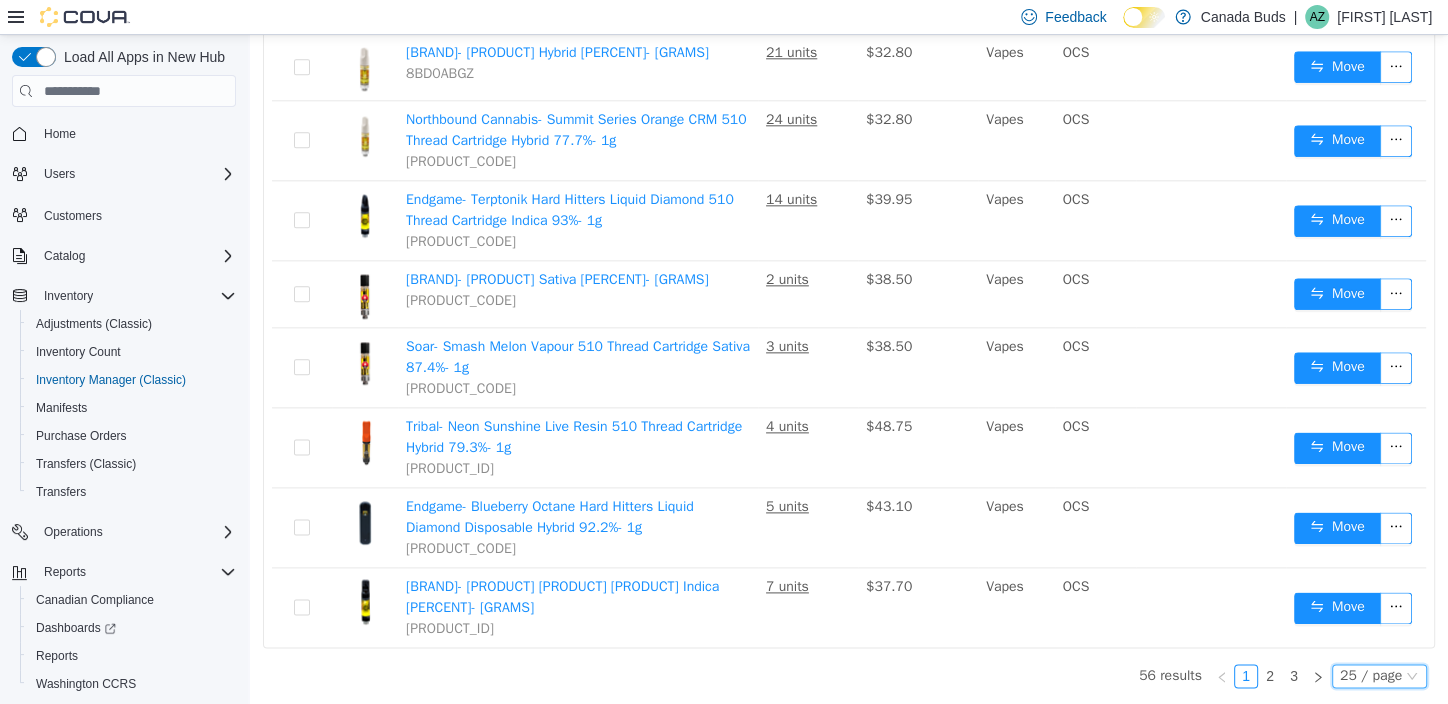 click on "25 / page" at bounding box center (1371, 676) 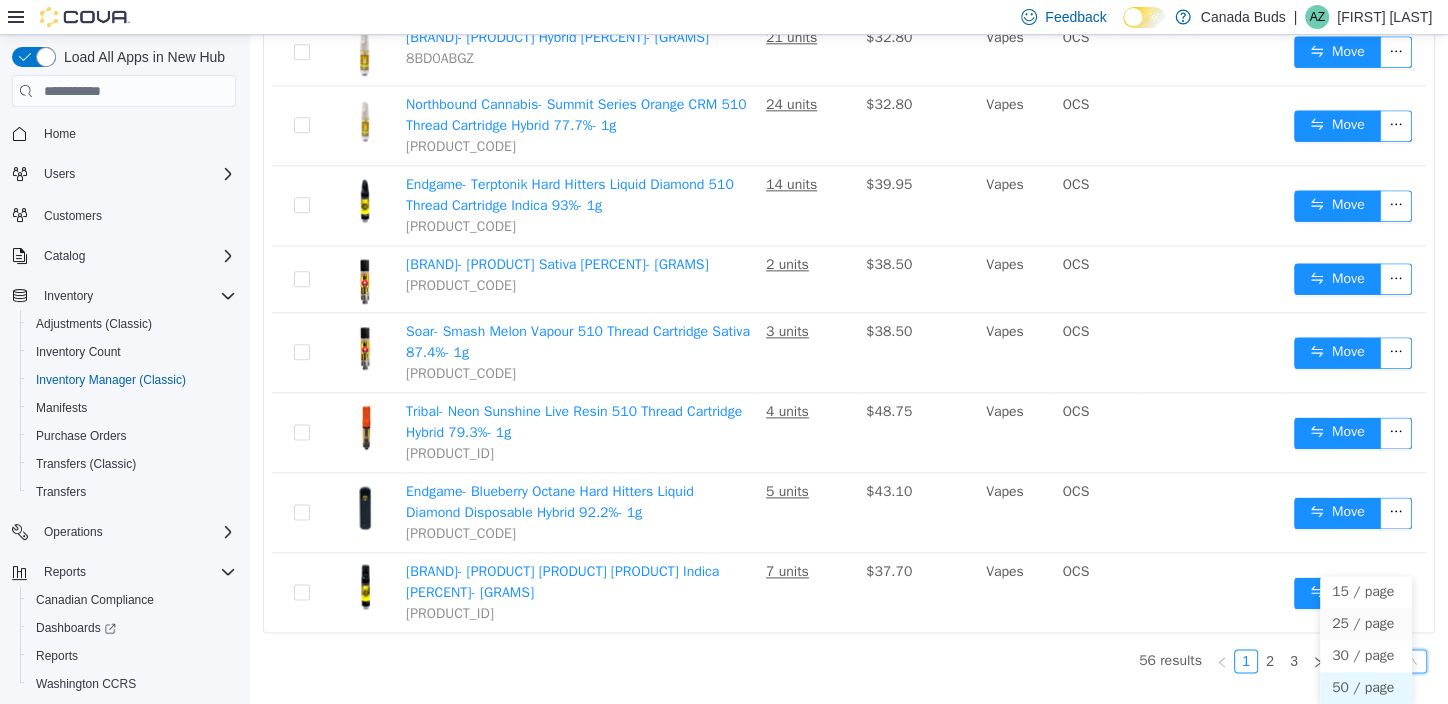 click on "50 / page" at bounding box center (1366, 688) 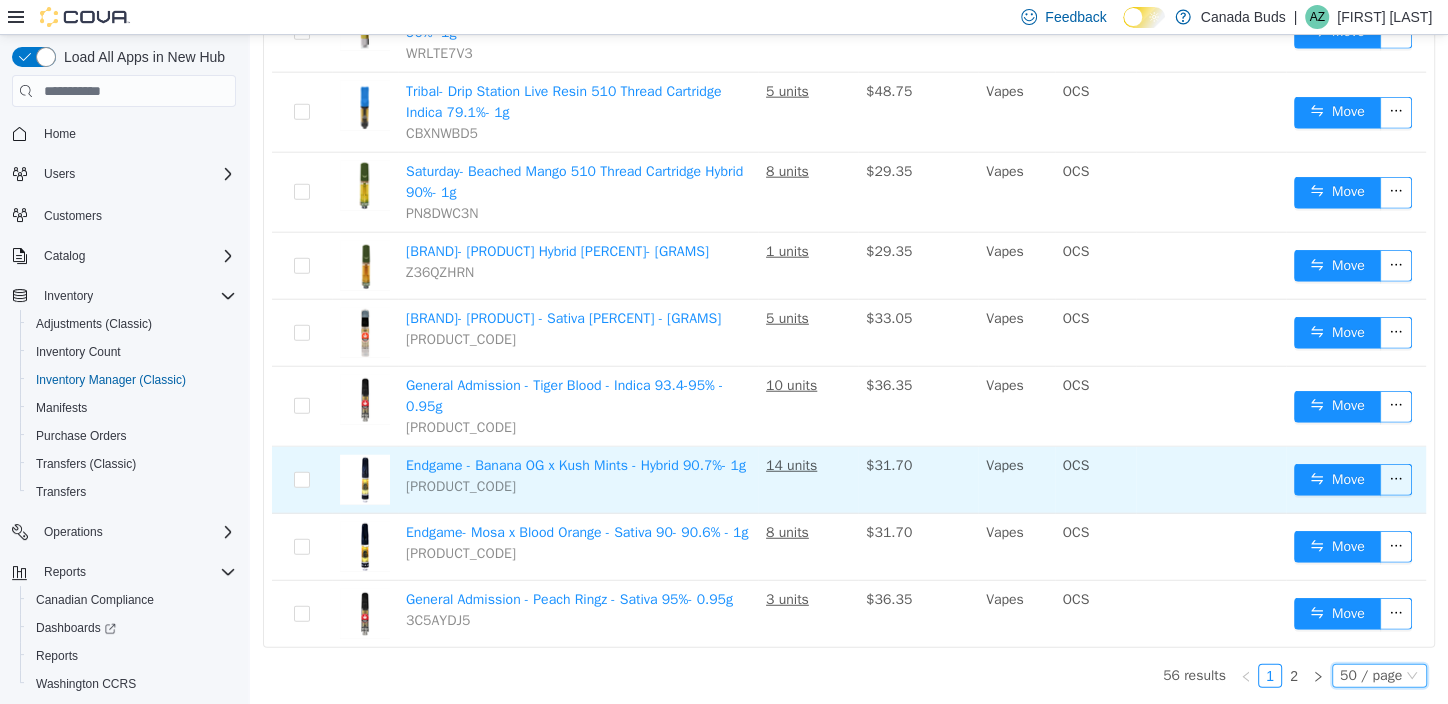 scroll, scrollTop: 3580, scrollLeft: 0, axis: vertical 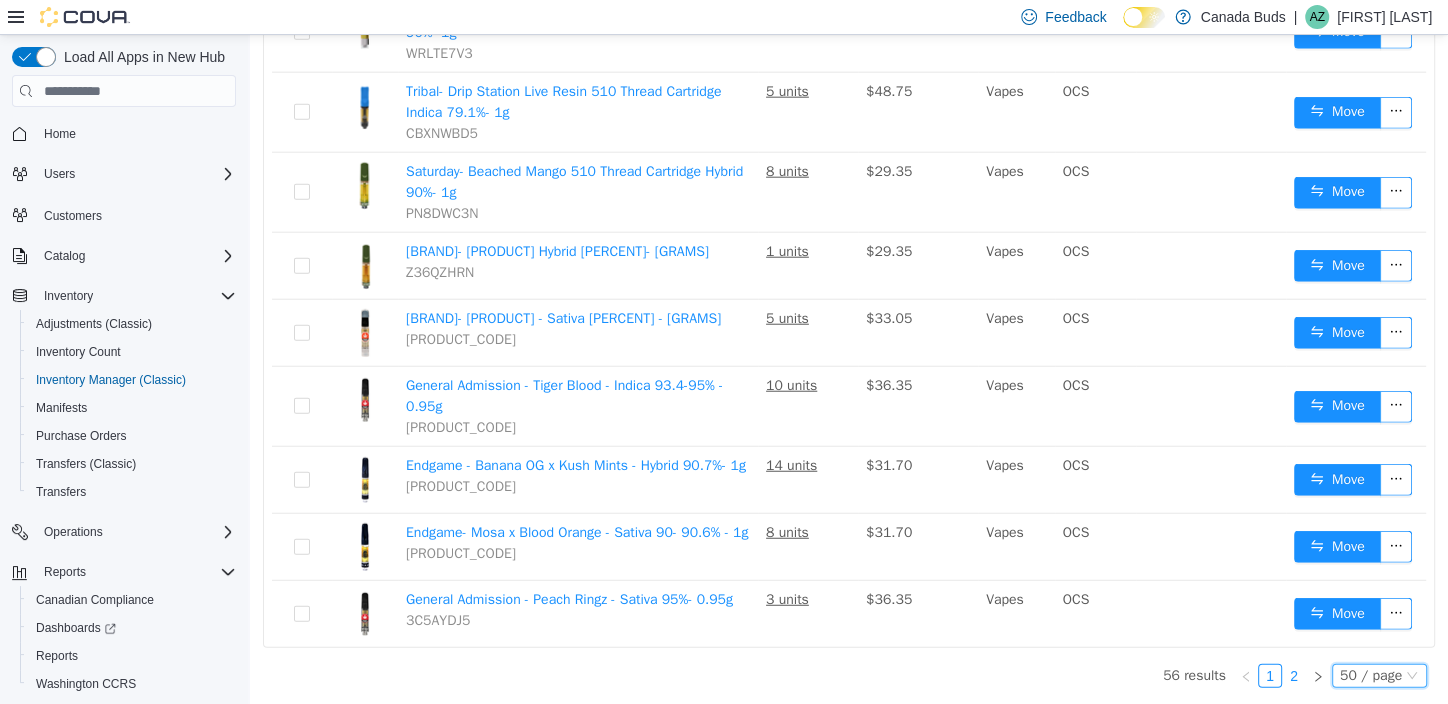 click on "2" at bounding box center (1294, 676) 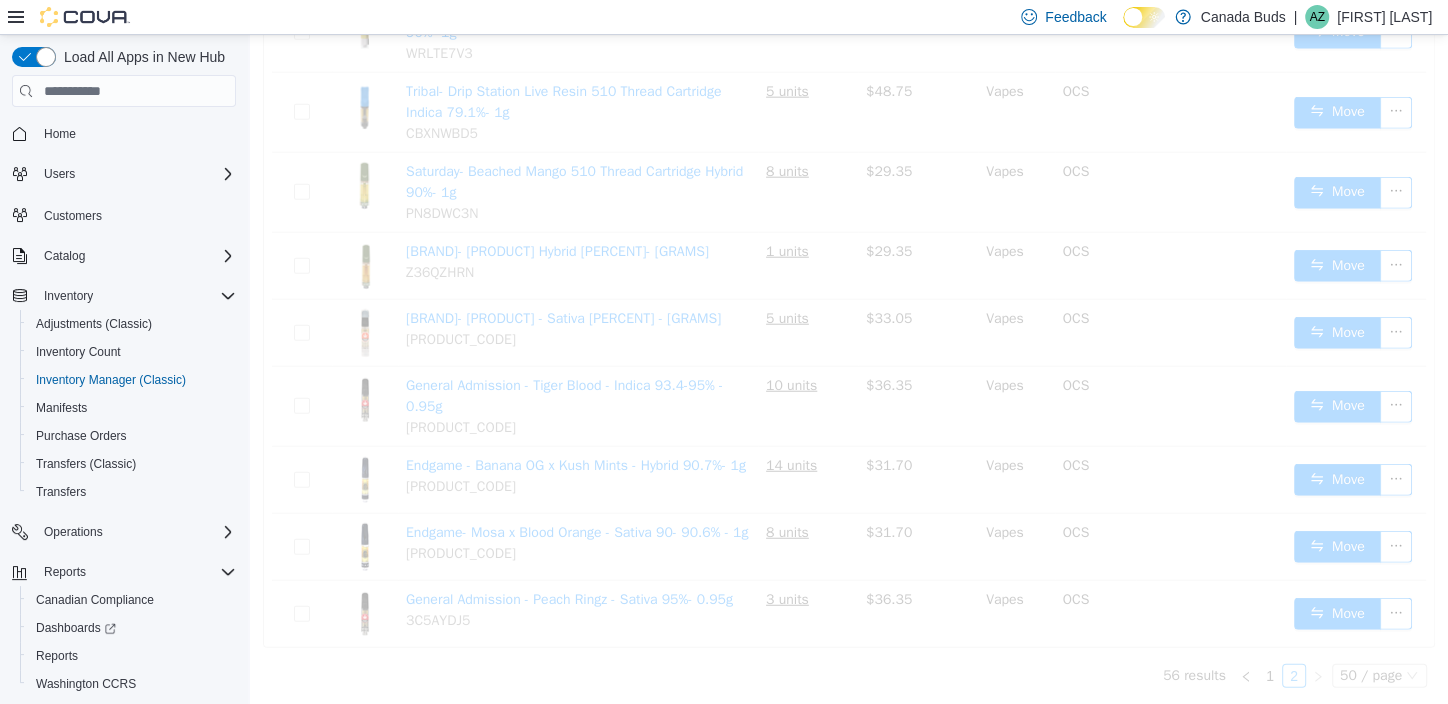 scroll, scrollTop: 137, scrollLeft: 0, axis: vertical 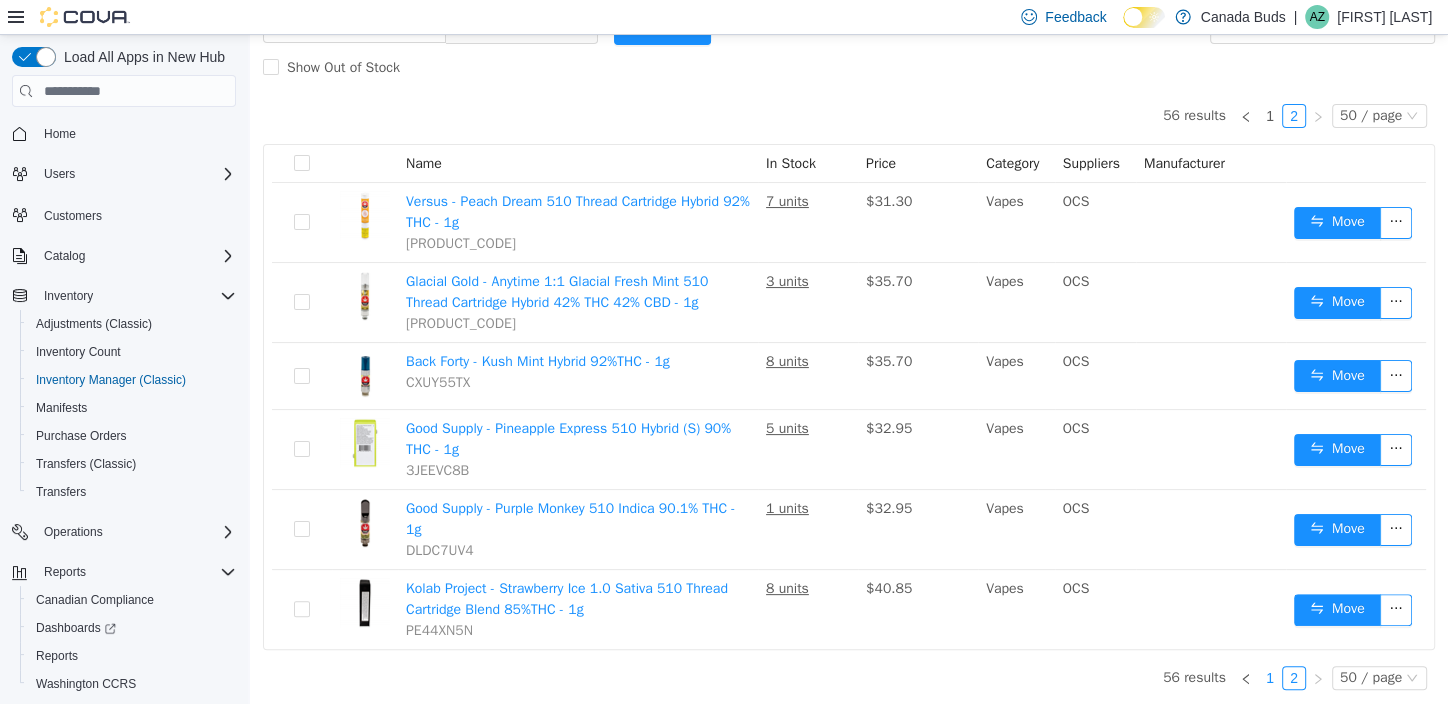 click on "1" at bounding box center (1270, 678) 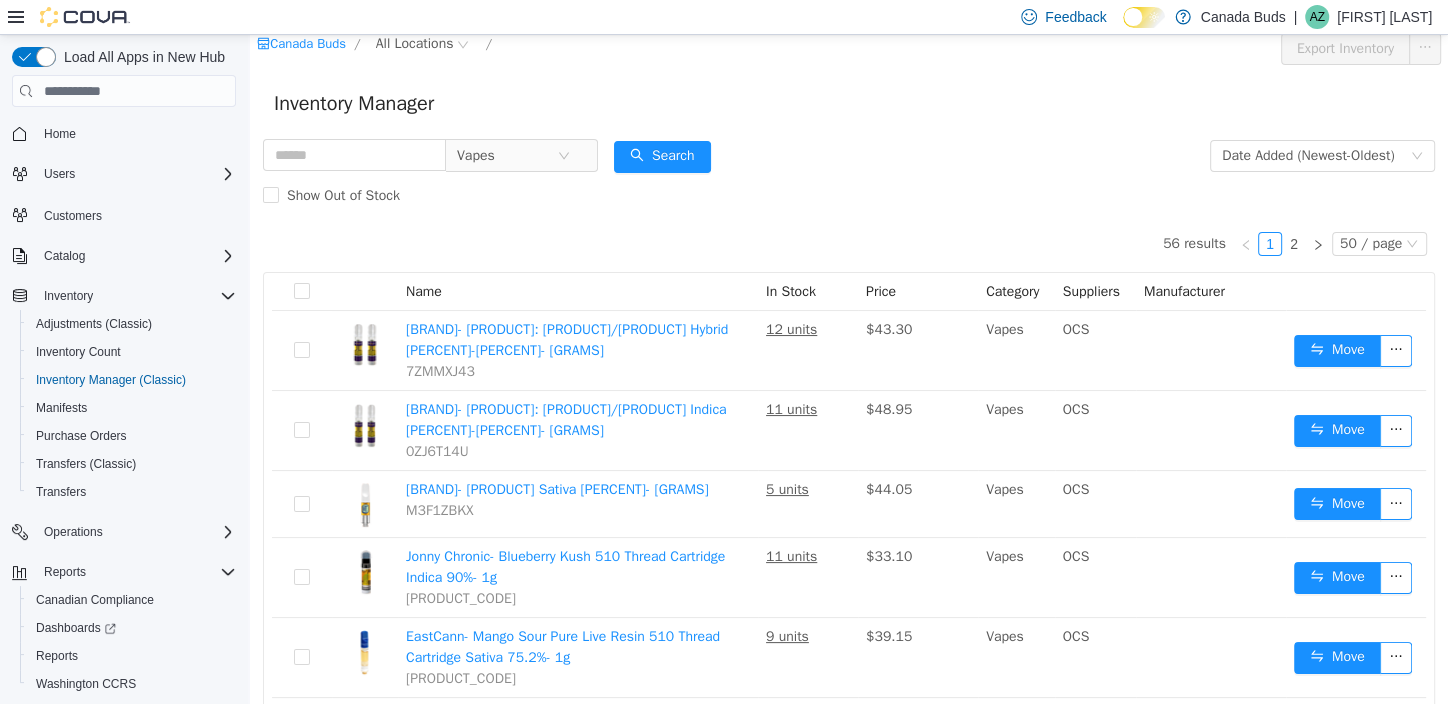 scroll, scrollTop: 0, scrollLeft: 0, axis: both 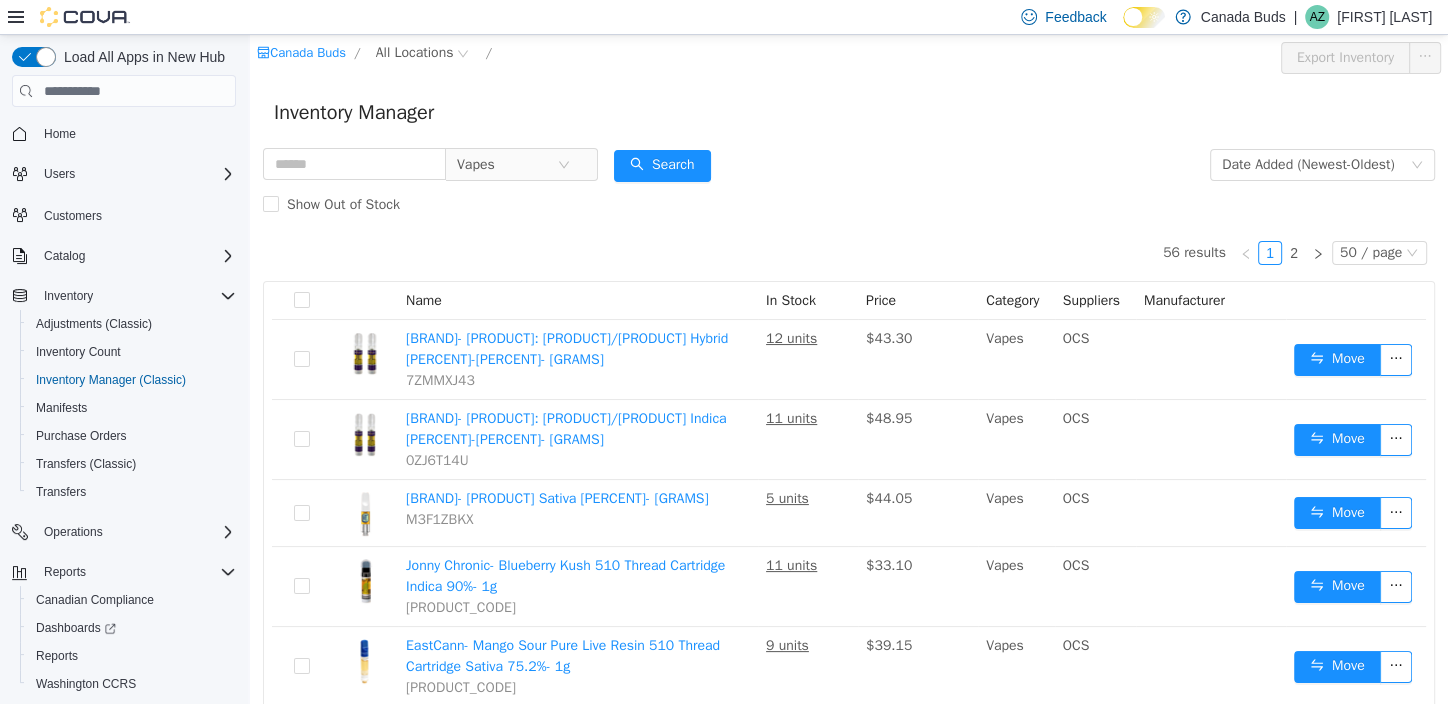 click on "56 results 1 2 50 / page Name In Stock Price Category Suppliers Manufacturer Roilty- Hawaiian Thunder & Imperial Peach 510 Thread Cartridge Hybrid 83.8- 87.3%- 2x0.5g 7ZMMXJ43 12 units $43.30 Vapes OCS Move Roilty- Shatter Vape: Catacomb Kush/Roil Wedding 510 Thread Cart Indica 87.2- 89.1%- 2x0.5g 0ZJ6T14U 11 units $48.95 Vapes OCS Move Terra Labs- Strawberry Tsunami Live Resin Diamond Vape Sativa 90.3%- 1g M3F1ZBKX 5 units $44.05 Vapes OCS Move Jonny Chronic- Blueberry Kush 510 Thread Cartridge Indica 90%- 1g 57A5C784 11 units $33.10 Vapes OCS Move EastCann- Mango Sour Pure Live Resin 510 Thread Cartridge Sativa 75.2%- 1g 7LLUE742 9 units $39.15 Vapes OCS Move Greybeard- Banana Gas Pure Live Resin 510 Thread Cartridge Indica 73.4%- 1g XJ5CPMR3 4 units $44.05 Vapes OCS Move Contraband- Golden Apple BLNT Disposable Vape Hybrid 92%- 1g JK1QR3N6 6 units $45.00 Vapes OCS Move Papa's Herb- Watermelon Z 510 Thread Cartridge Indica 88.5%- 1g AZY46F1W 9 units $36.20 Vapes OCS Move AW70VJ2N 1 units $33.10 Vapes OCS 1" at bounding box center (849, 2175) 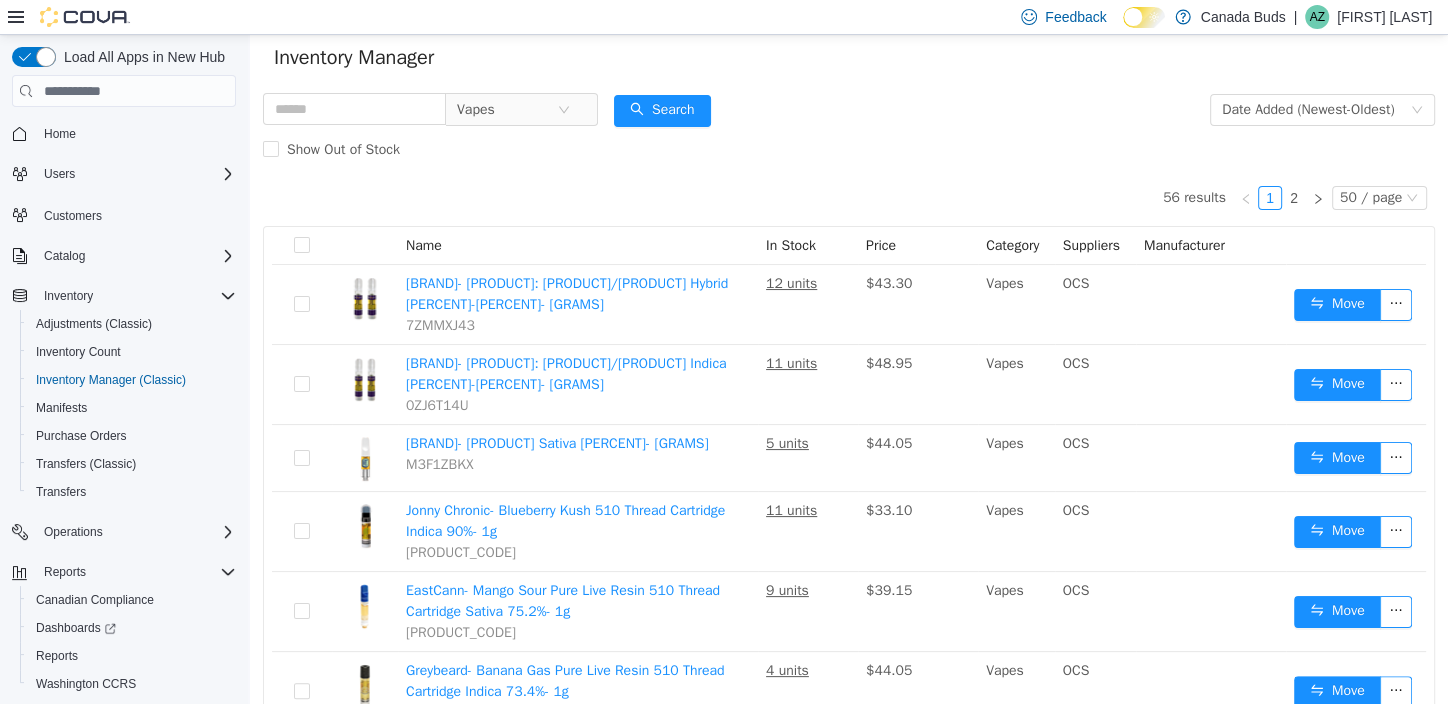 scroll, scrollTop: 0, scrollLeft: 0, axis: both 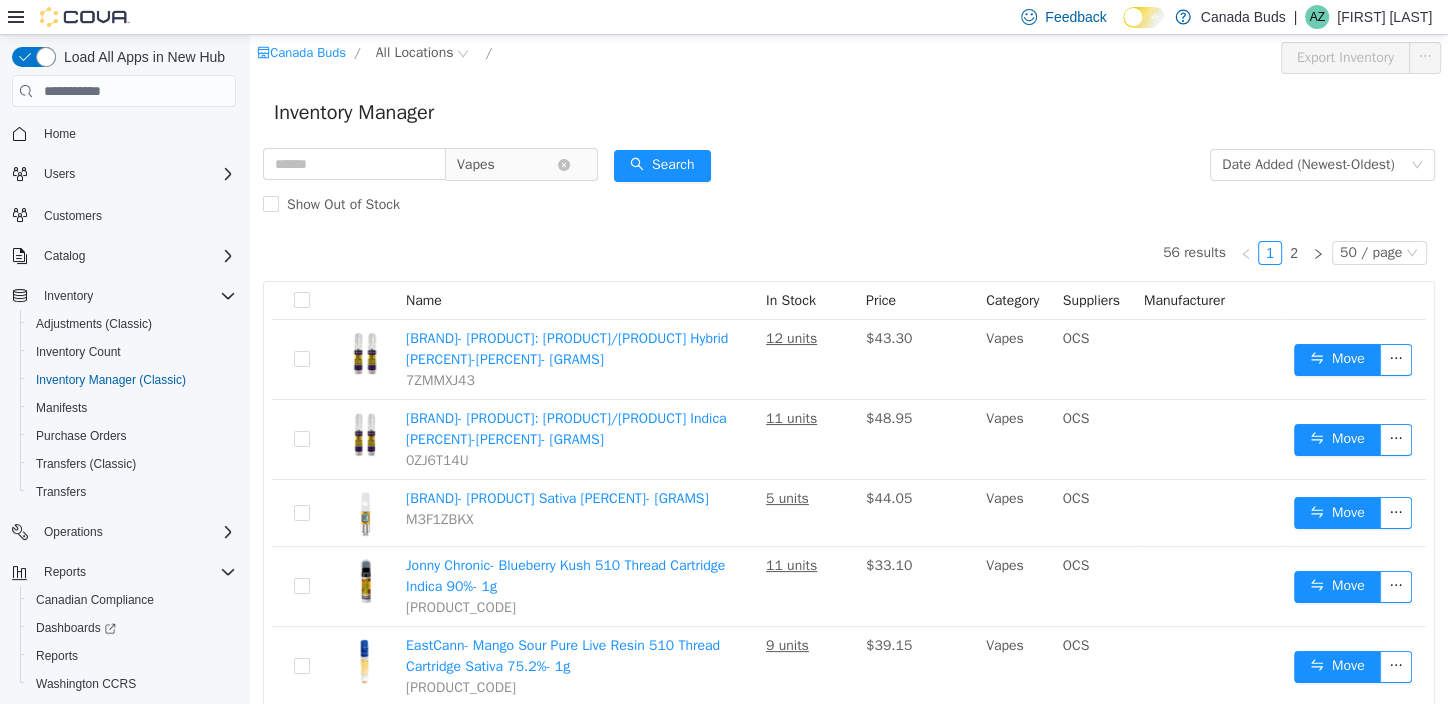 click on "Vapes" at bounding box center (507, 165) 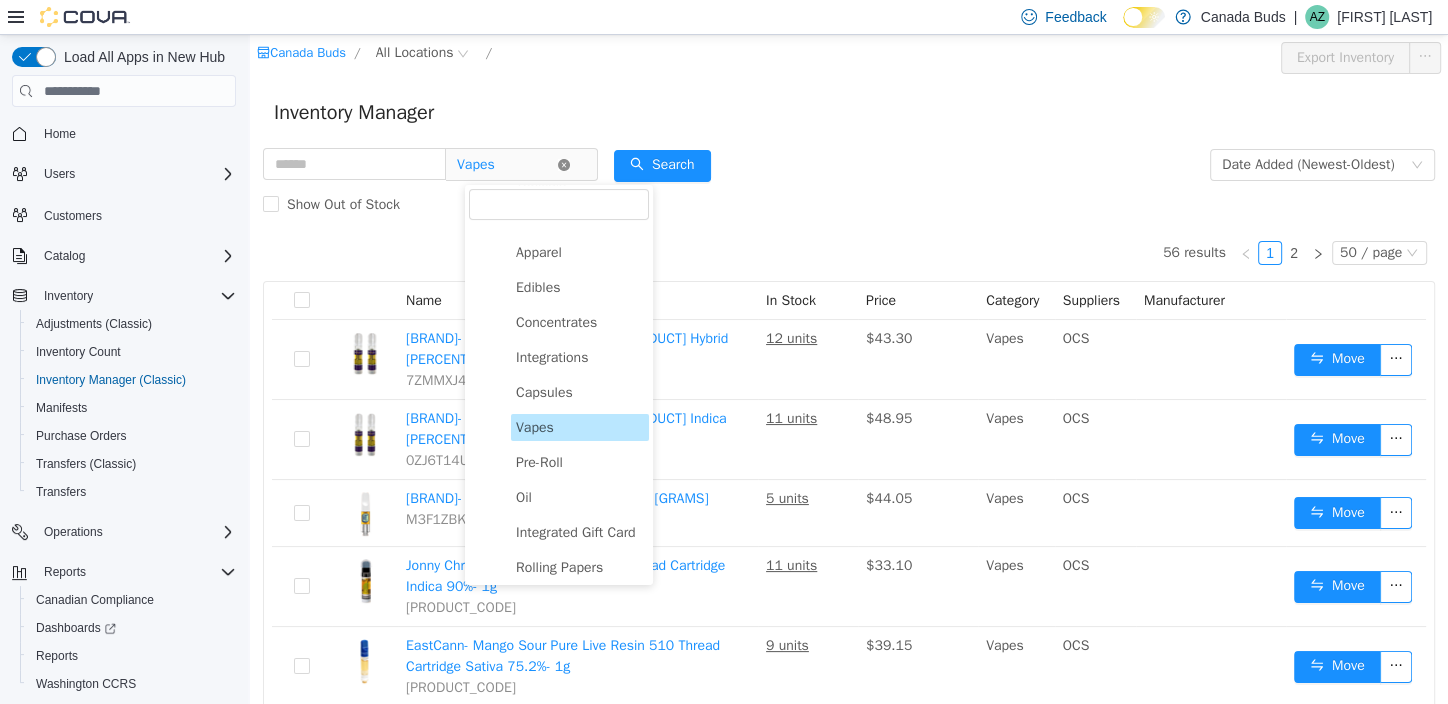 click 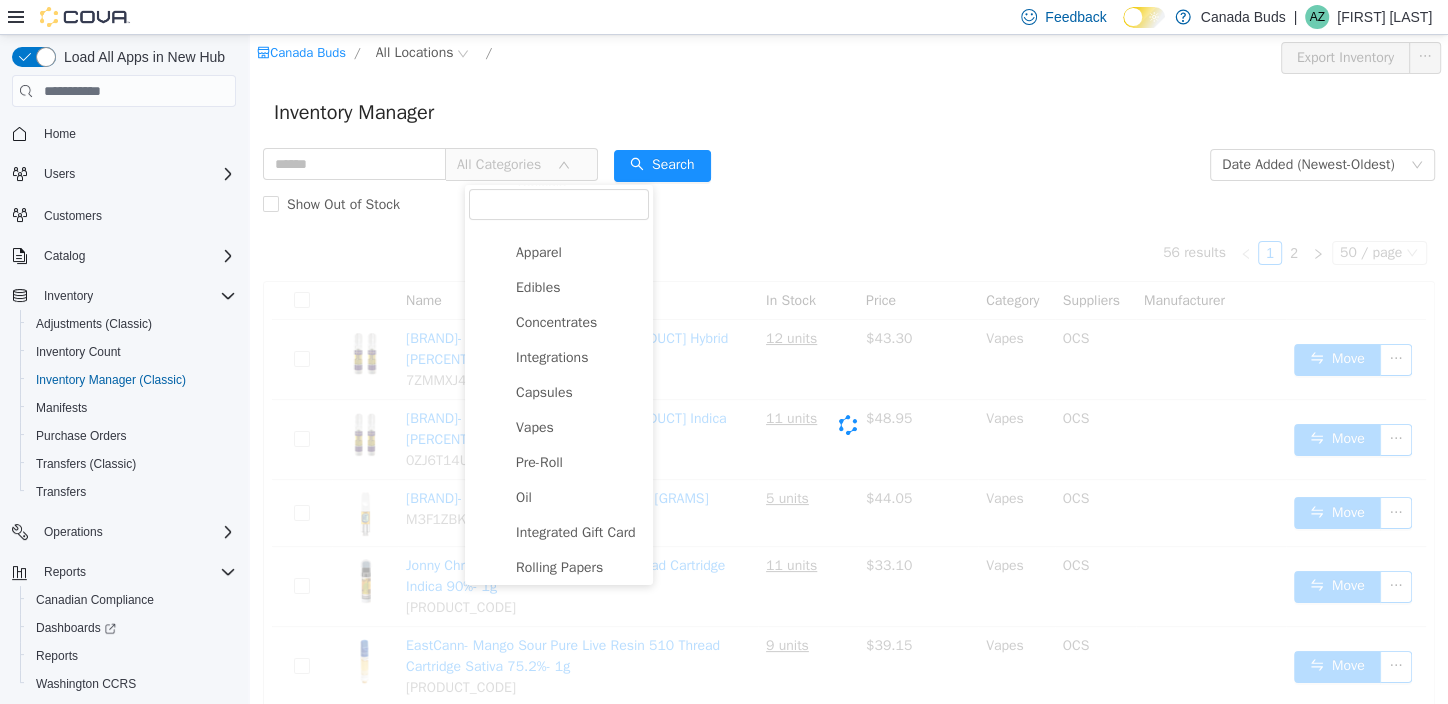 click on "All Categories" at bounding box center (502, 165) 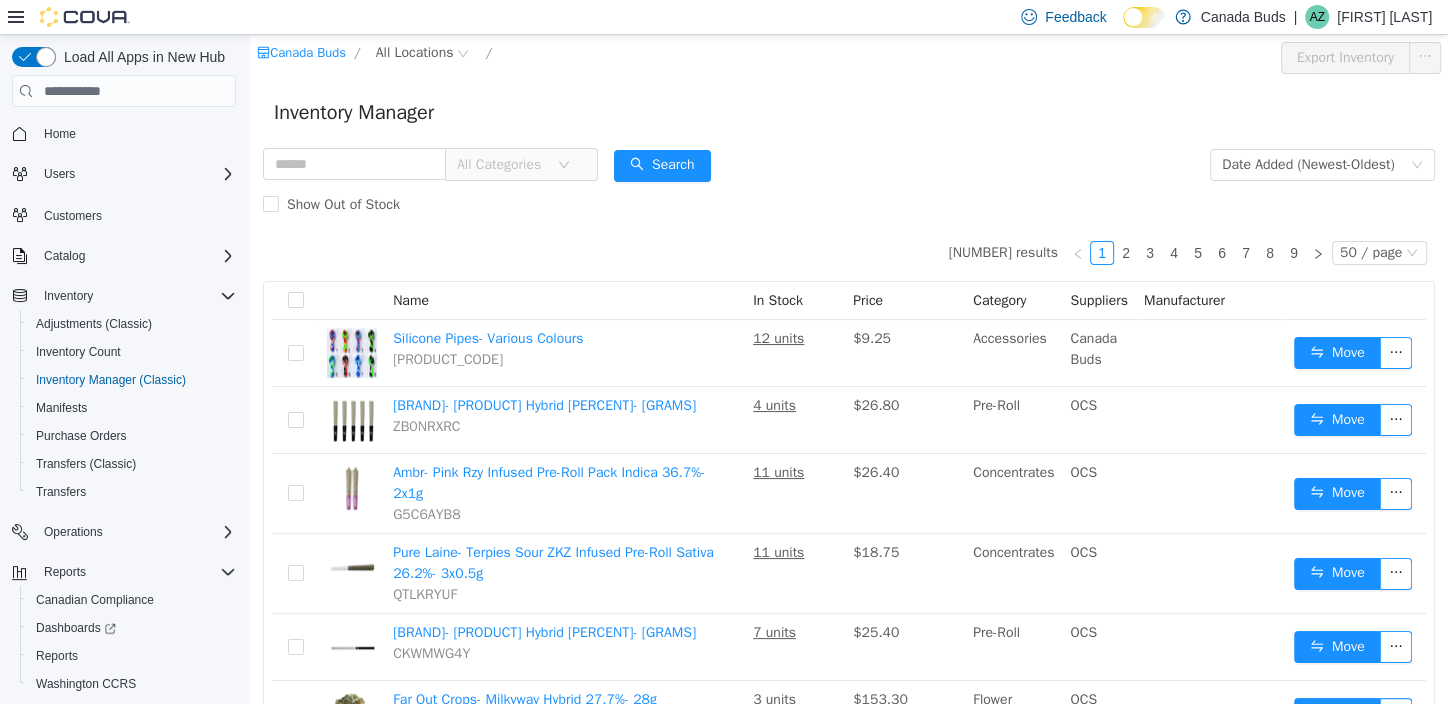click 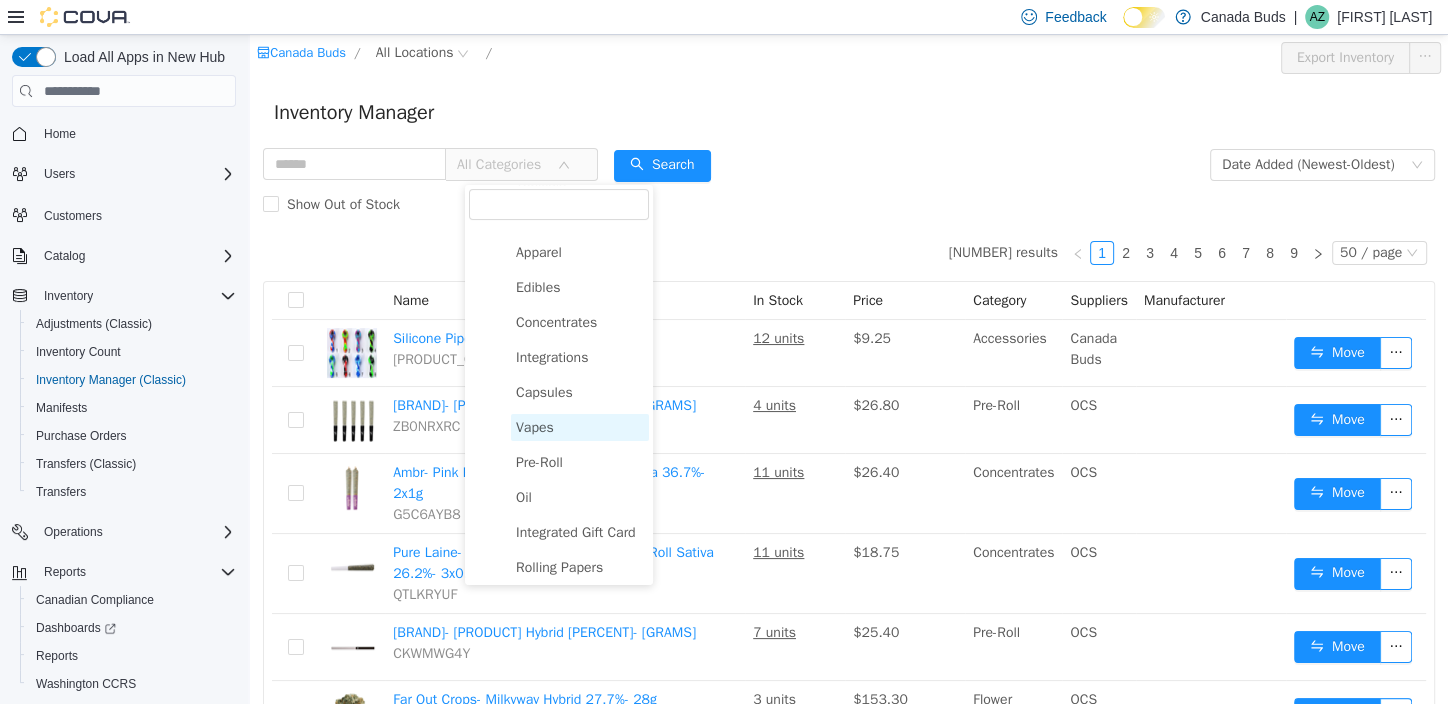 scroll, scrollTop: 0, scrollLeft: 0, axis: both 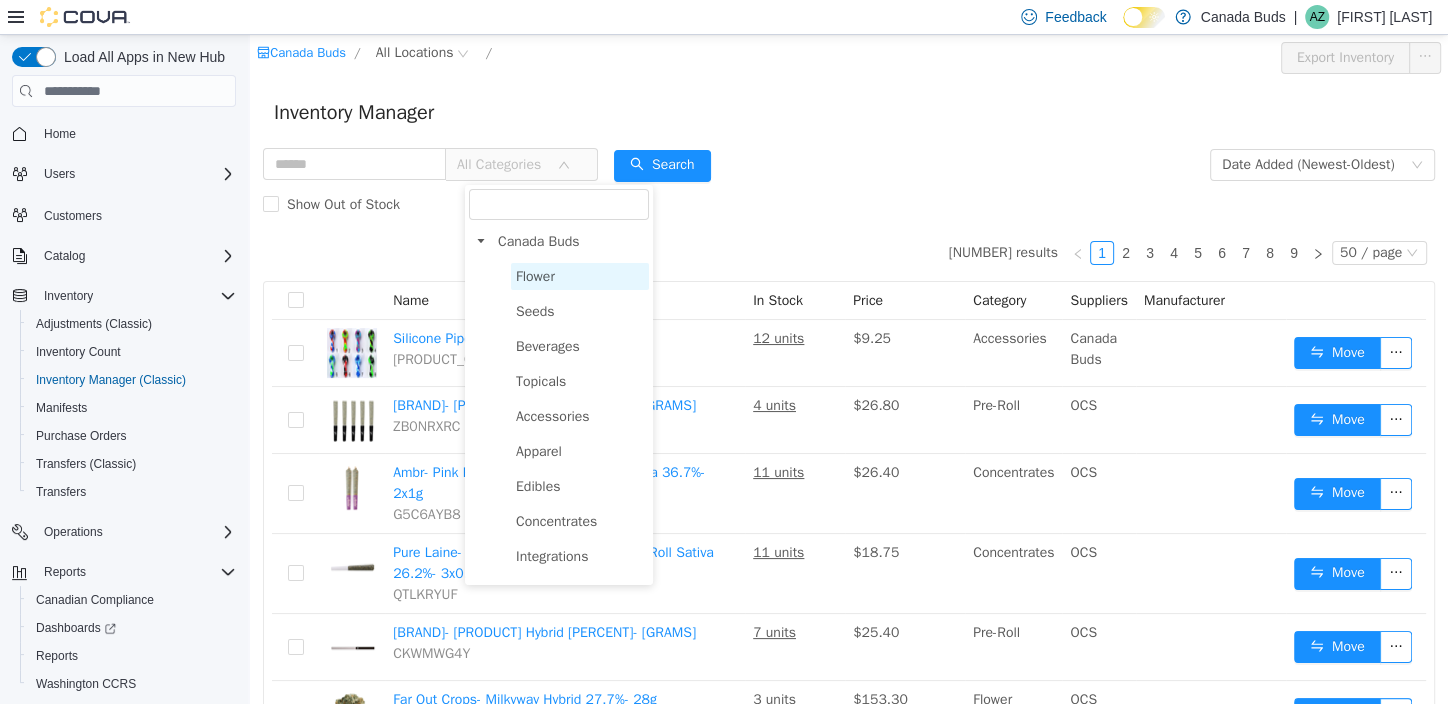 click on "Flower" at bounding box center (535, 276) 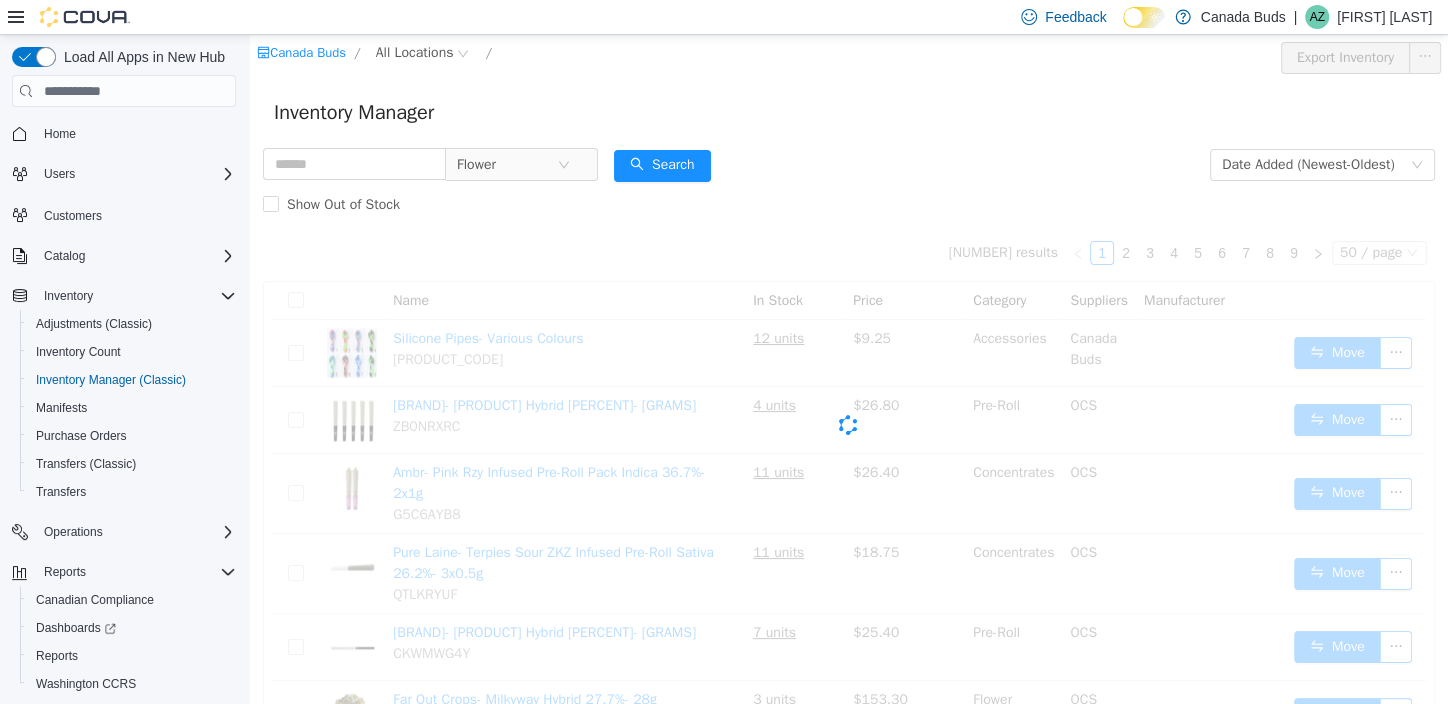 click on "Show Out of Stock" at bounding box center (849, 205) 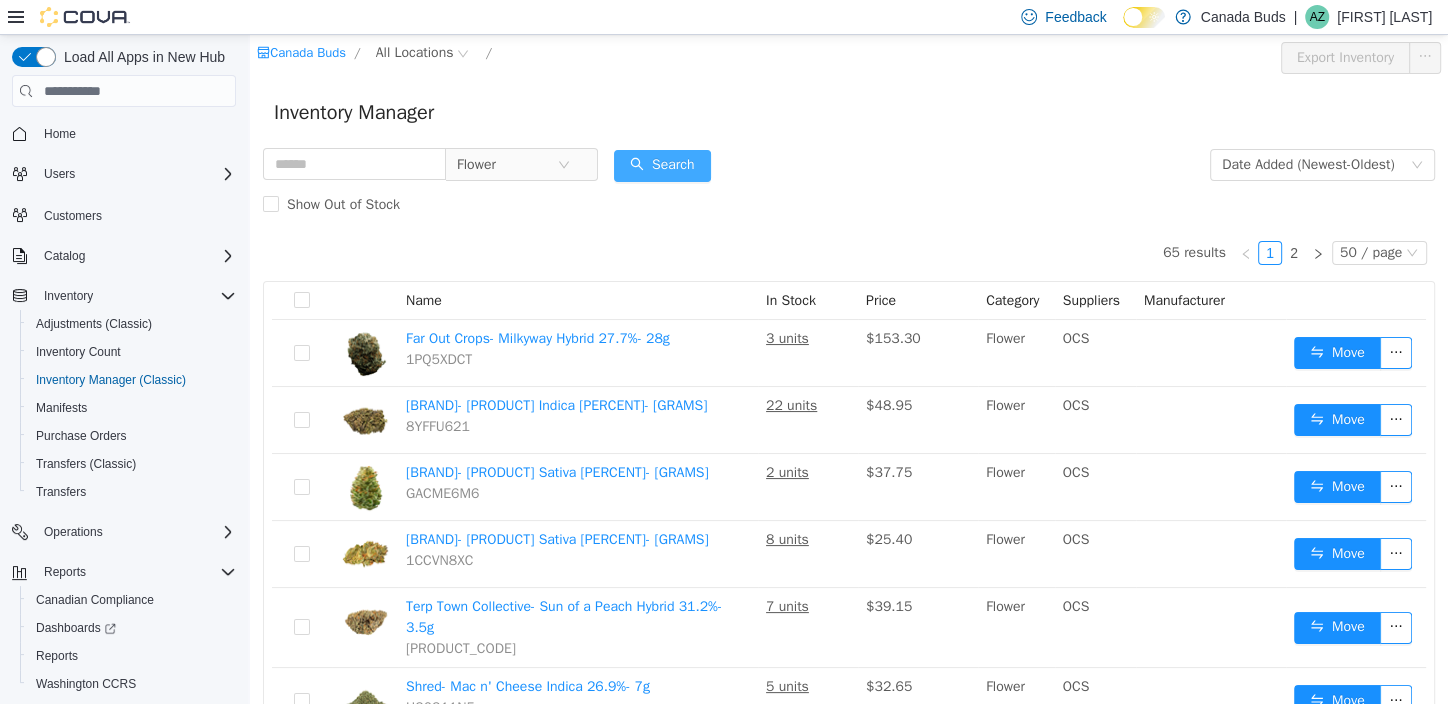 click on "Search" at bounding box center [662, 166] 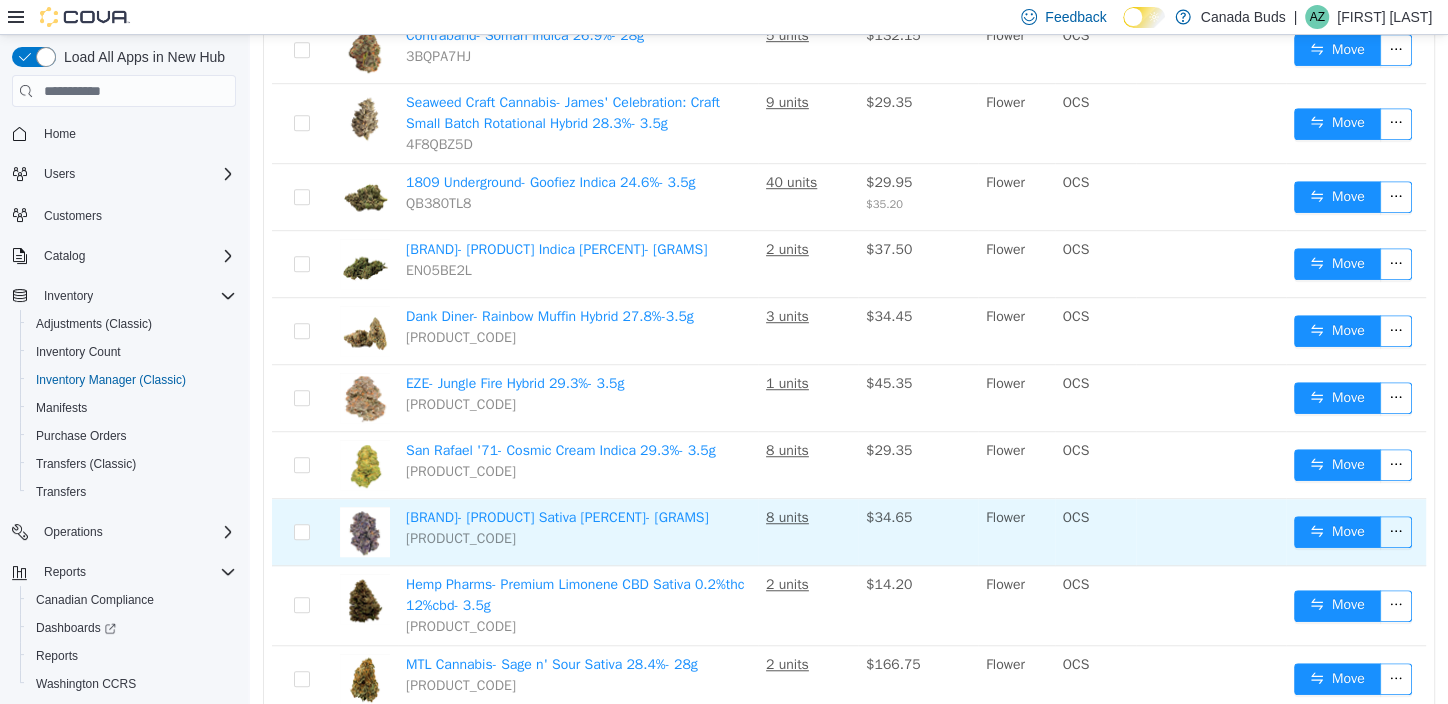 scroll, scrollTop: 999, scrollLeft: 0, axis: vertical 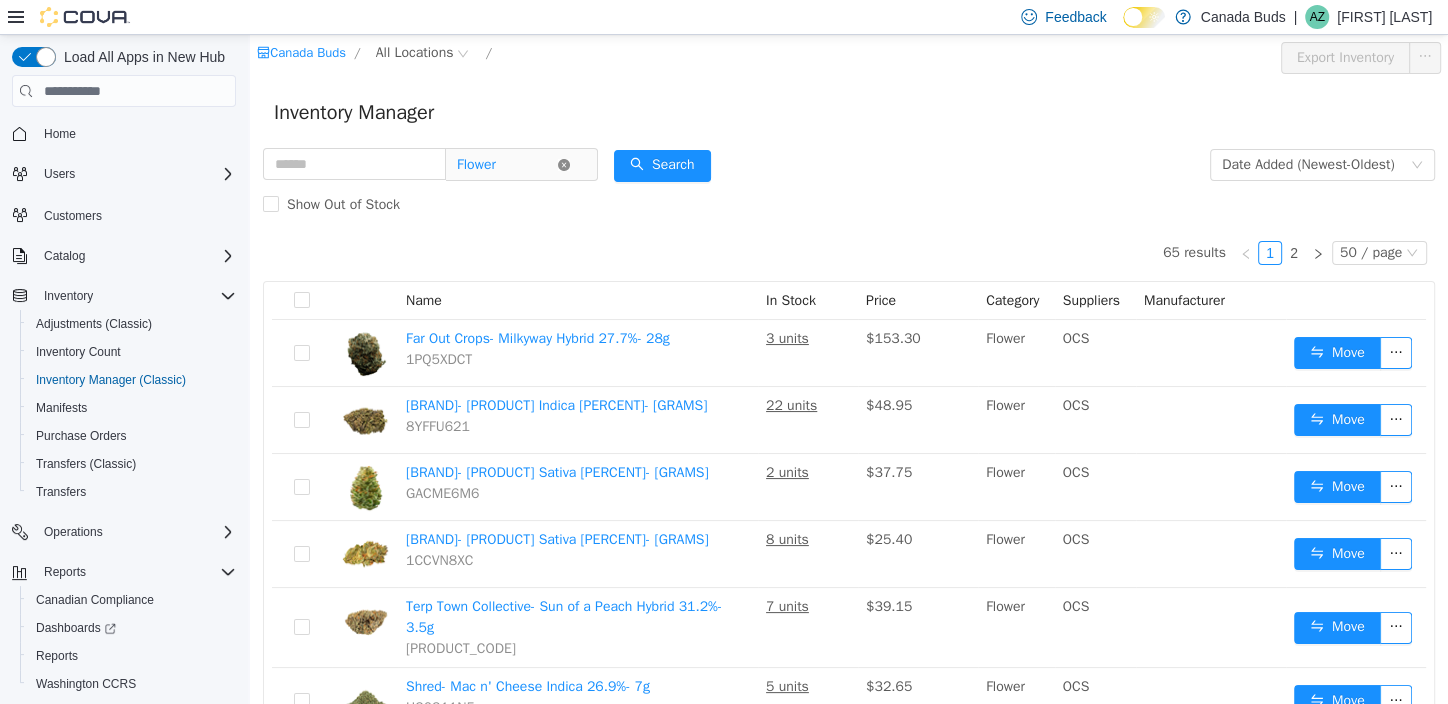 click 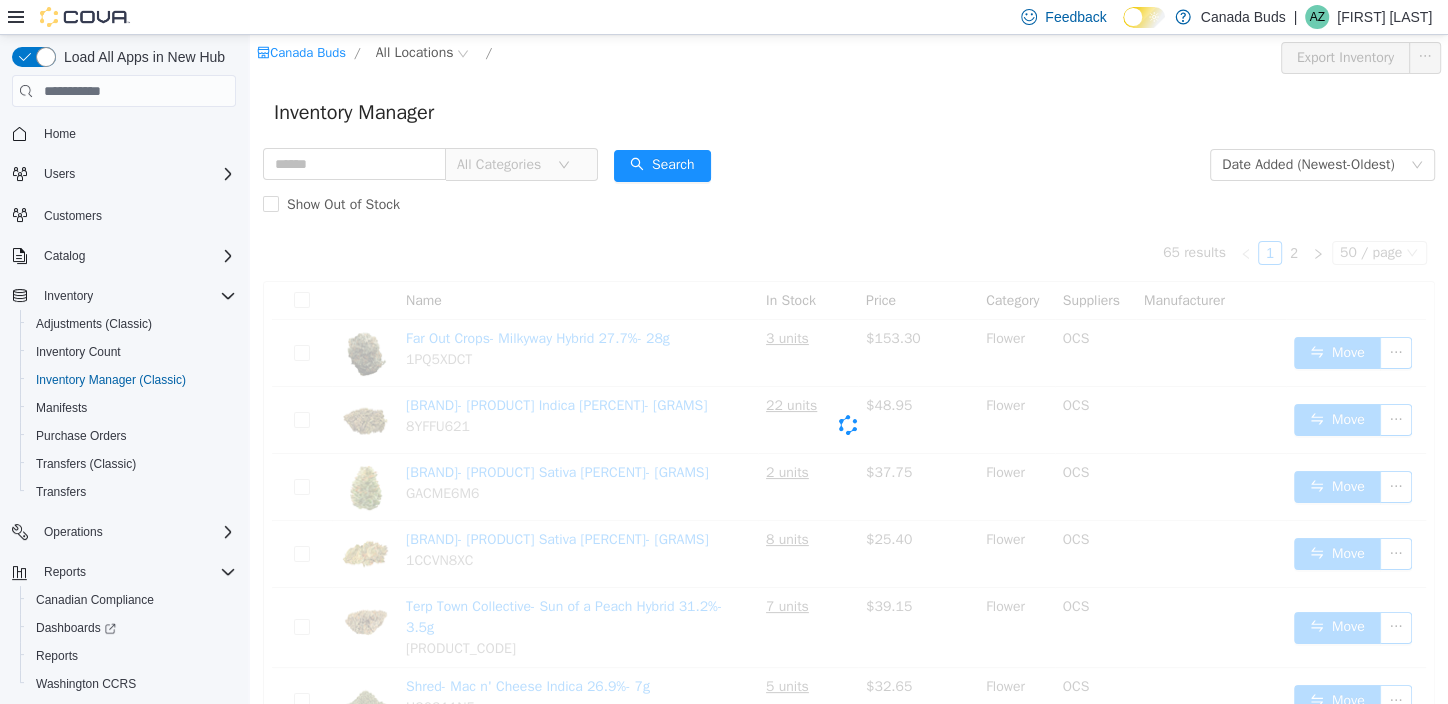 click on "All Categories" at bounding box center [502, 165] 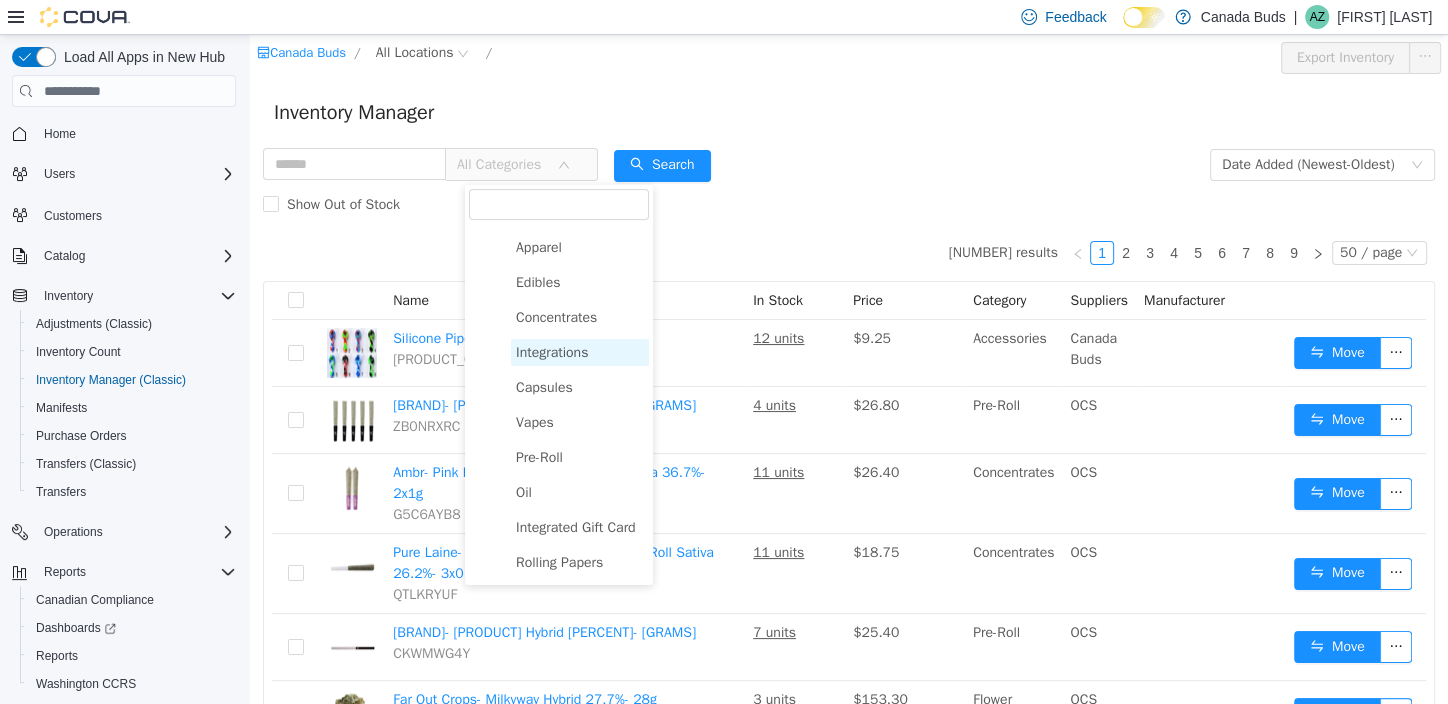 scroll, scrollTop: 300, scrollLeft: 0, axis: vertical 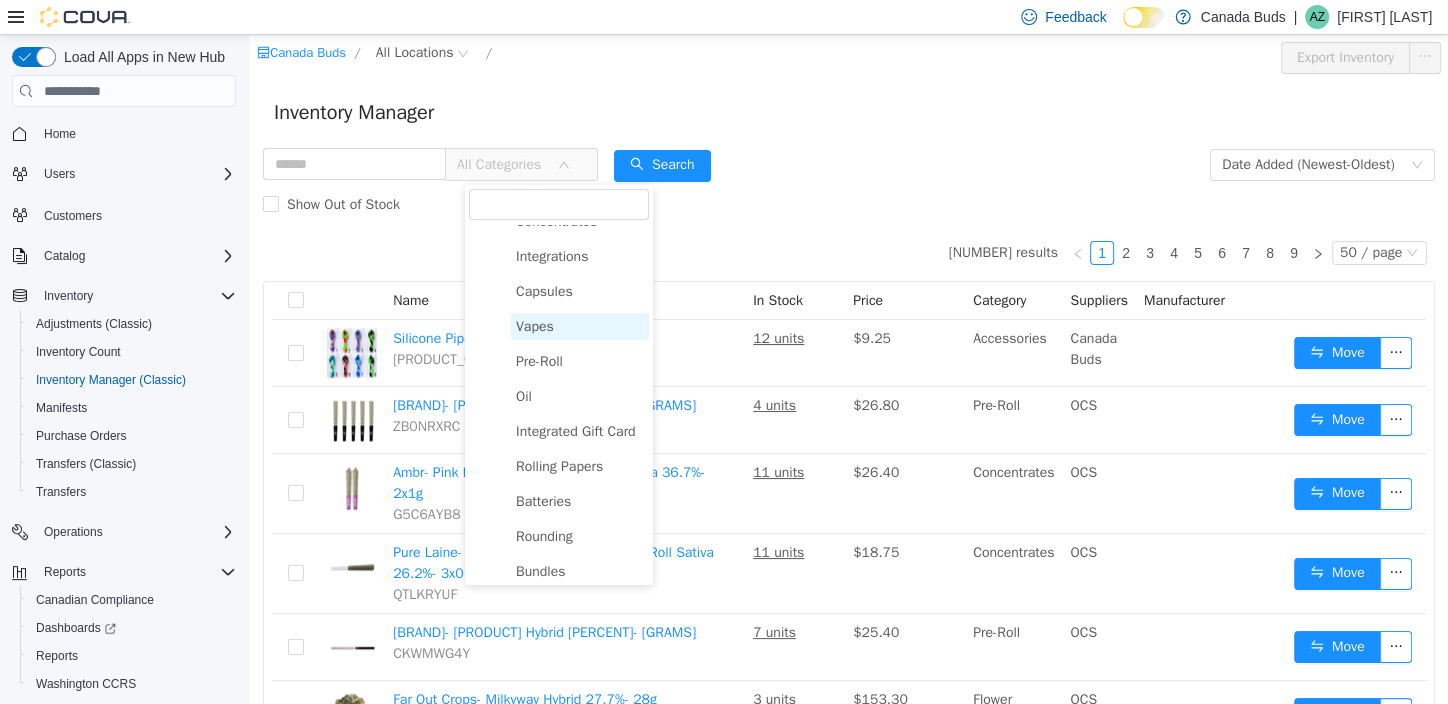 click on "Vapes" at bounding box center (535, 326) 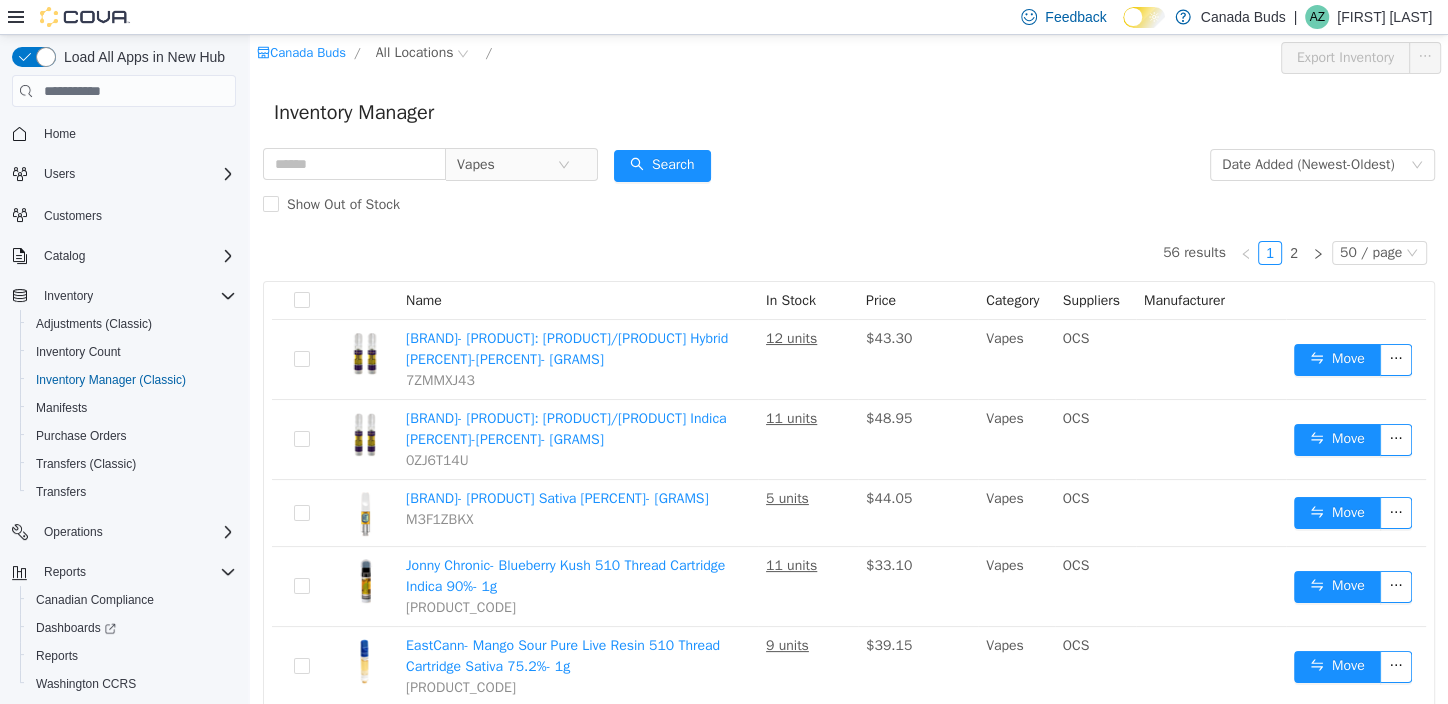 click on "Vapes Date Added (Newest-Oldest) Search Show Out of Stock" at bounding box center (849, 185) 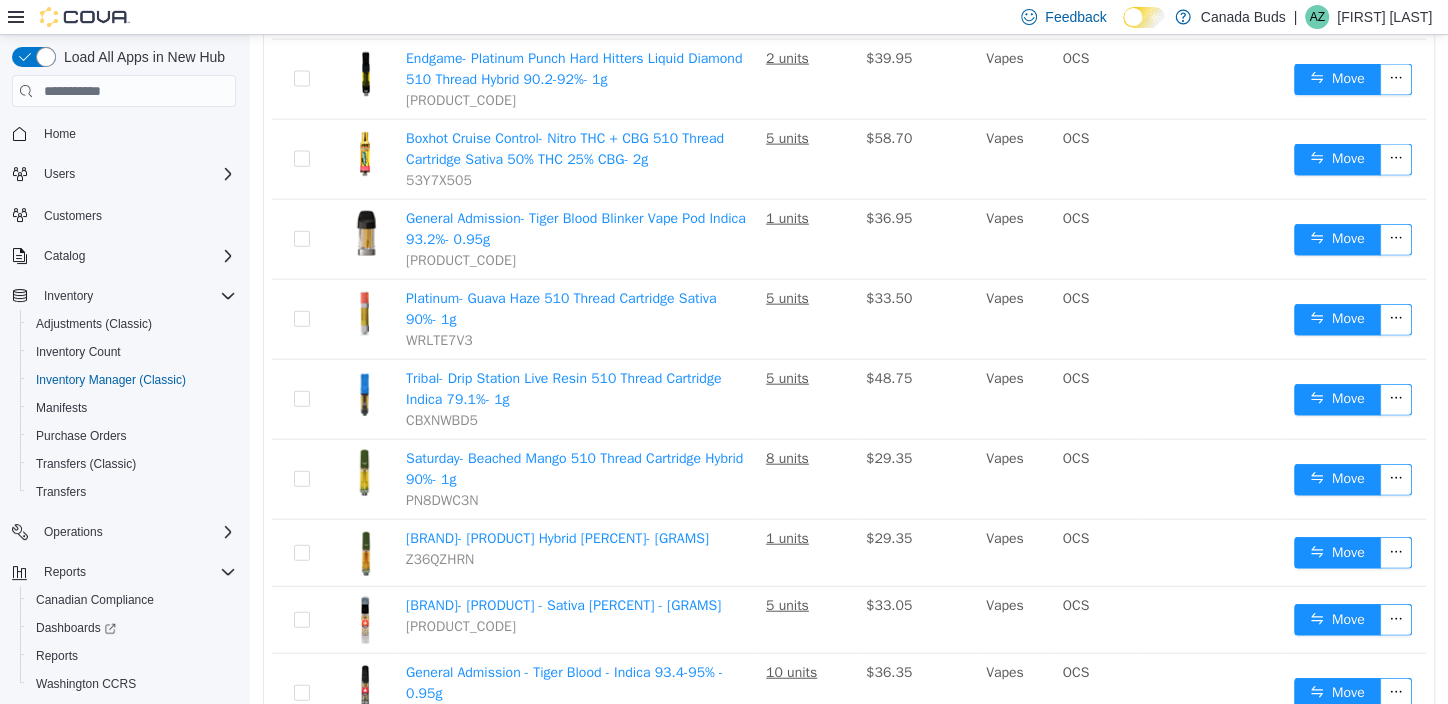 scroll, scrollTop: 3580, scrollLeft: 0, axis: vertical 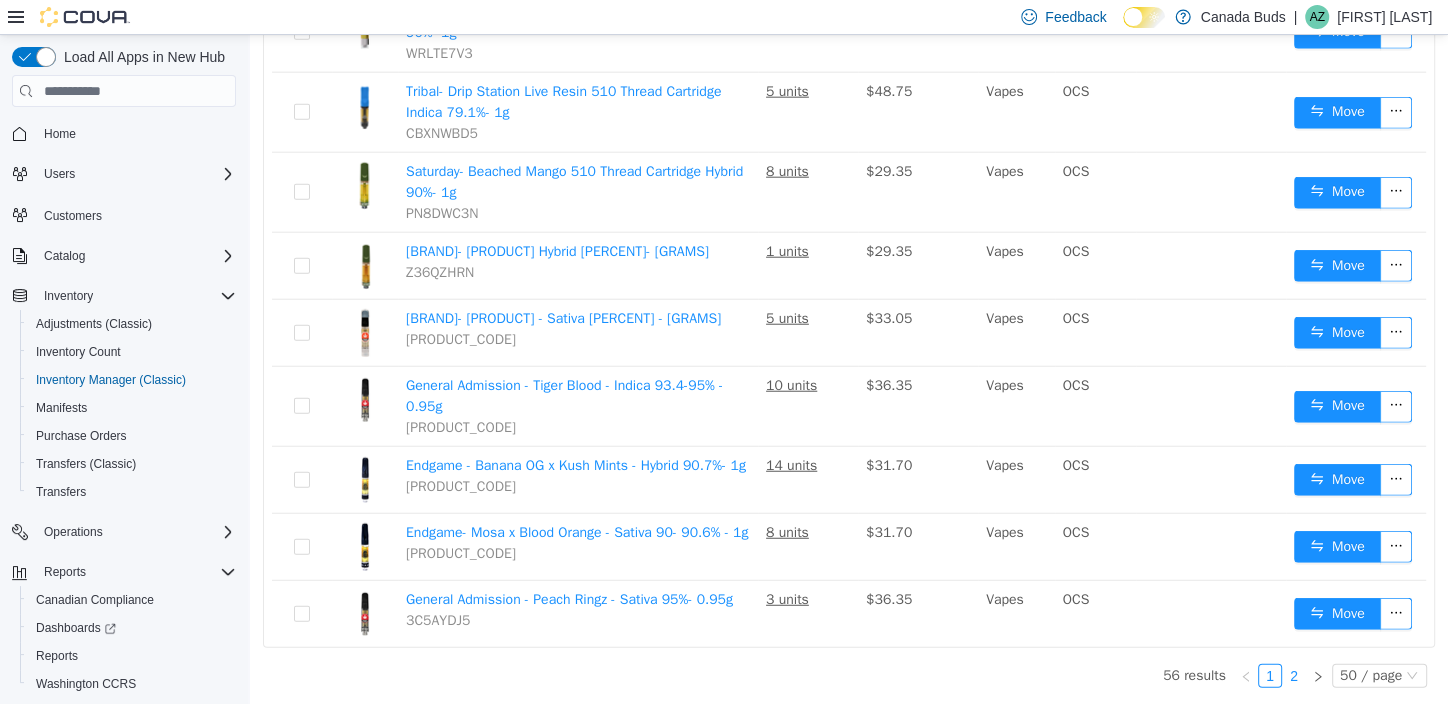 click on "2" at bounding box center [1294, 676] 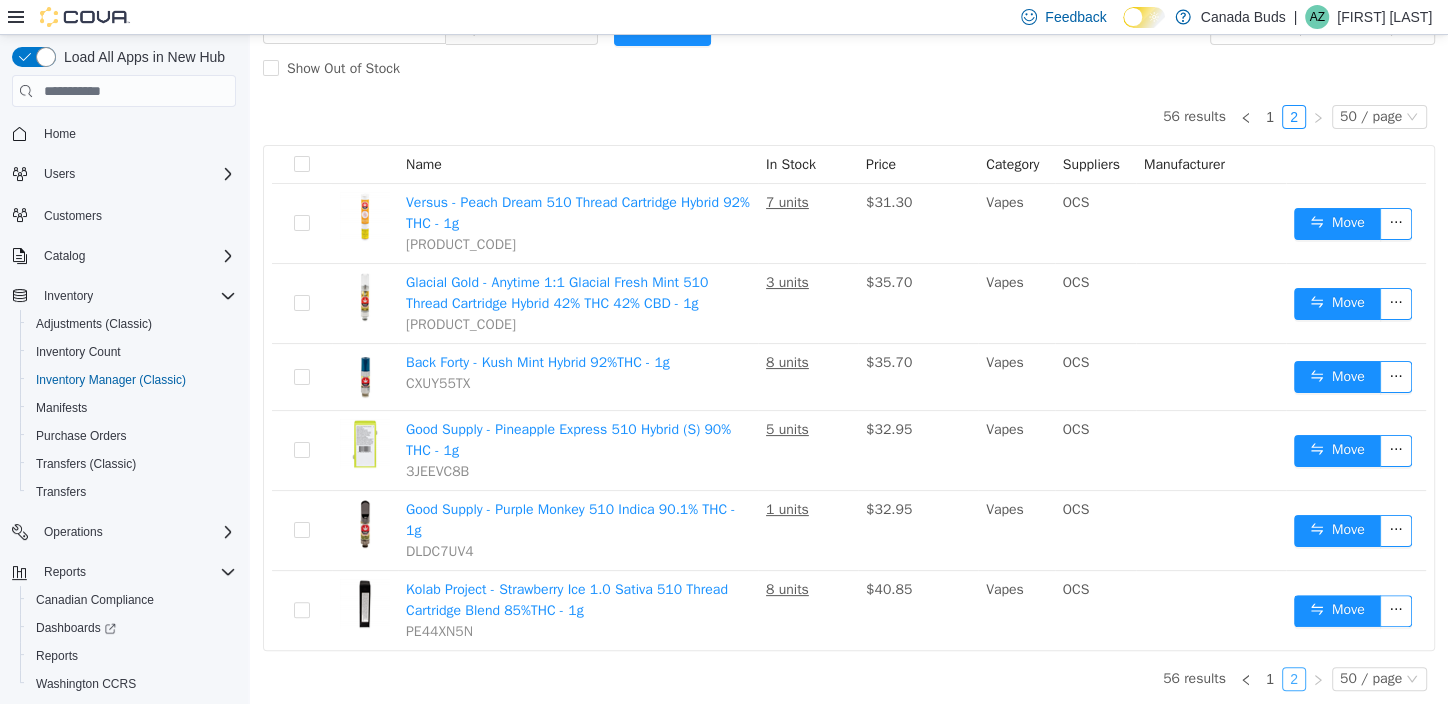 scroll, scrollTop: 137, scrollLeft: 0, axis: vertical 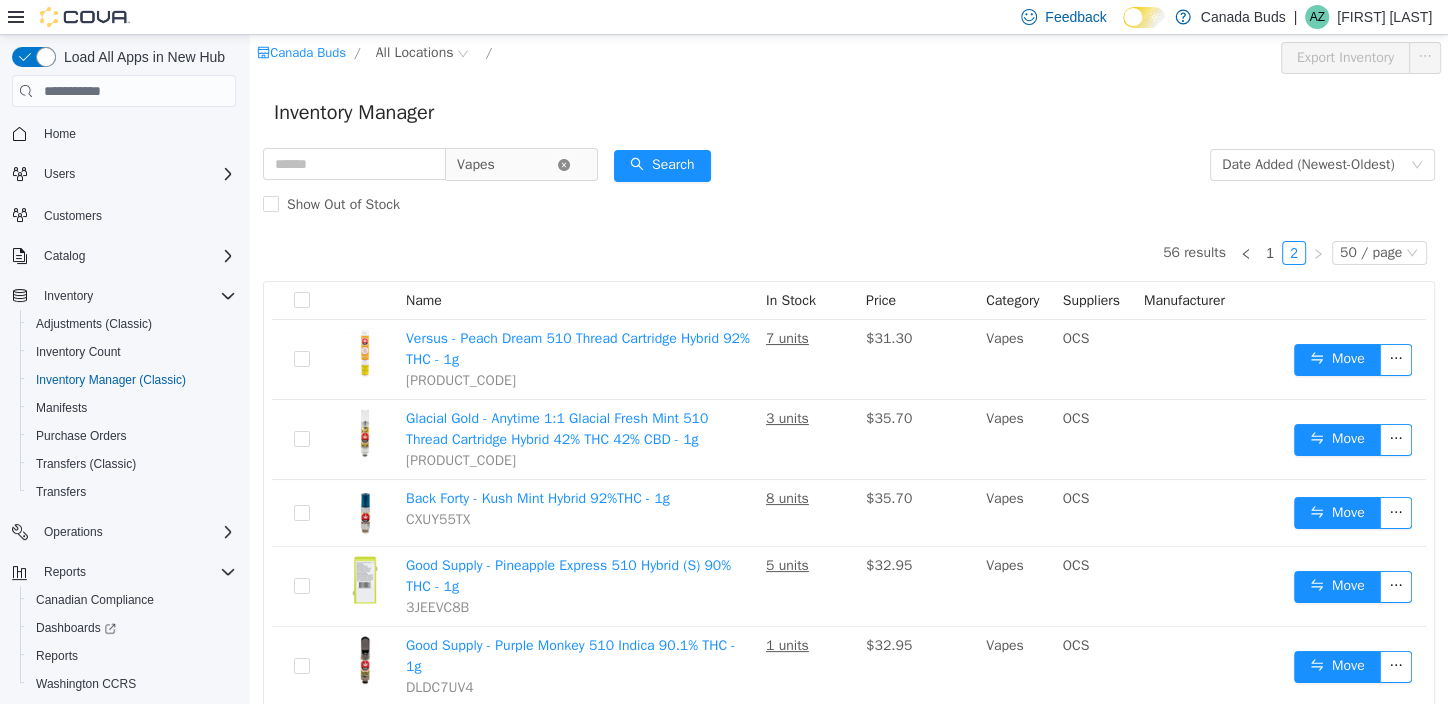 click 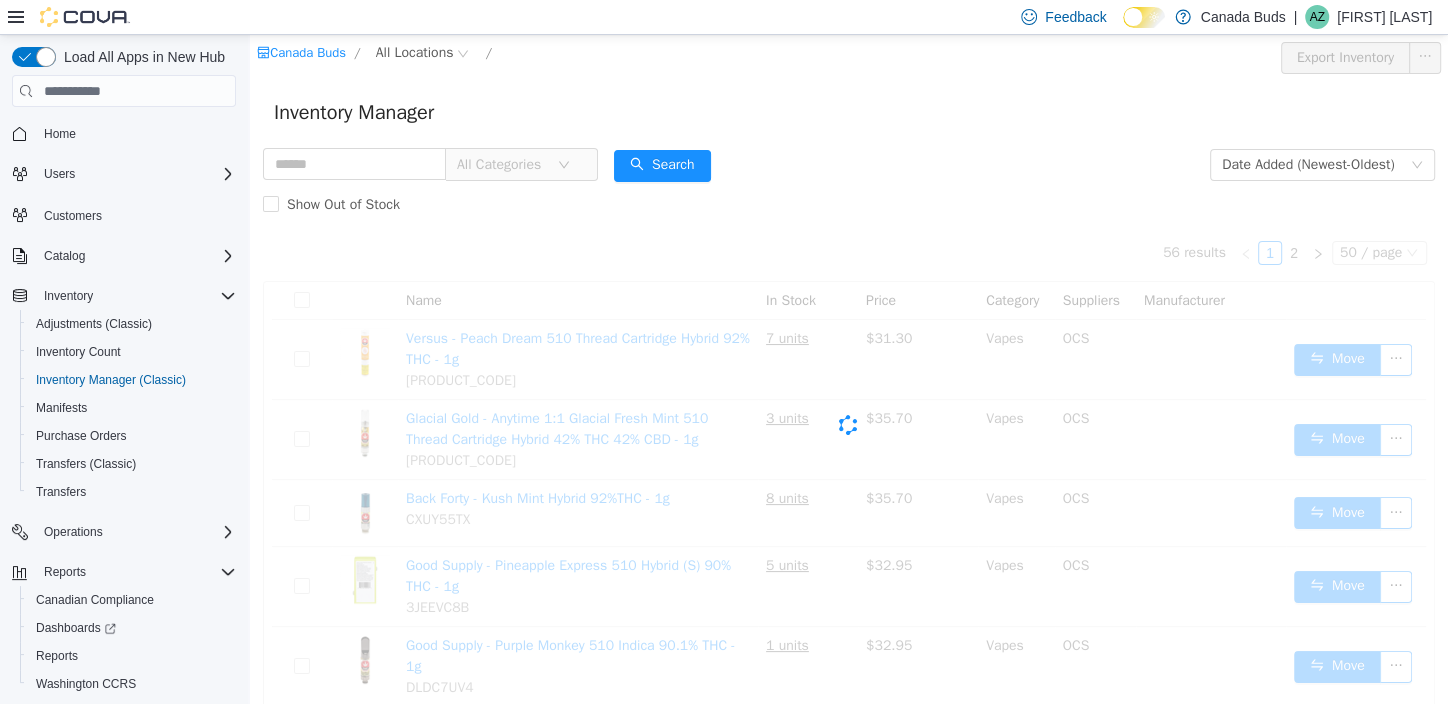 click on "All Categories" at bounding box center (502, 165) 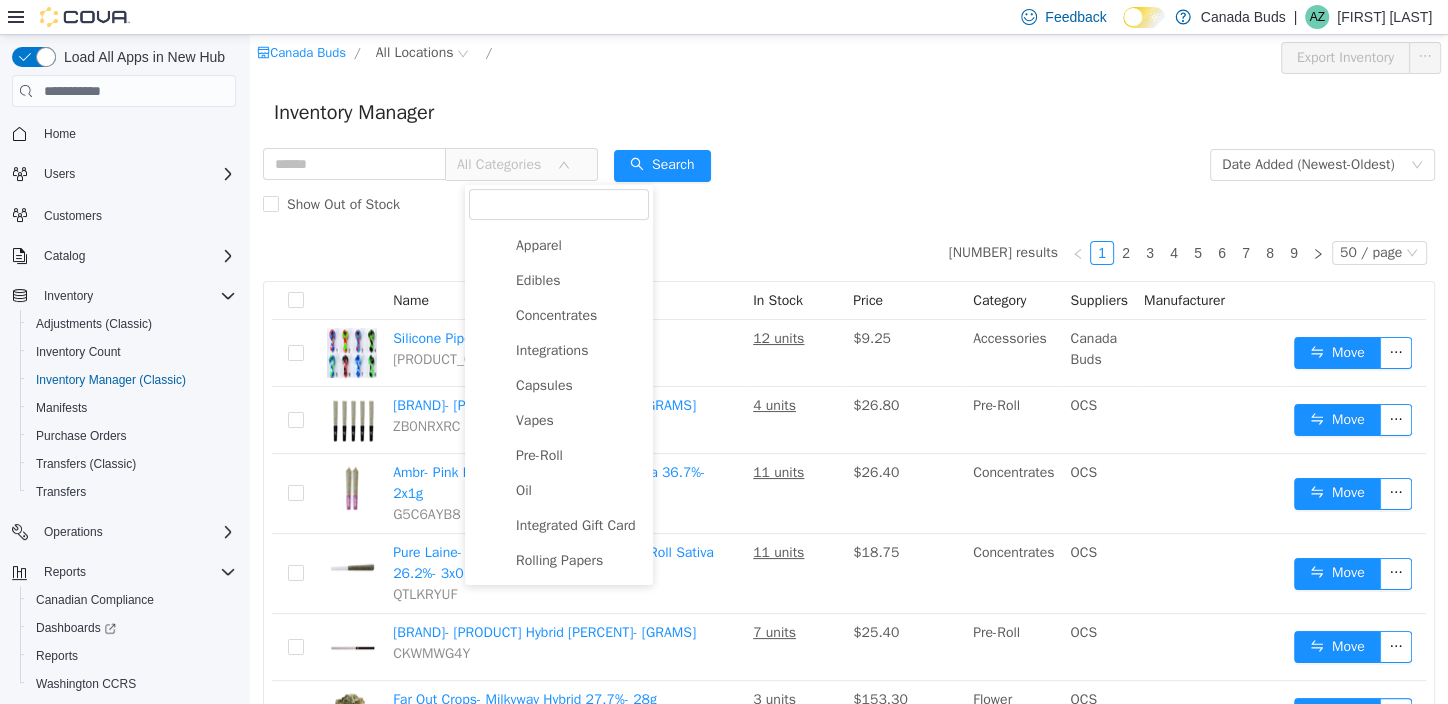 scroll, scrollTop: 0, scrollLeft: 0, axis: both 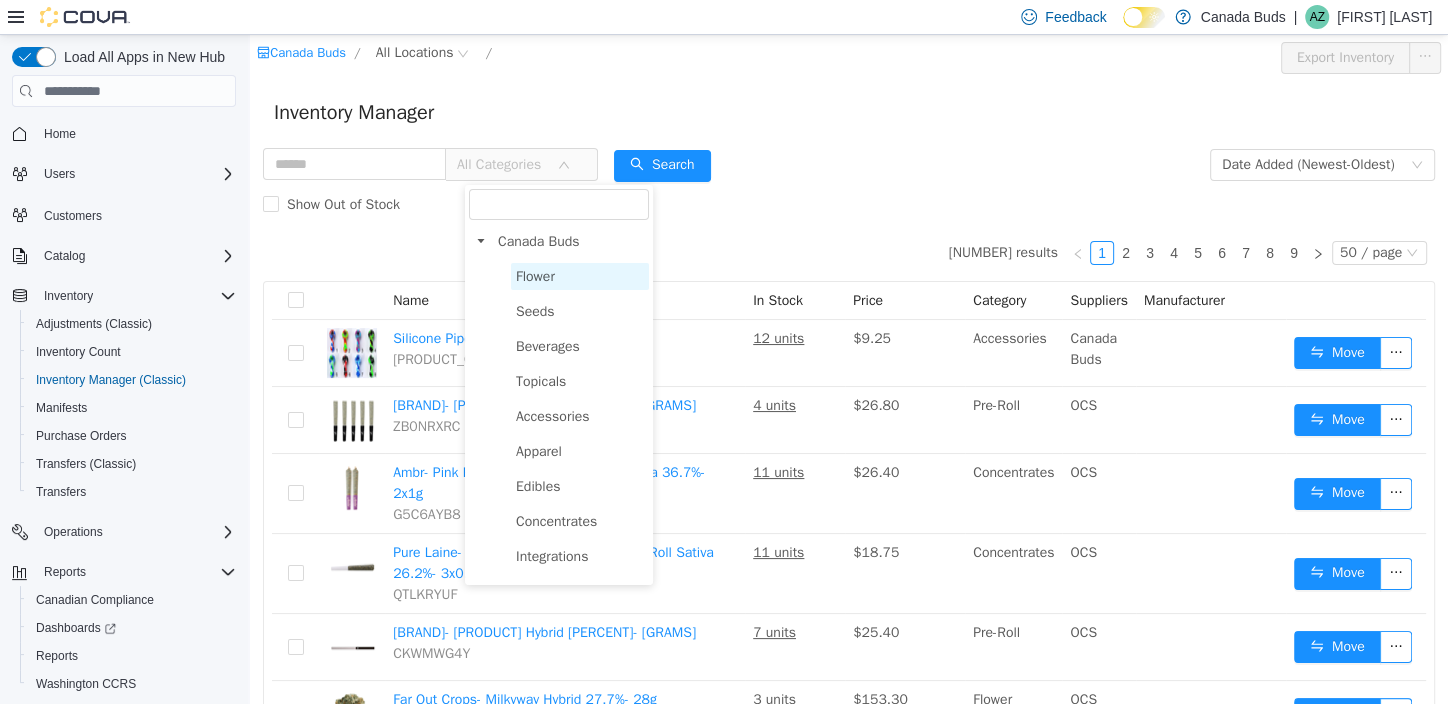 click on "Flower" at bounding box center [535, 276] 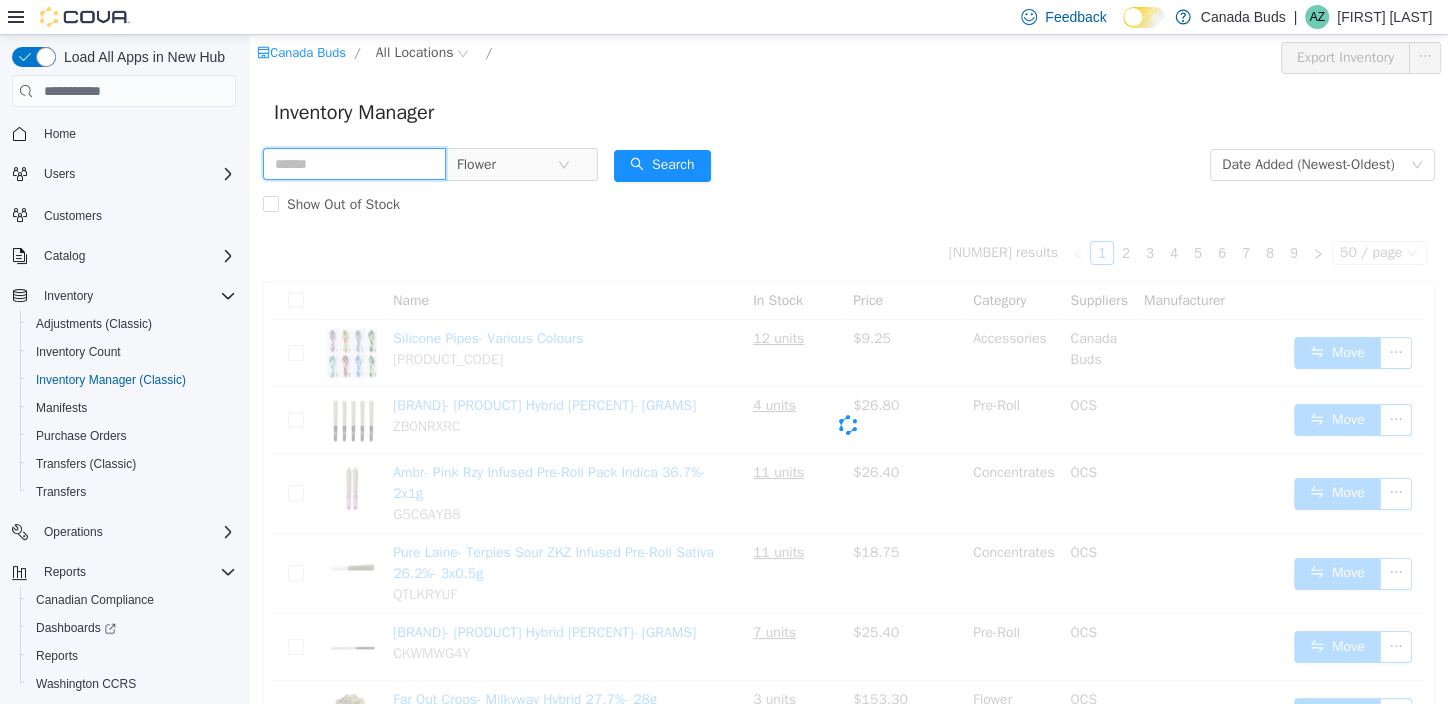 click at bounding box center (354, 164) 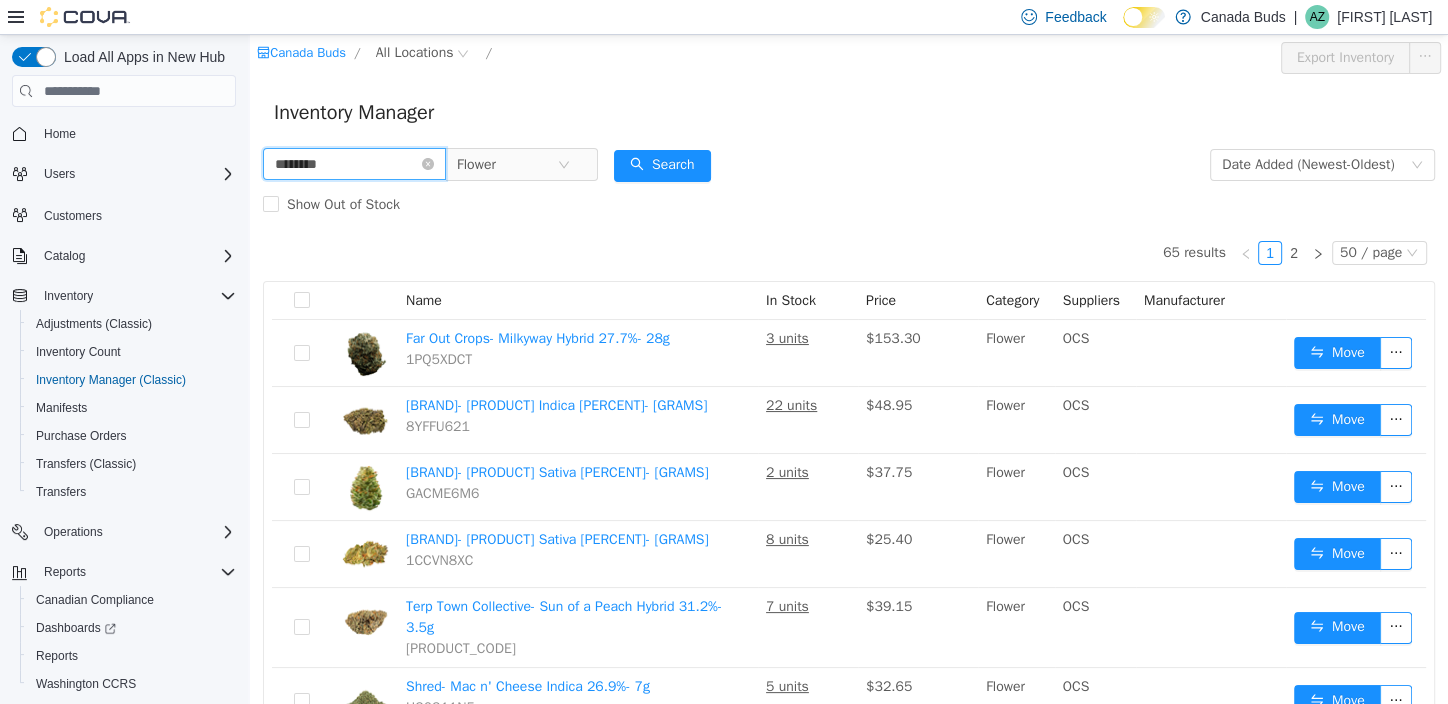 type on "********" 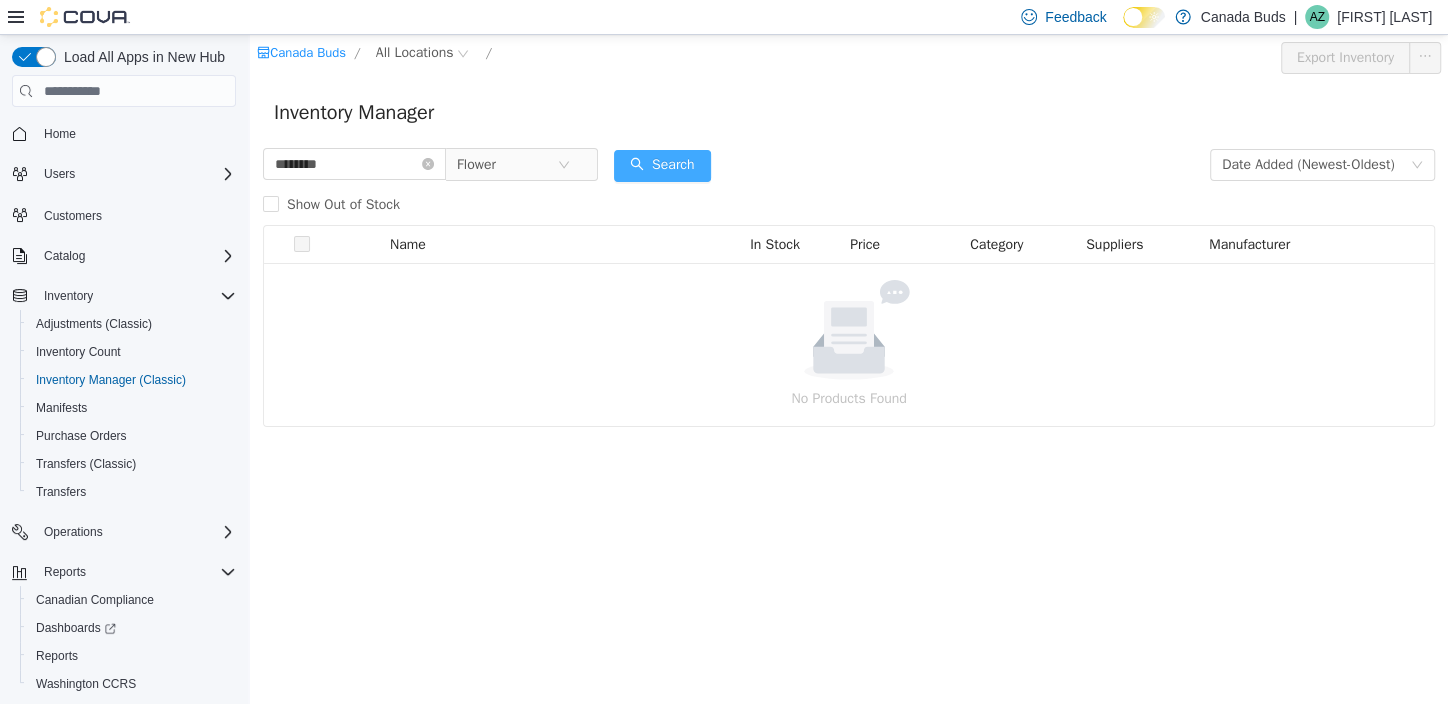 click on "Search" at bounding box center [662, 166] 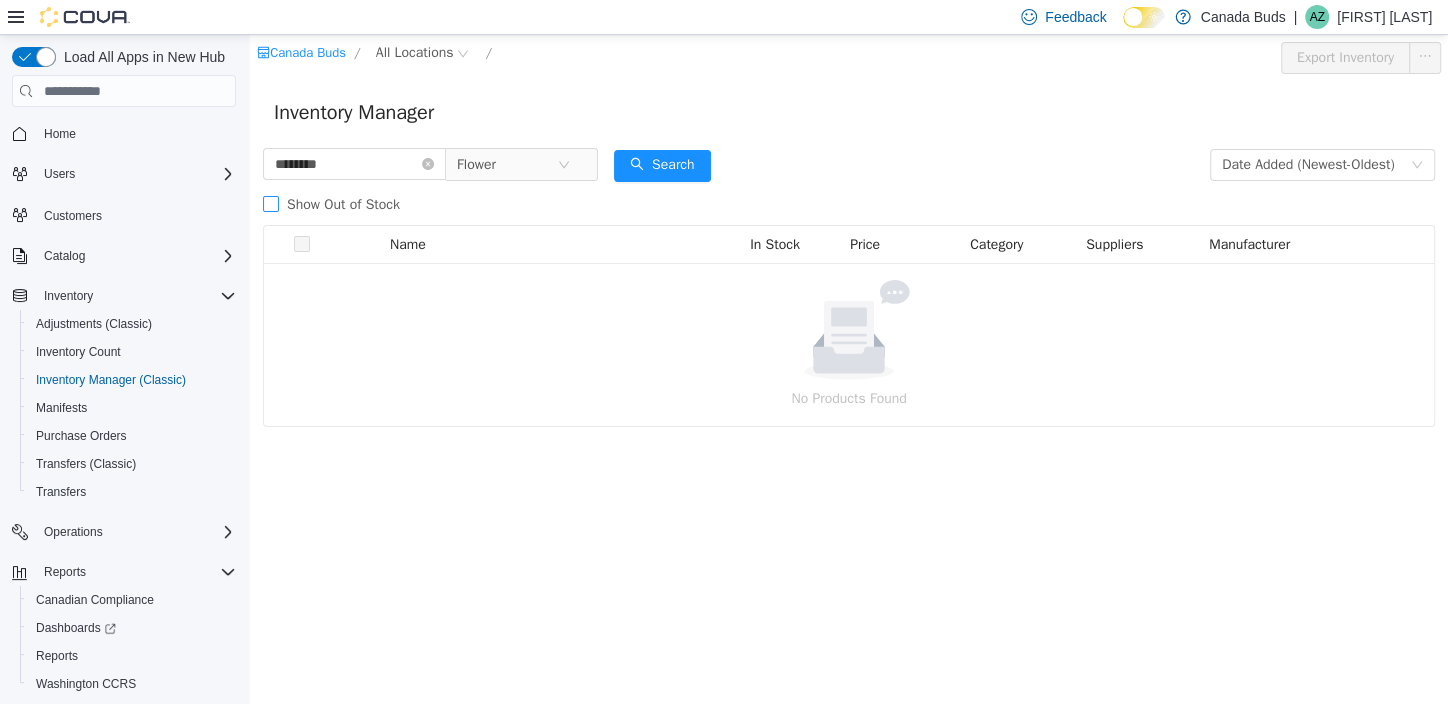 click on "Show Out of Stock" at bounding box center (335, 205) 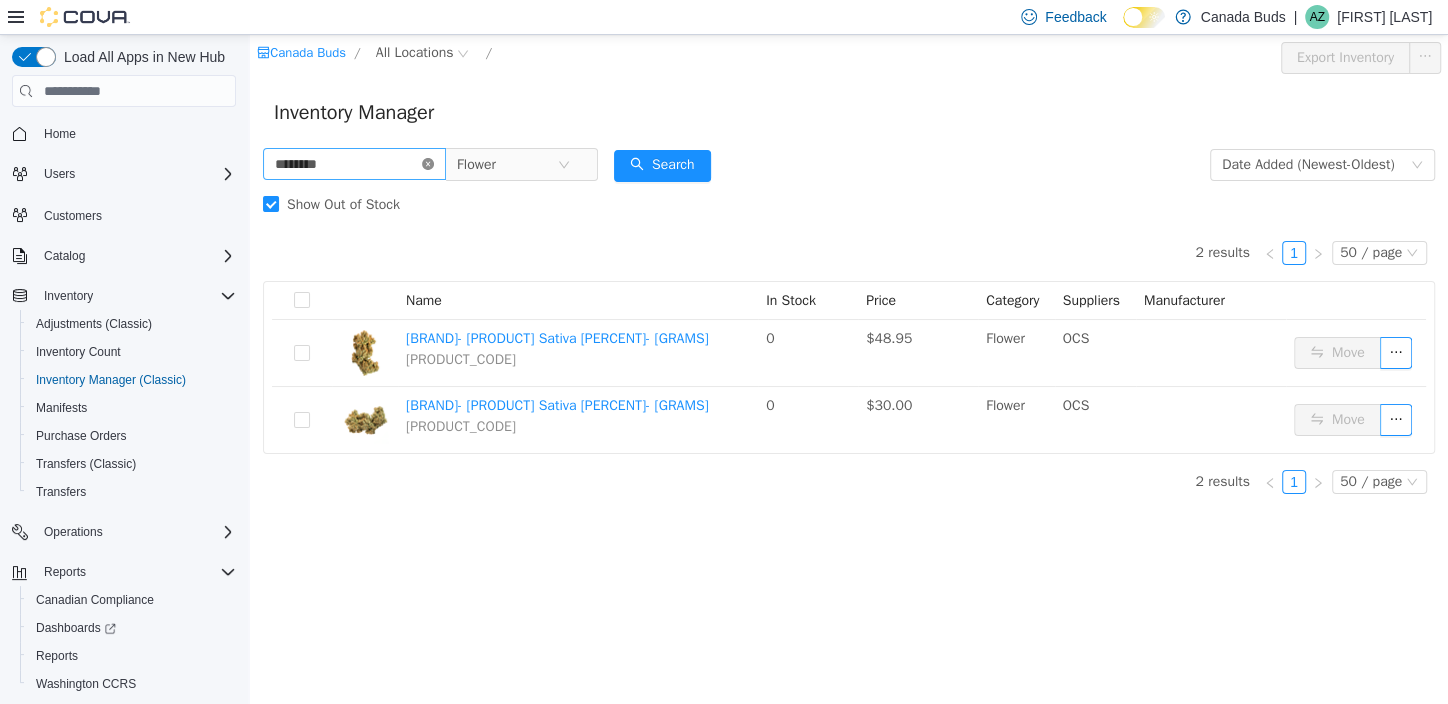 click 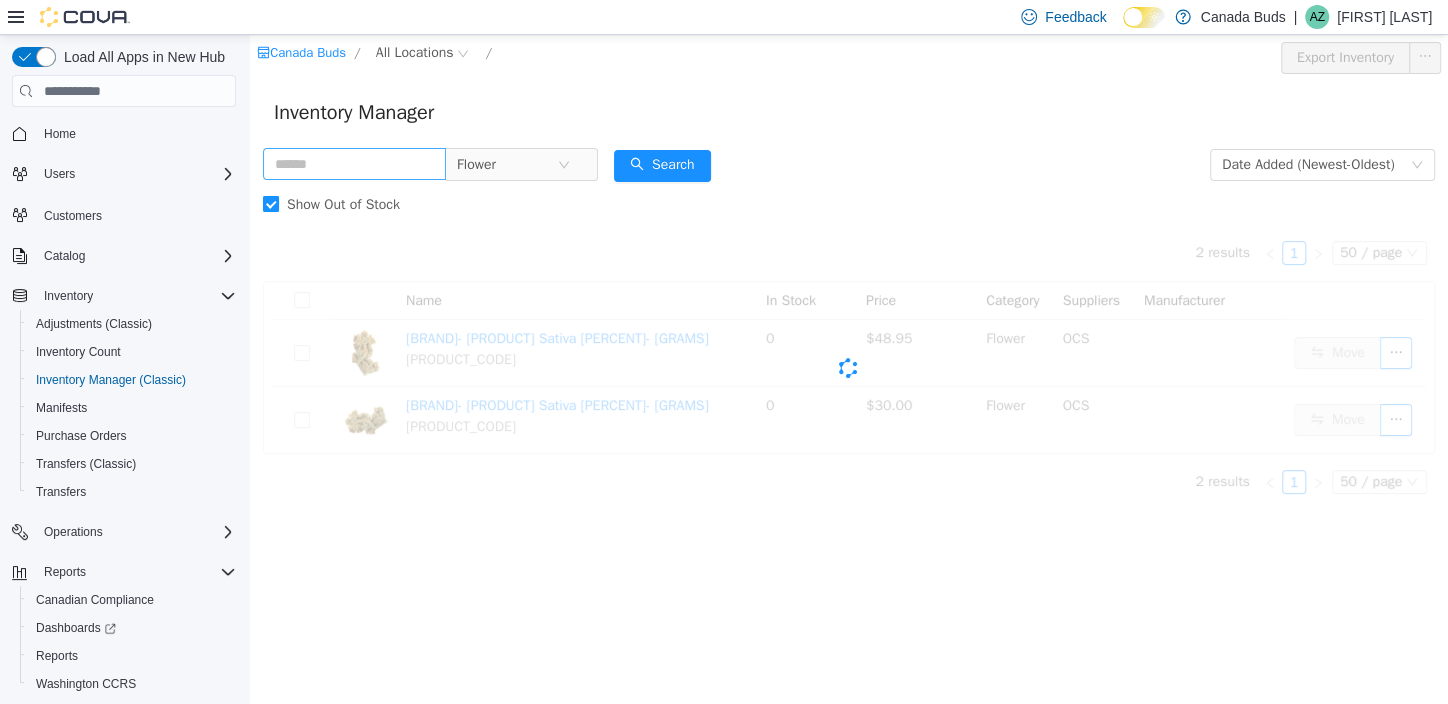 click on "Show Out of Stock" at bounding box center (343, 204) 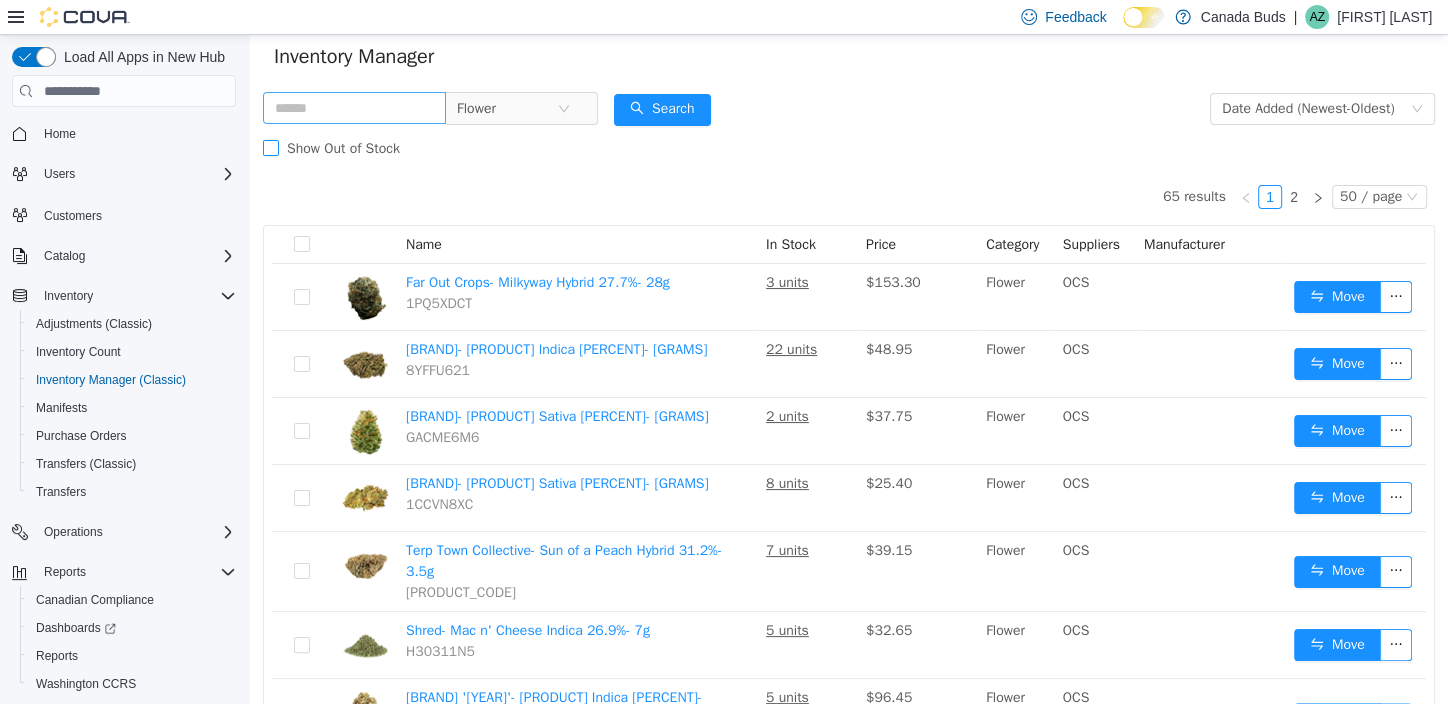 scroll, scrollTop: 99, scrollLeft: 0, axis: vertical 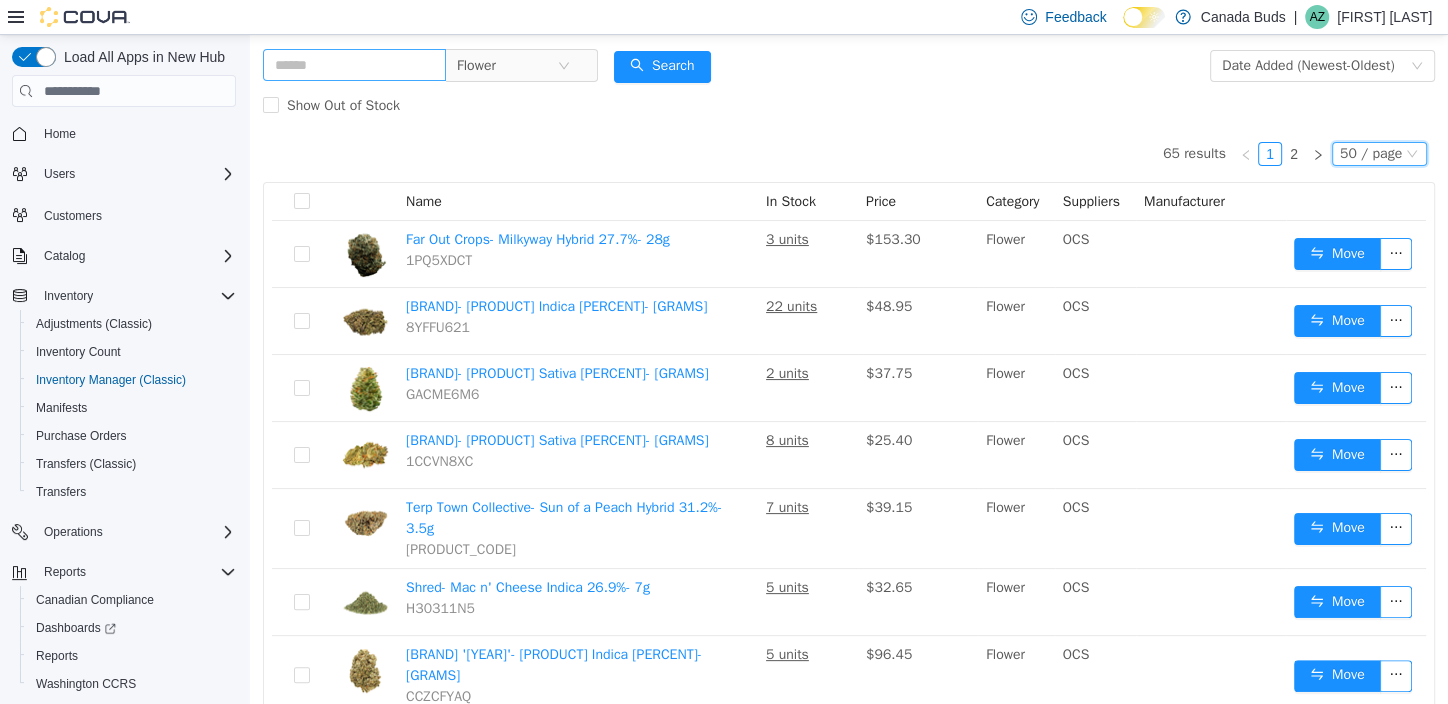 click on "50 / page" at bounding box center [1371, 154] 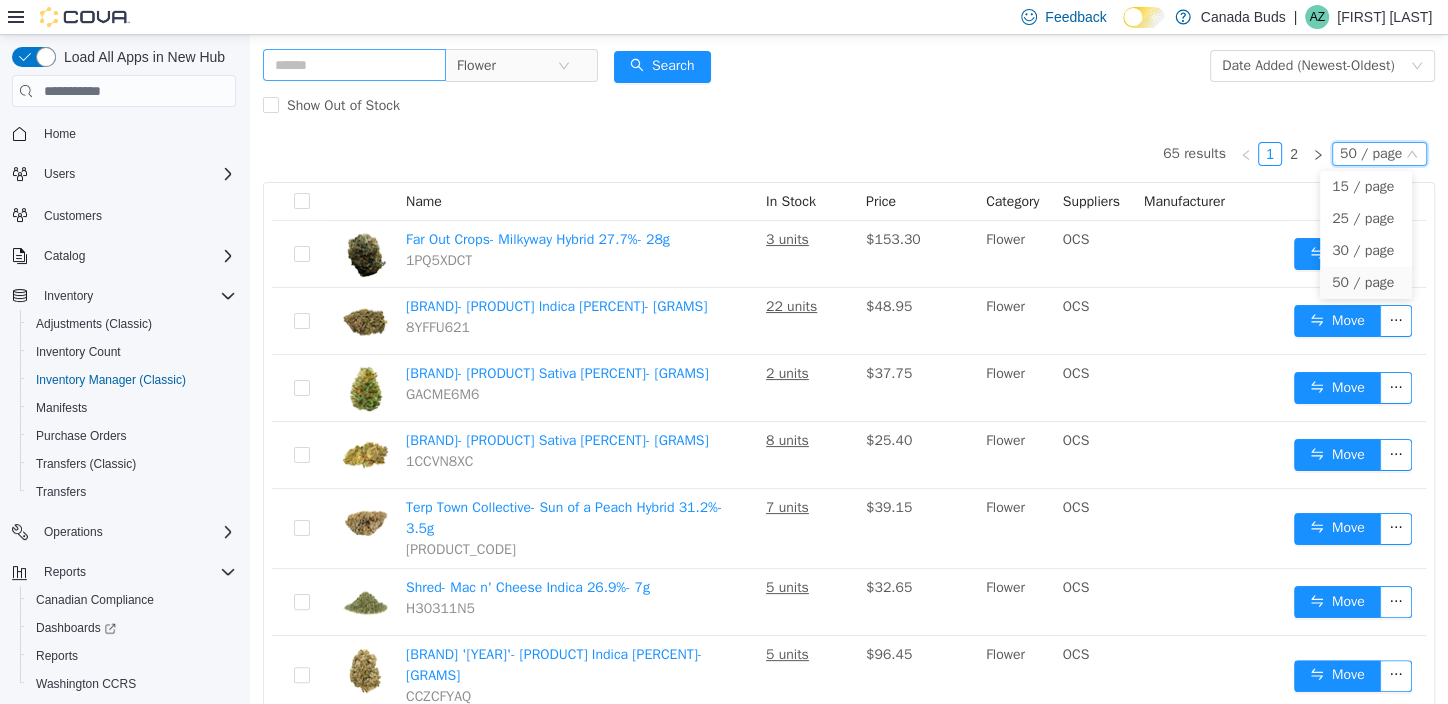 click on "Show Out of Stock" at bounding box center (849, 106) 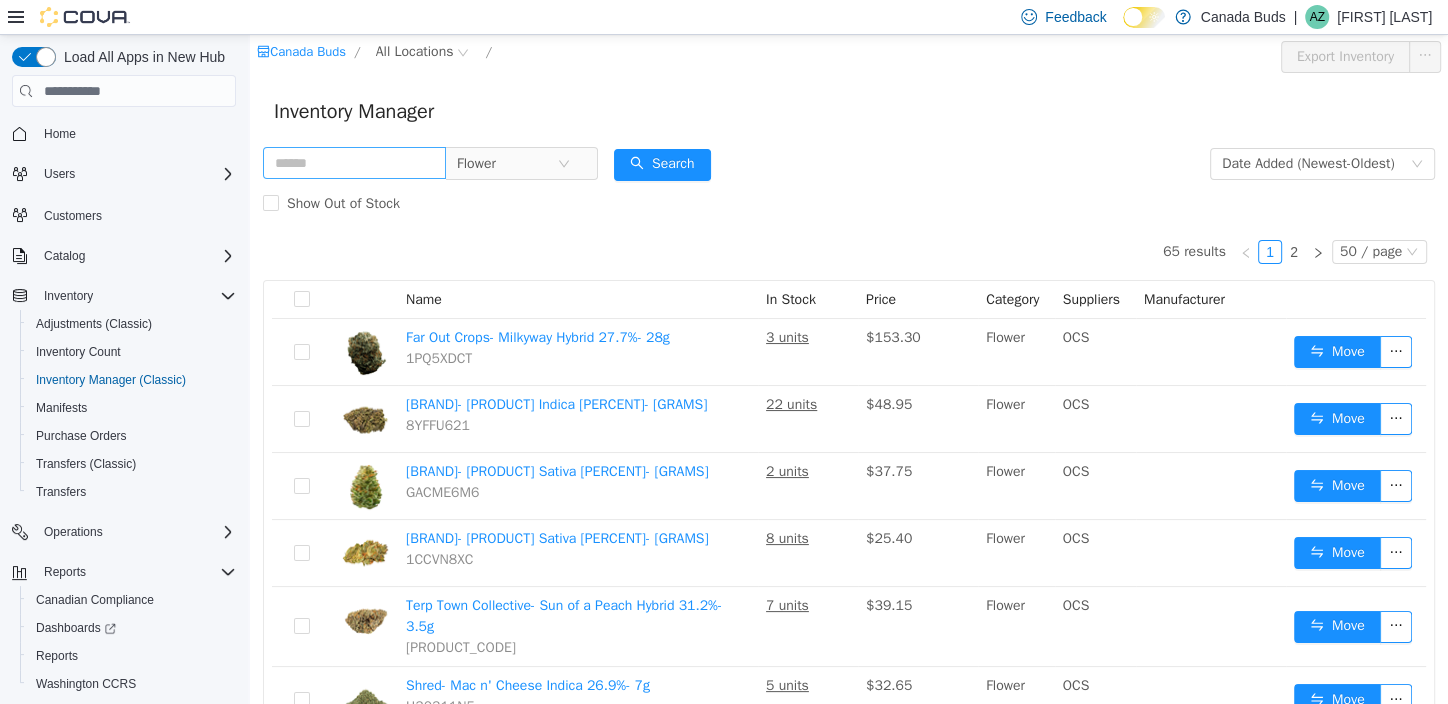 scroll, scrollTop: 0, scrollLeft: 0, axis: both 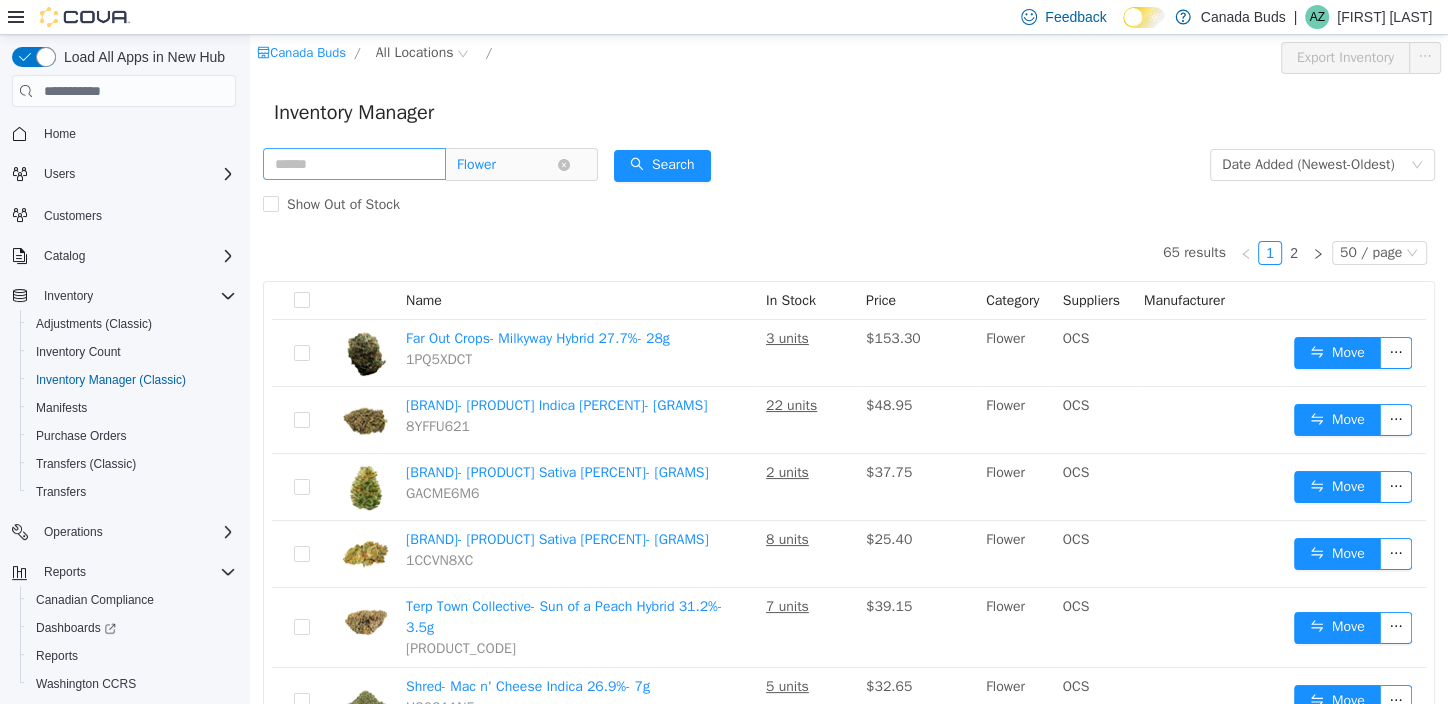 click on "Flower" at bounding box center (513, 165) 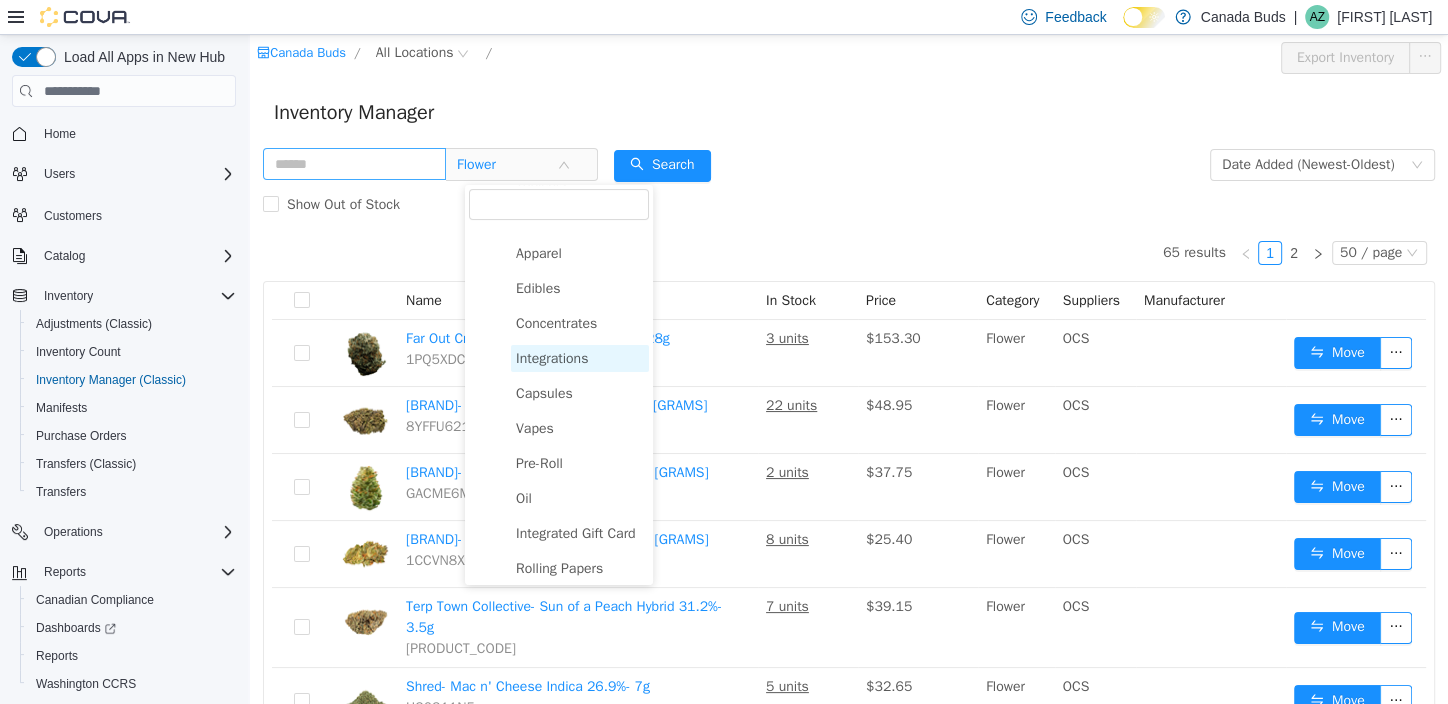 scroll, scrollTop: 199, scrollLeft: 0, axis: vertical 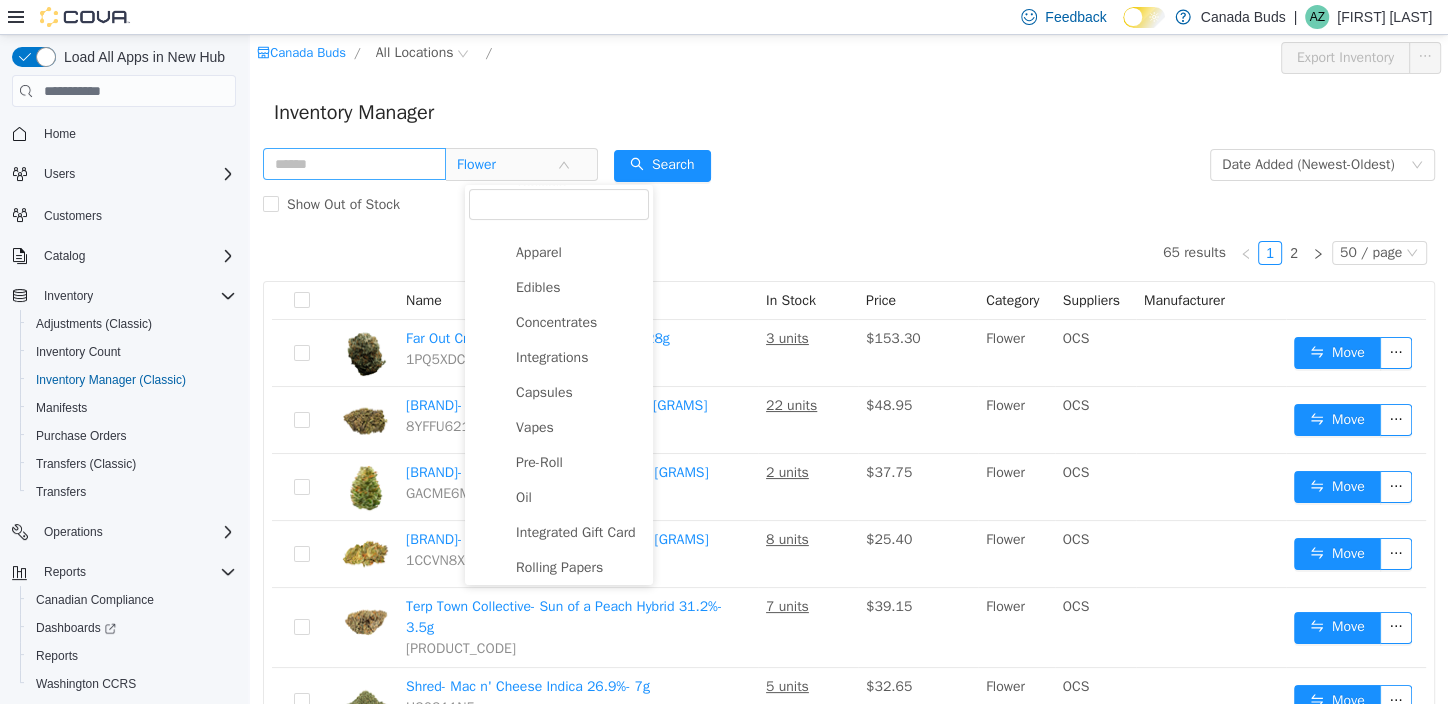 click on "Flower Seeds Beverages Topicals Accessories Apparel Edibles Concentrates Integrations Capsules Vapes Pre-Roll Oil Integrated Gift Card Rolling Papers Batteries Rounding Bundles Feature of the Month" at bounding box center [559, 392] 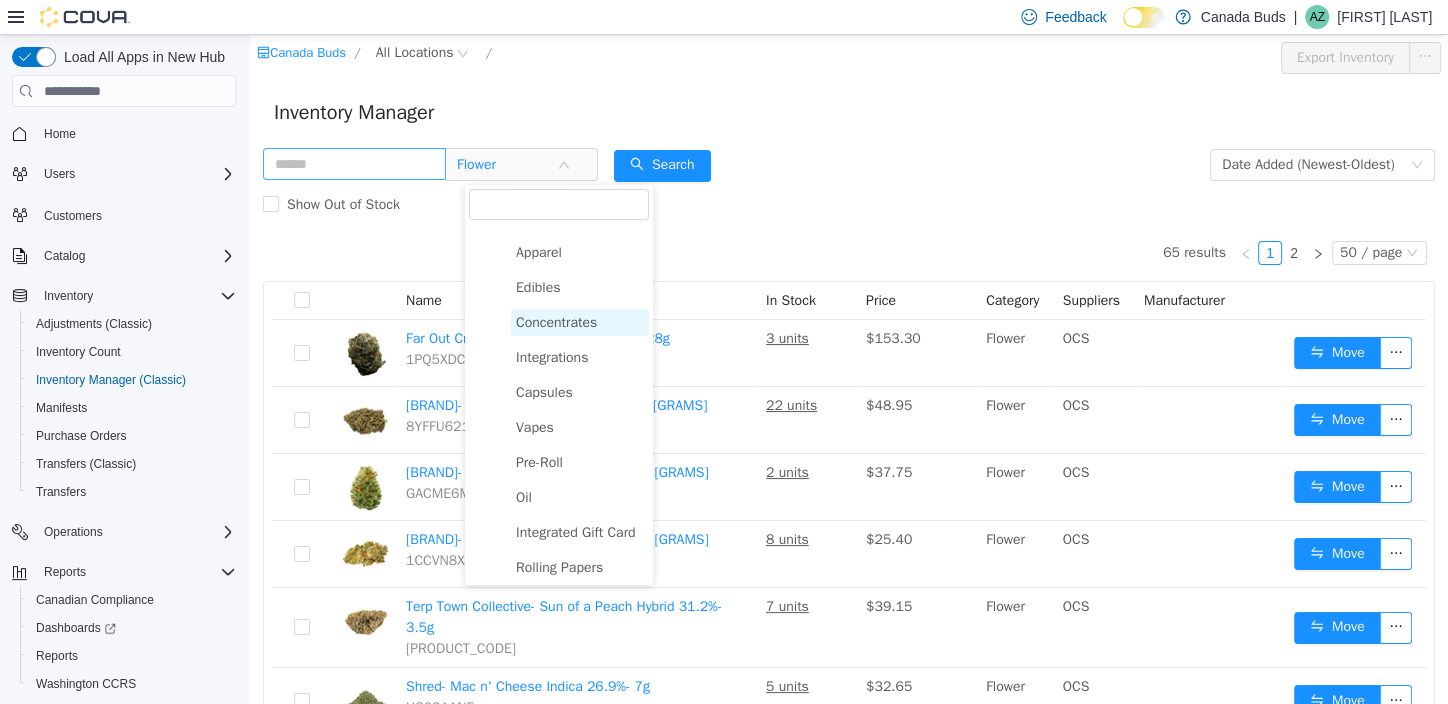 click on "Concentrates" at bounding box center [556, 322] 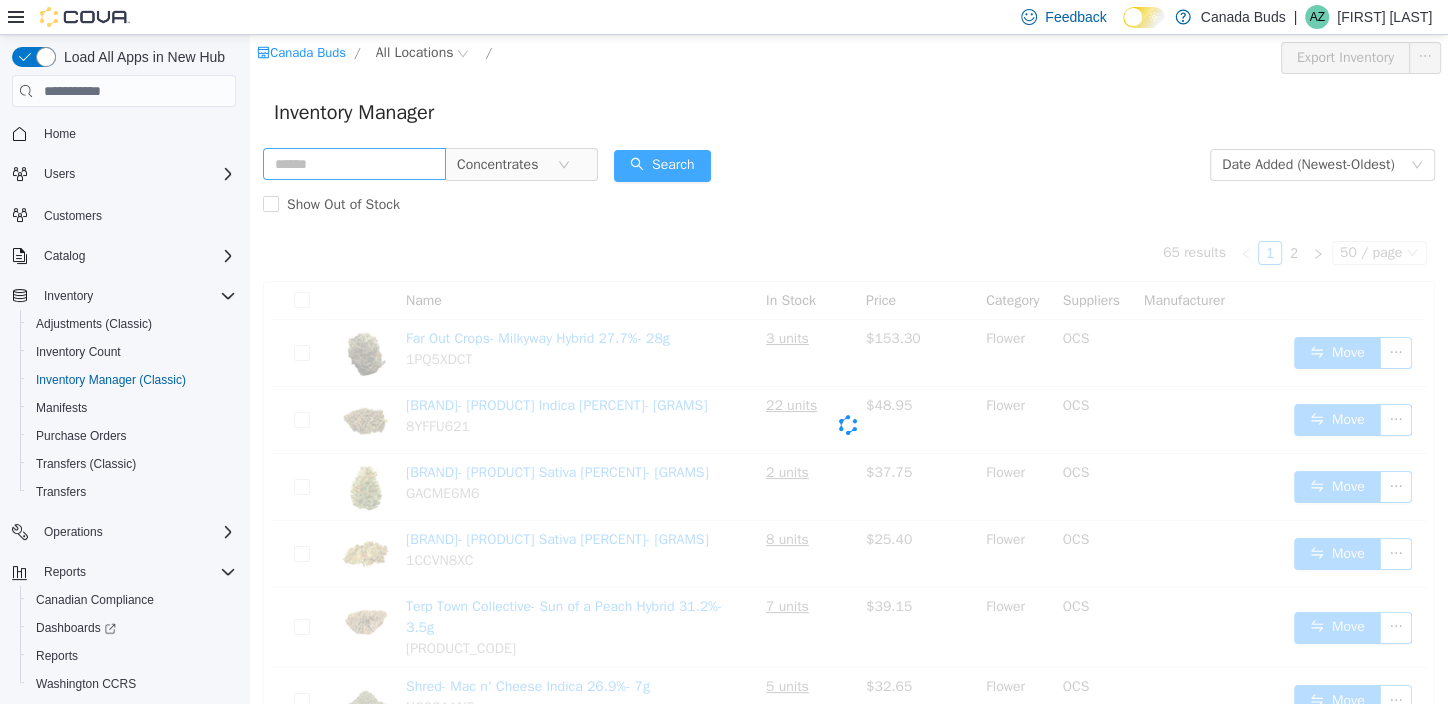 click on "Search" at bounding box center [662, 166] 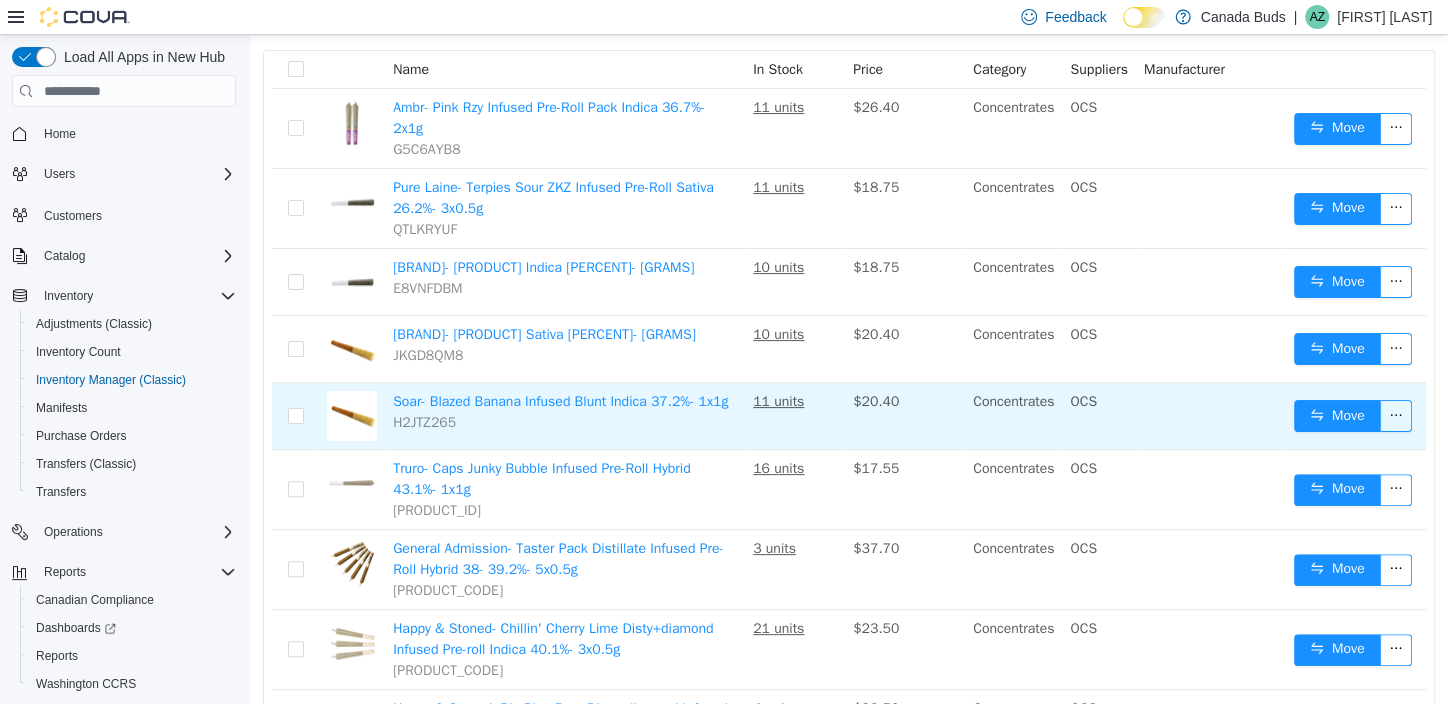 scroll, scrollTop: 199, scrollLeft: 0, axis: vertical 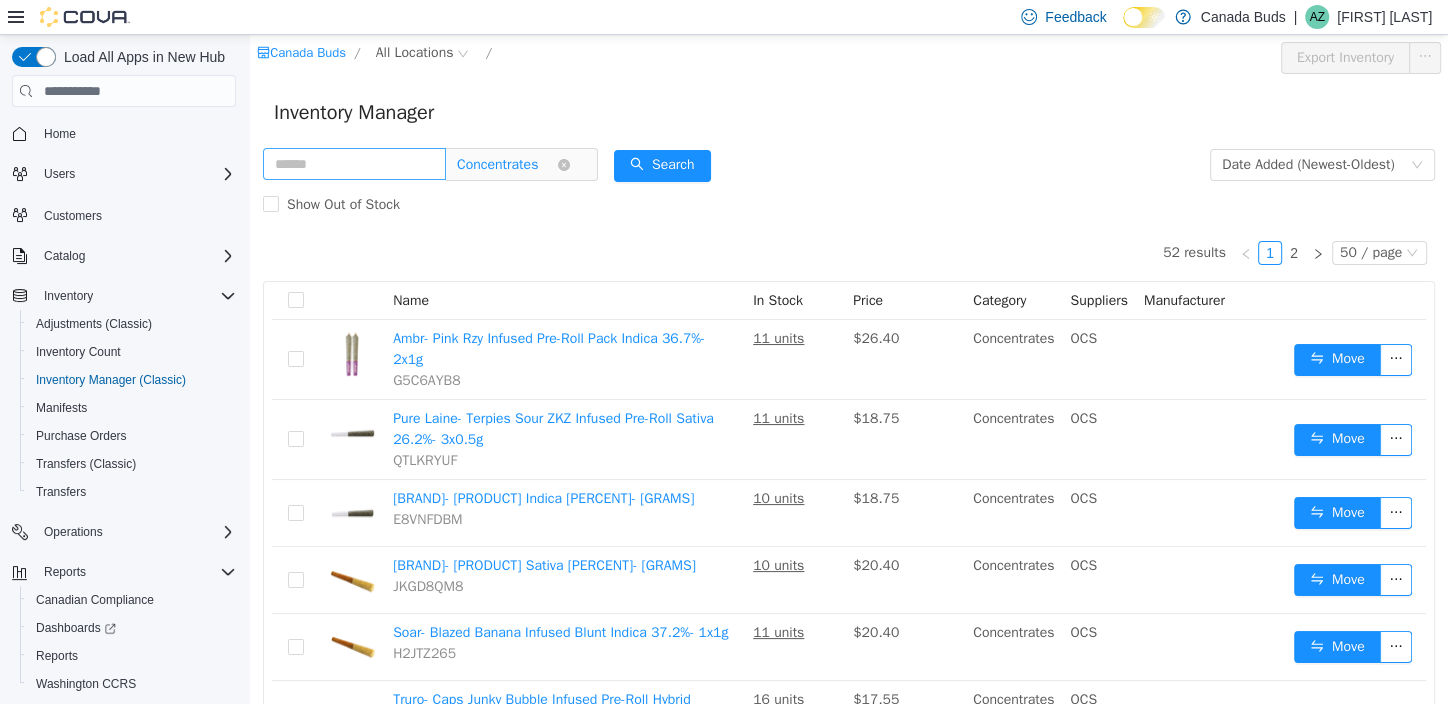 click on "Concentrates" at bounding box center (507, 165) 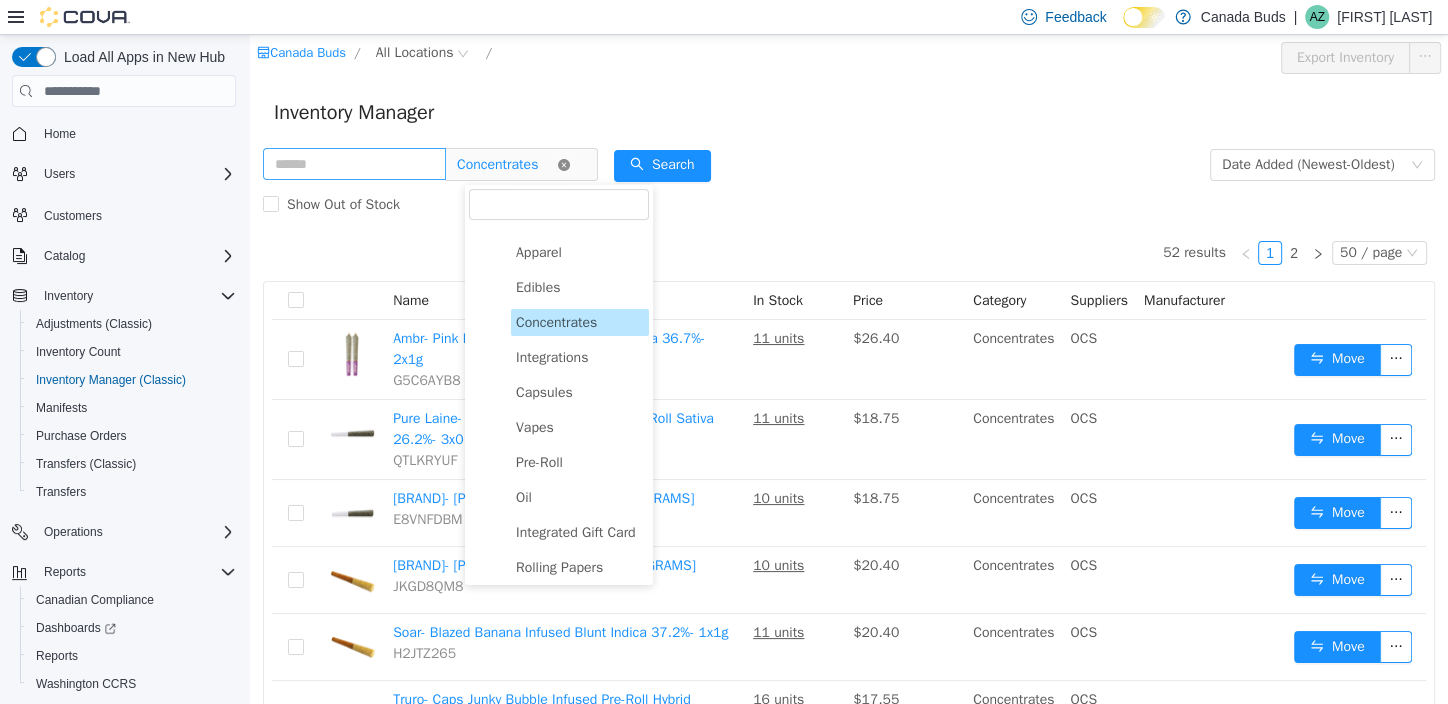 click 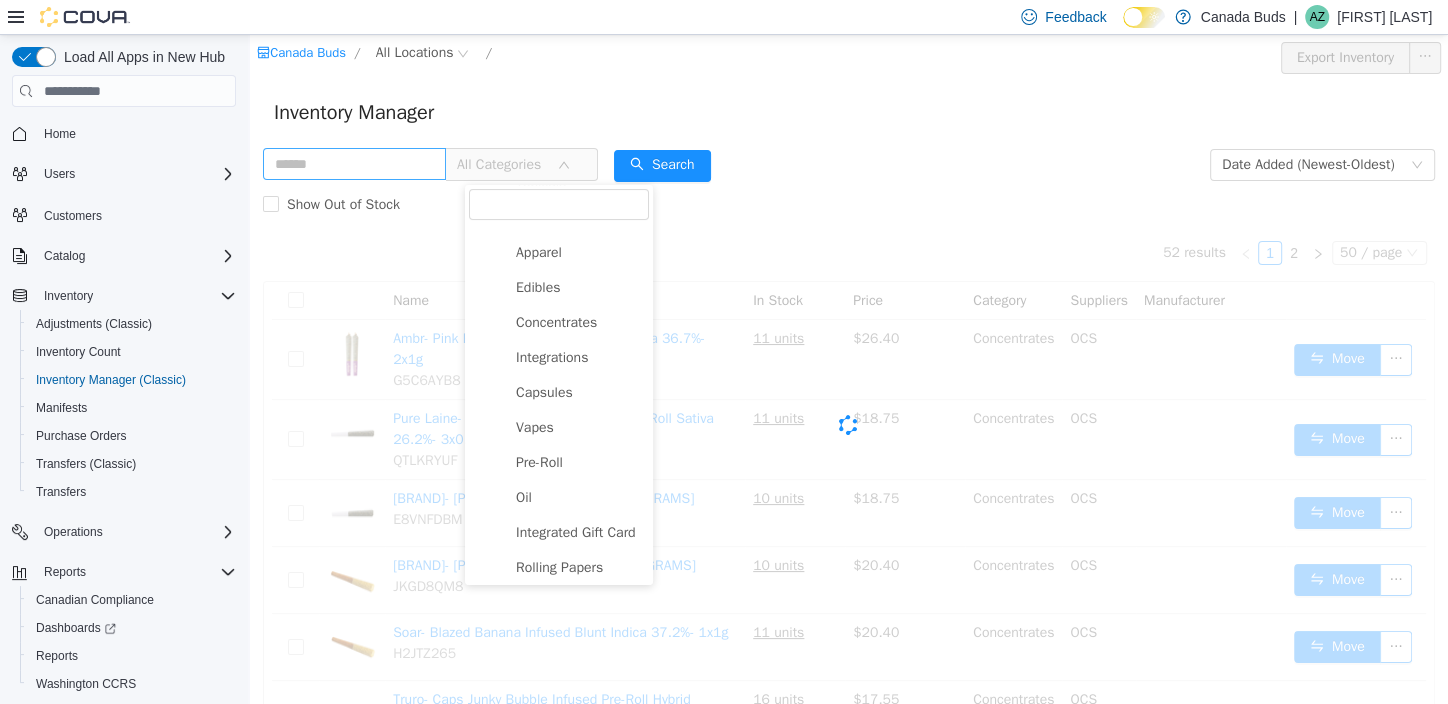 click on "All Categories" at bounding box center (502, 165) 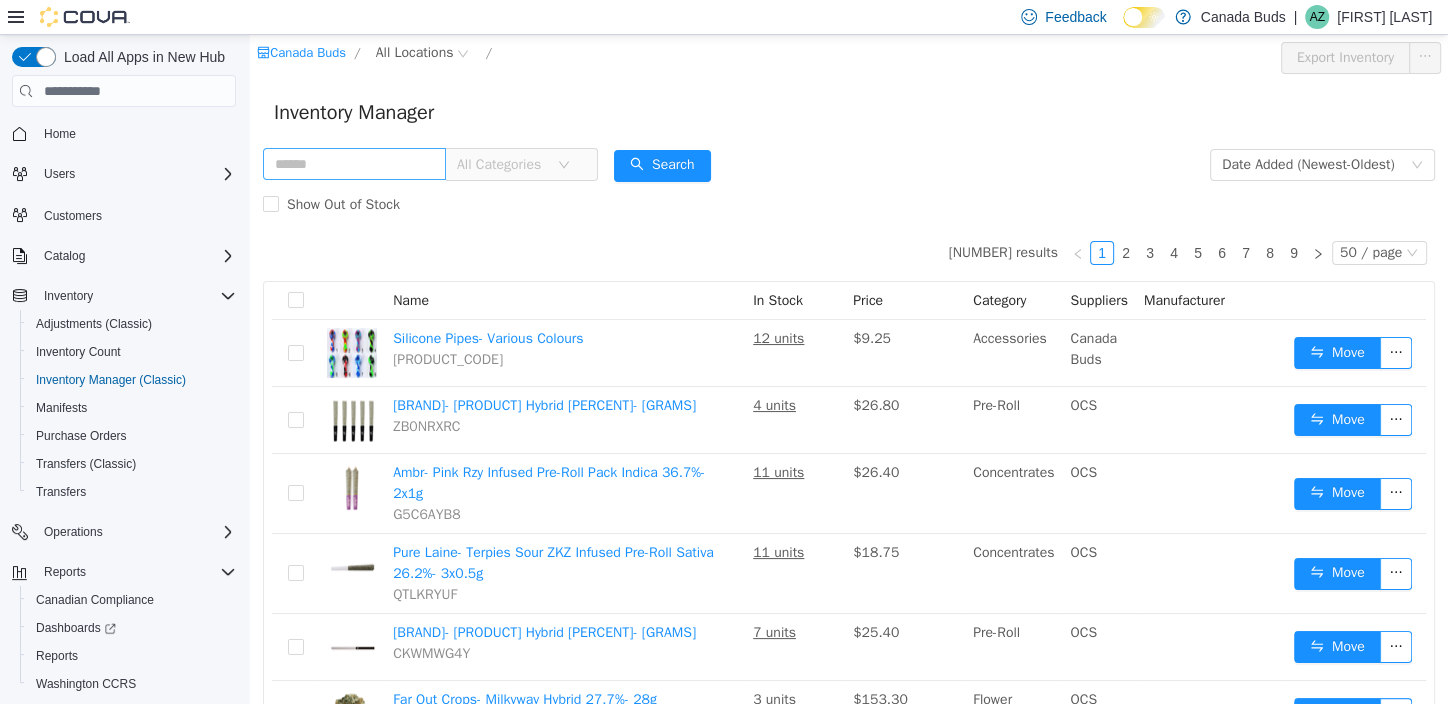 click on "All Categories" at bounding box center [502, 165] 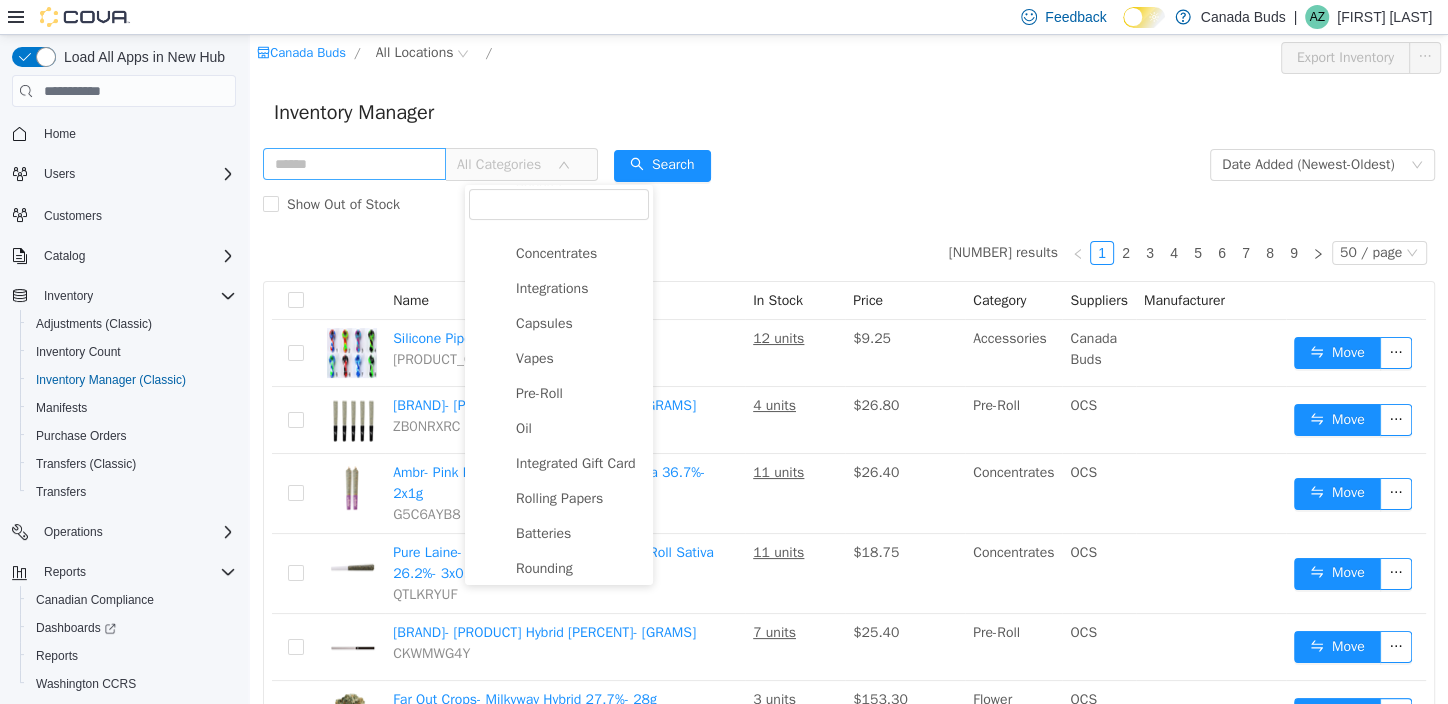 scroll, scrollTop: 300, scrollLeft: 0, axis: vertical 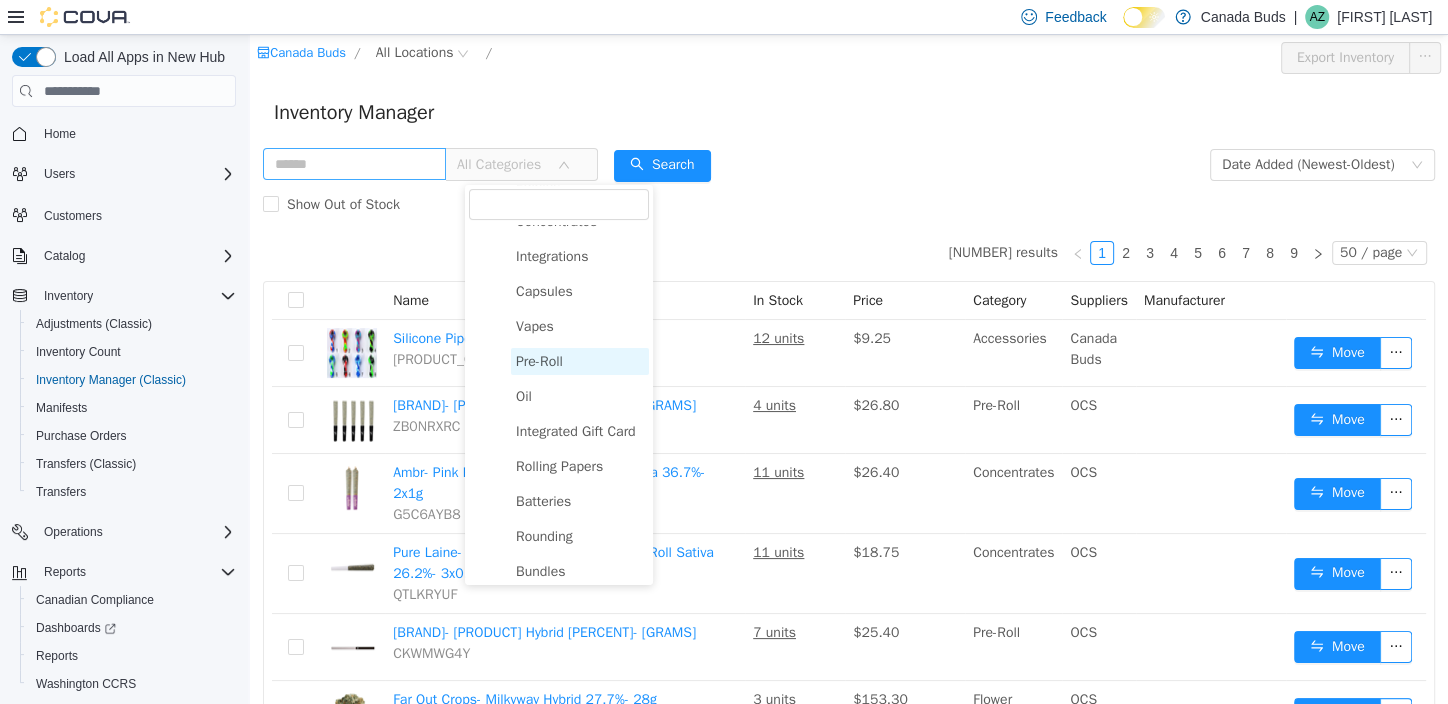 click on "Pre-Roll" at bounding box center [539, 361] 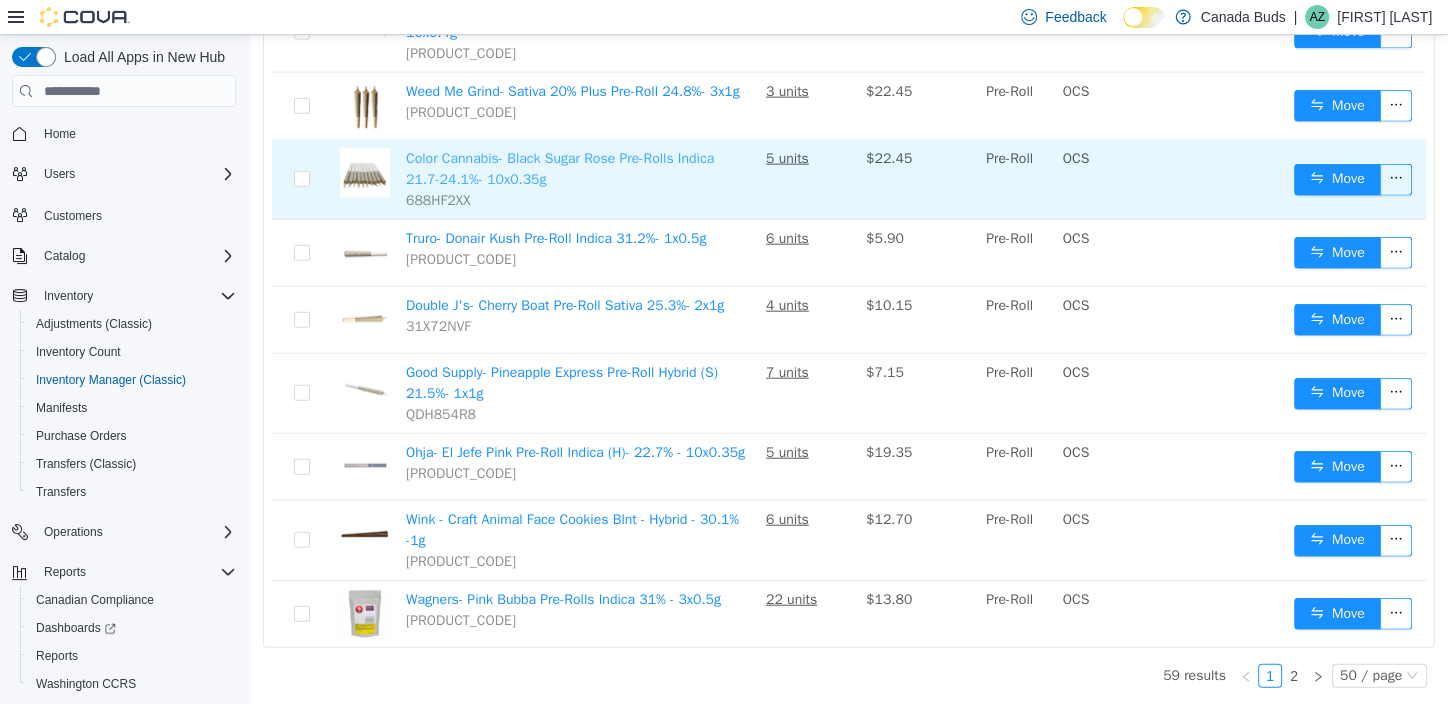 scroll, scrollTop: 3385, scrollLeft: 0, axis: vertical 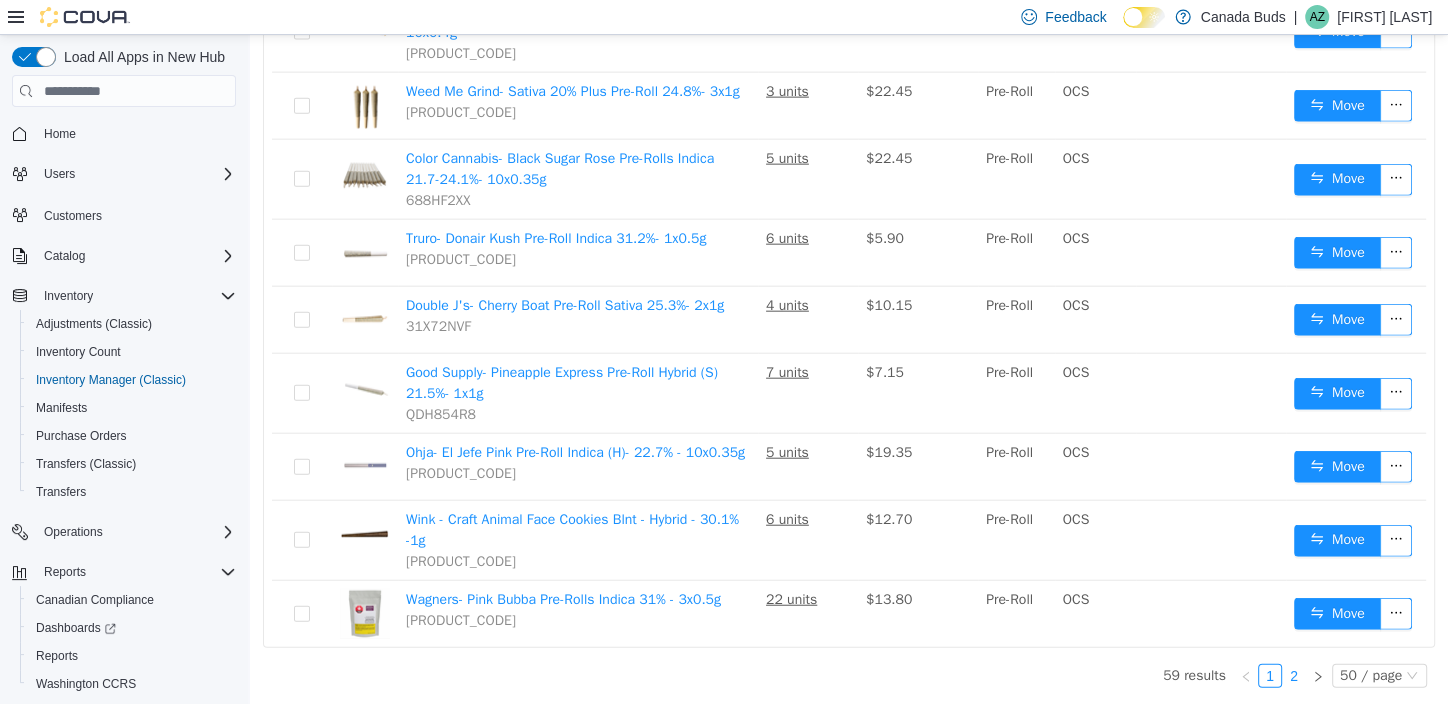 click on "2" at bounding box center [1294, 676] 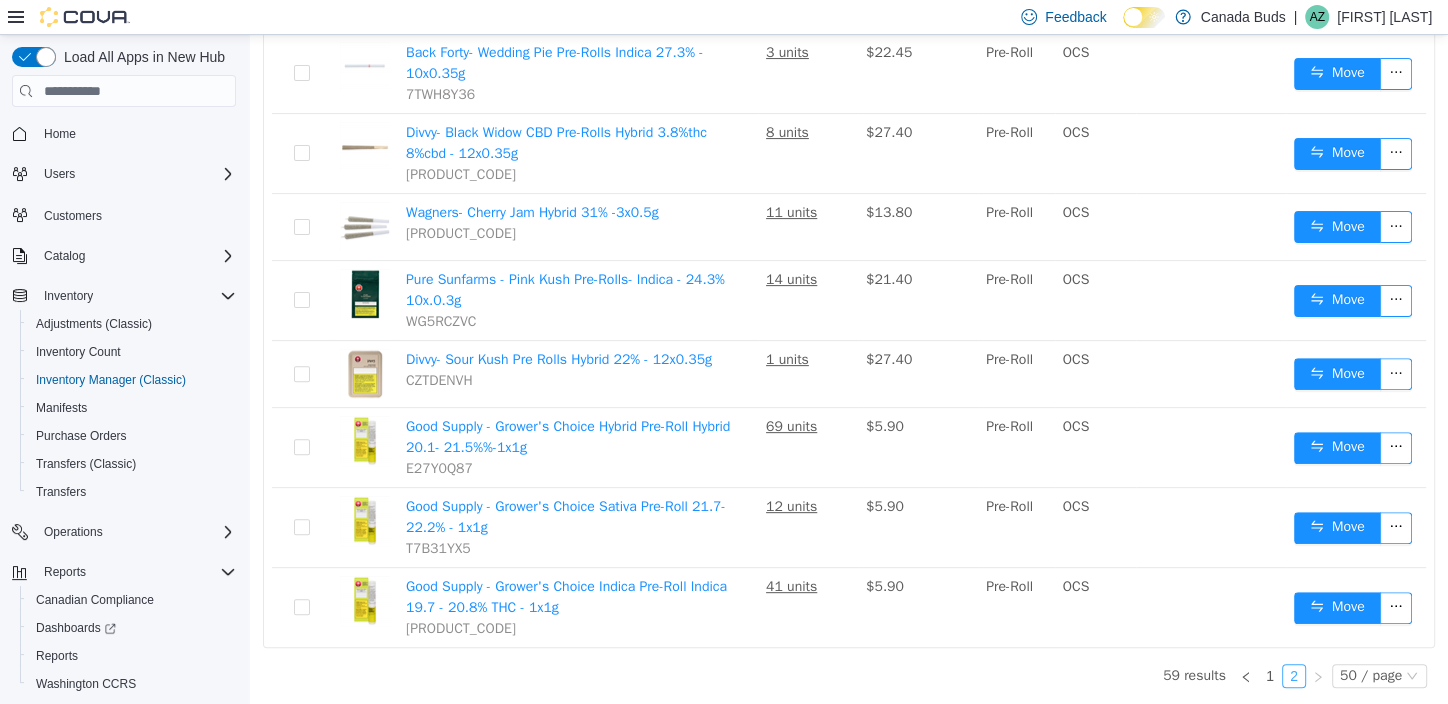 scroll, scrollTop: 363, scrollLeft: 0, axis: vertical 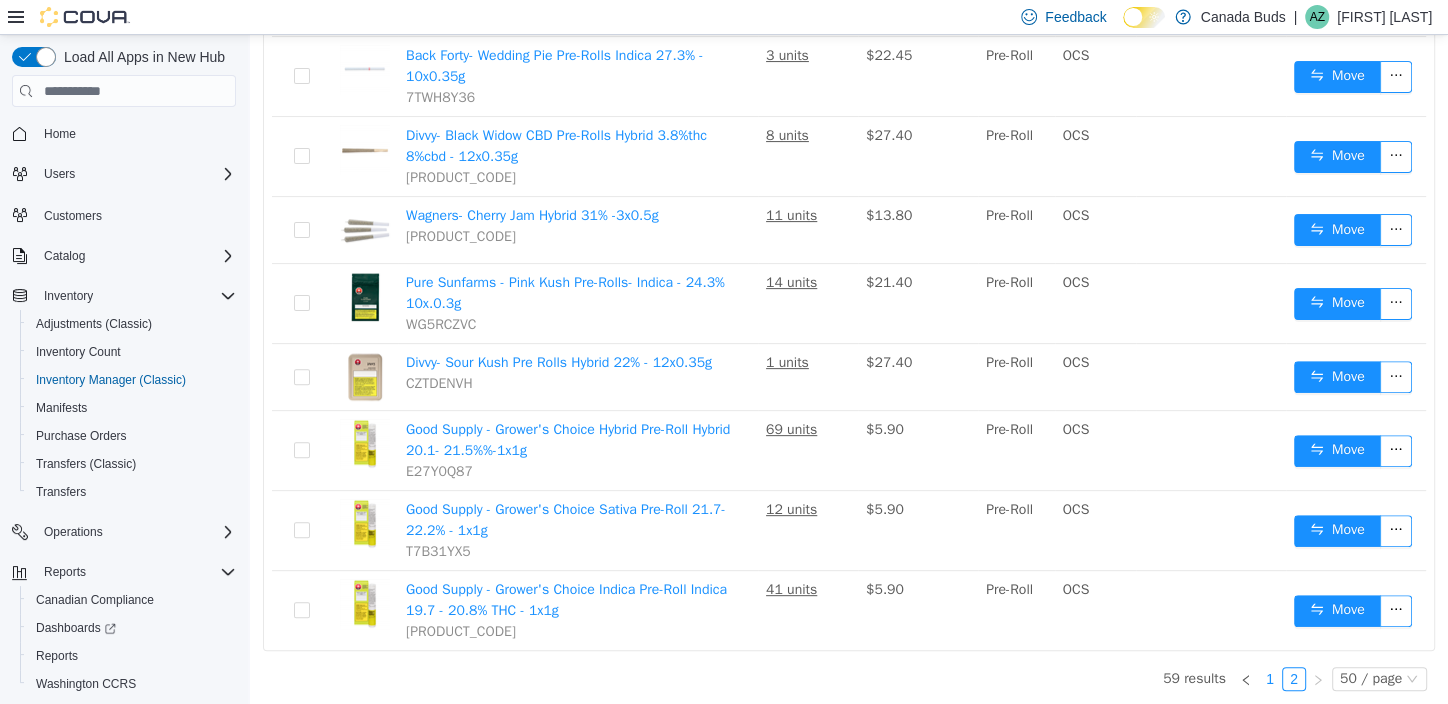 click on "1" at bounding box center [1270, 679] 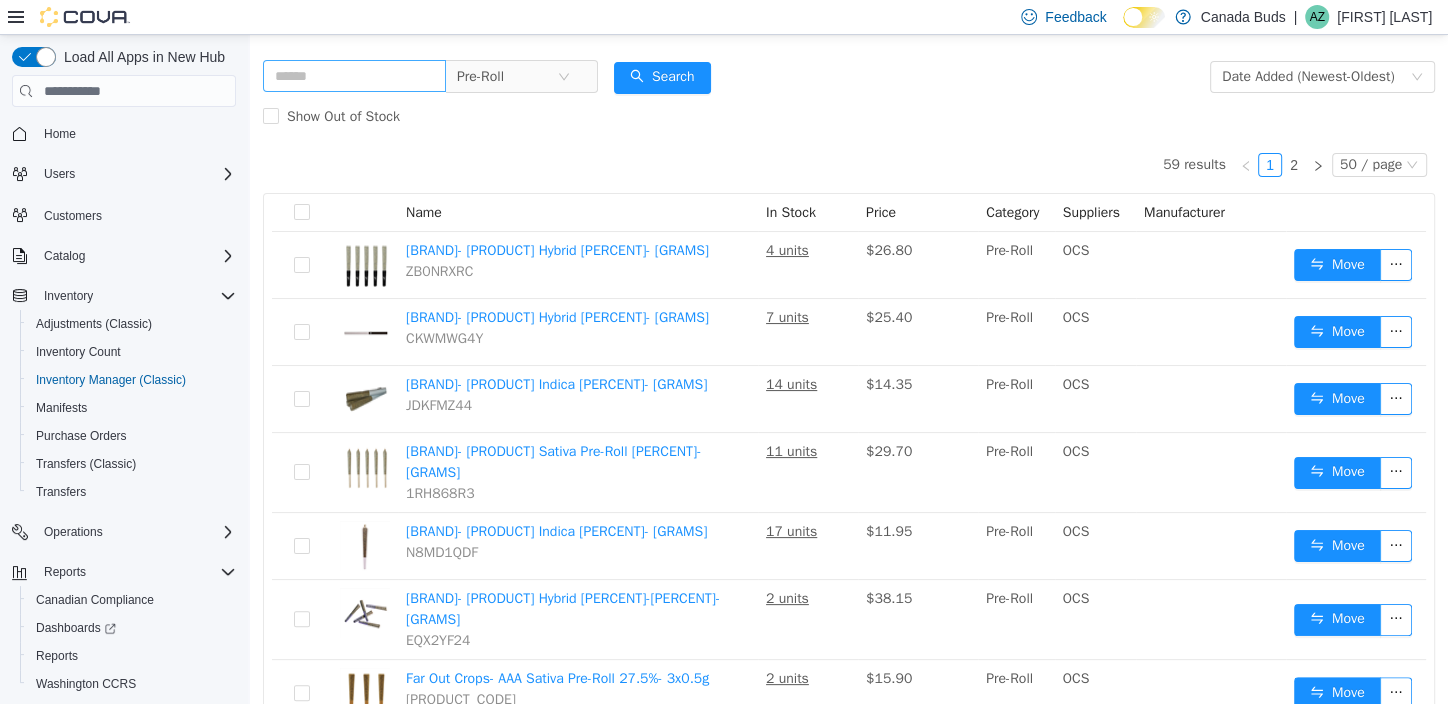 scroll, scrollTop: 0, scrollLeft: 0, axis: both 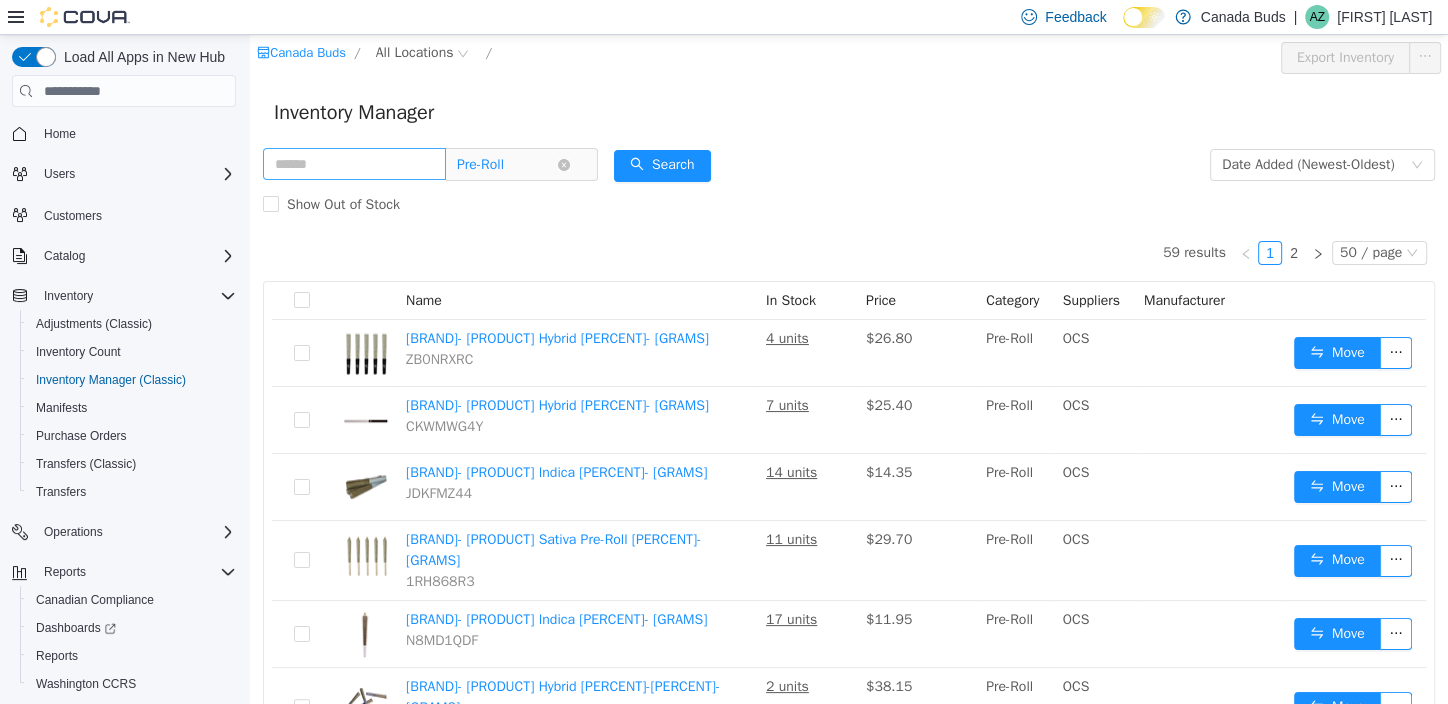 click on "Pre-Roll" at bounding box center [507, 165] 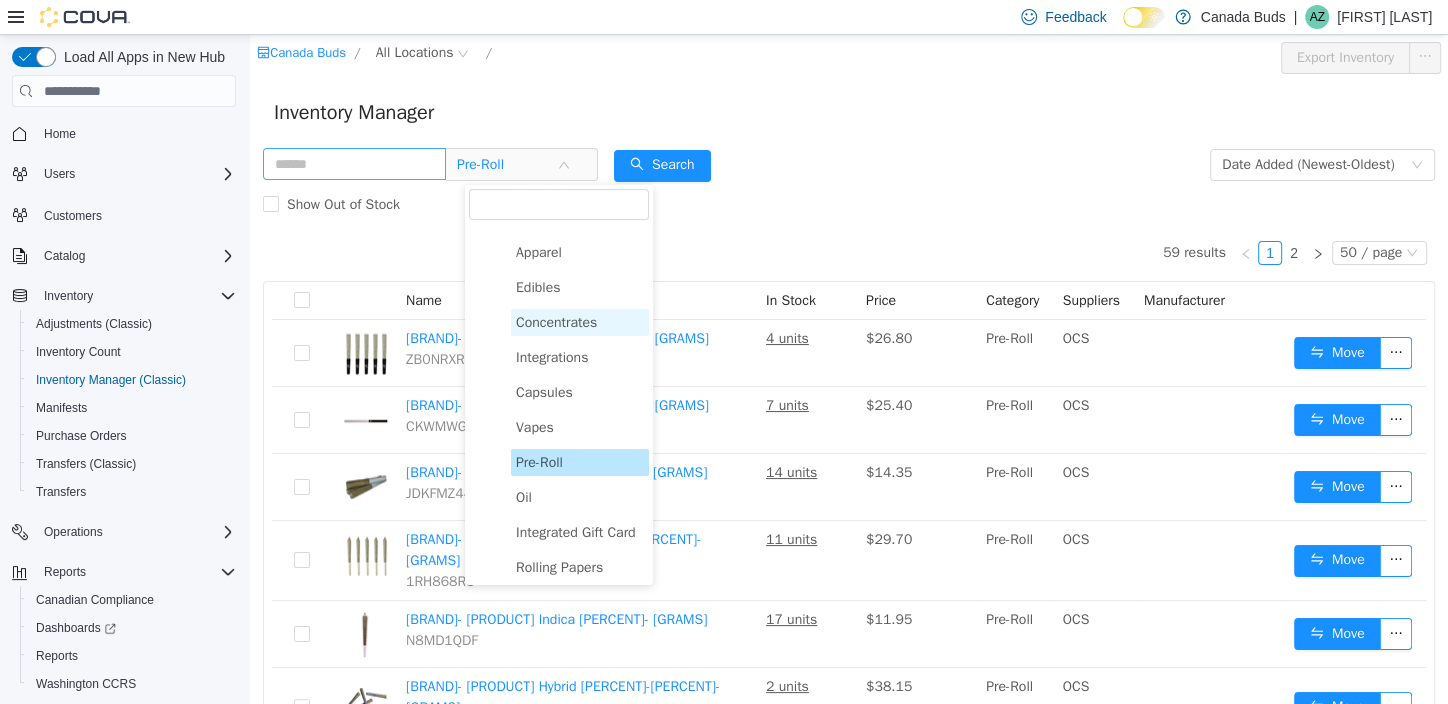 scroll, scrollTop: 99, scrollLeft: 0, axis: vertical 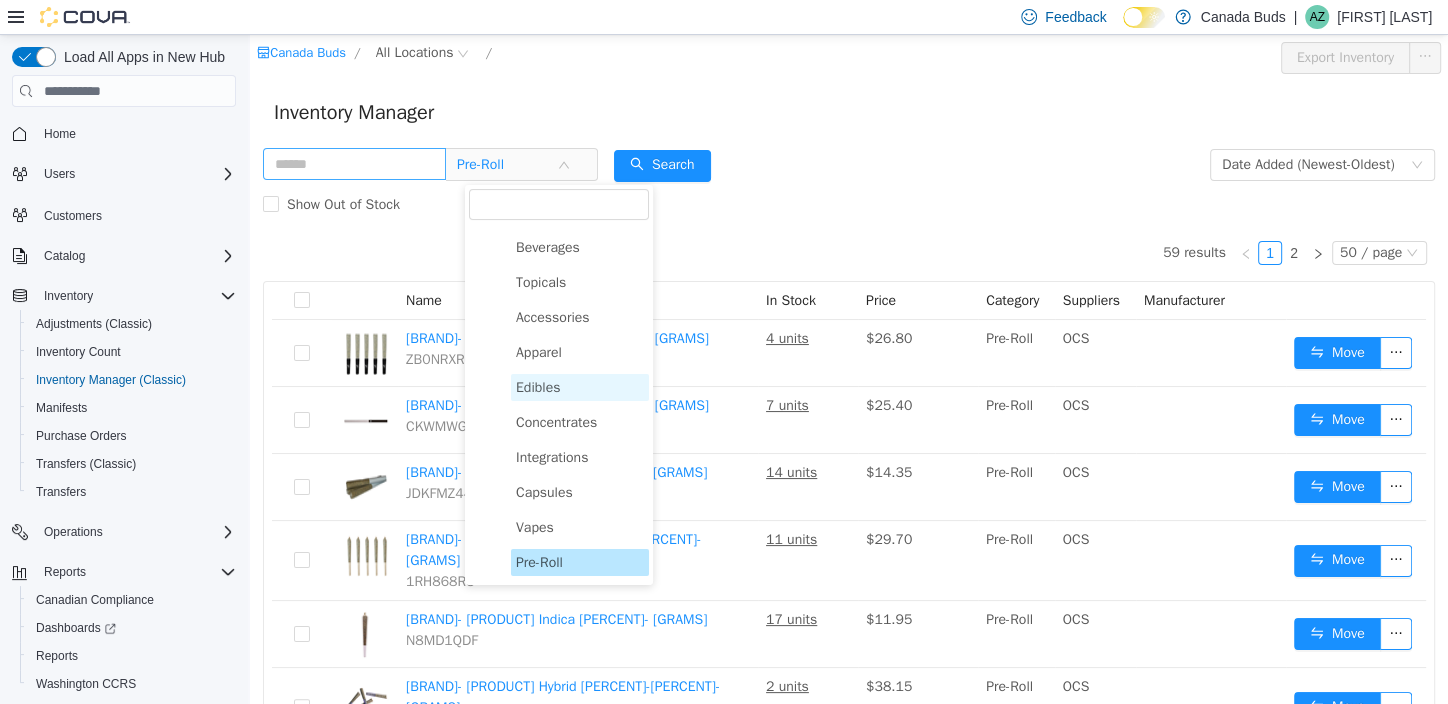 click on "Edibles" at bounding box center (538, 387) 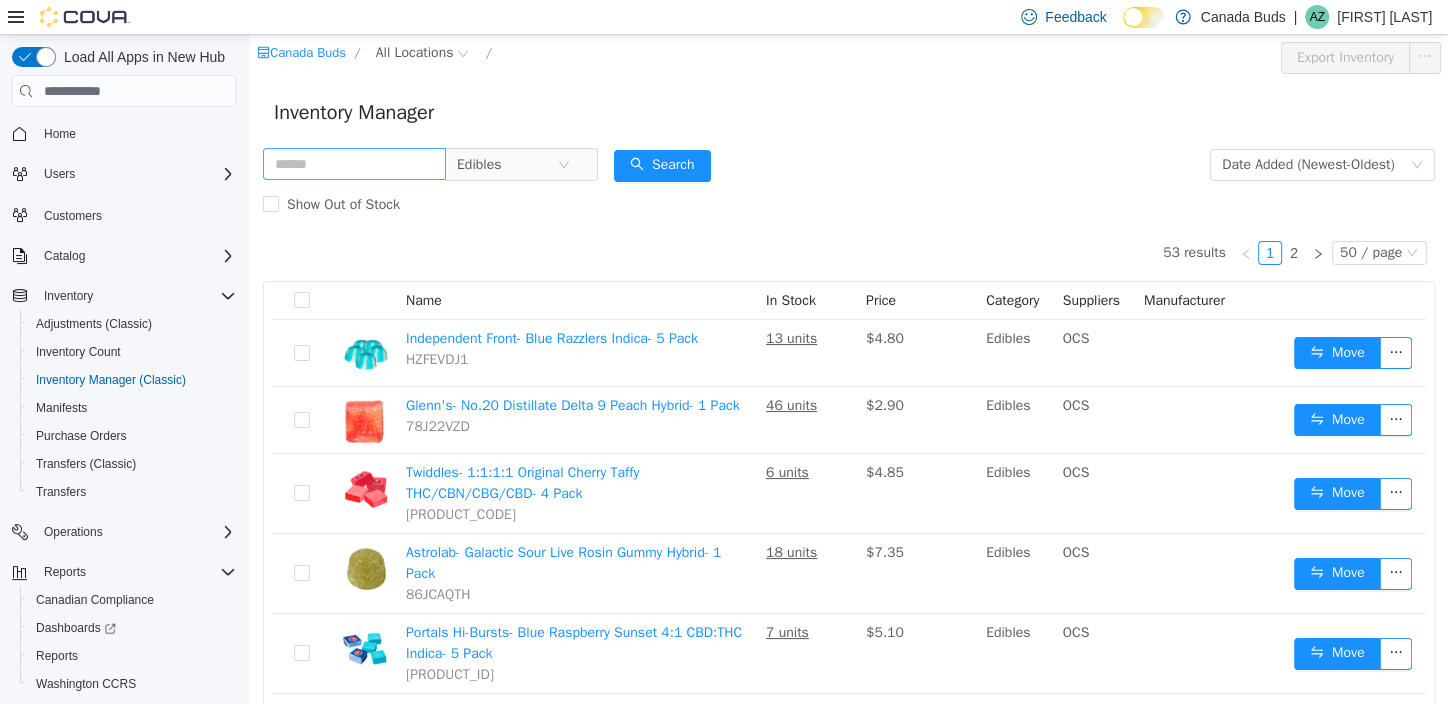 click on "Show Out of Stock" at bounding box center [849, 205] 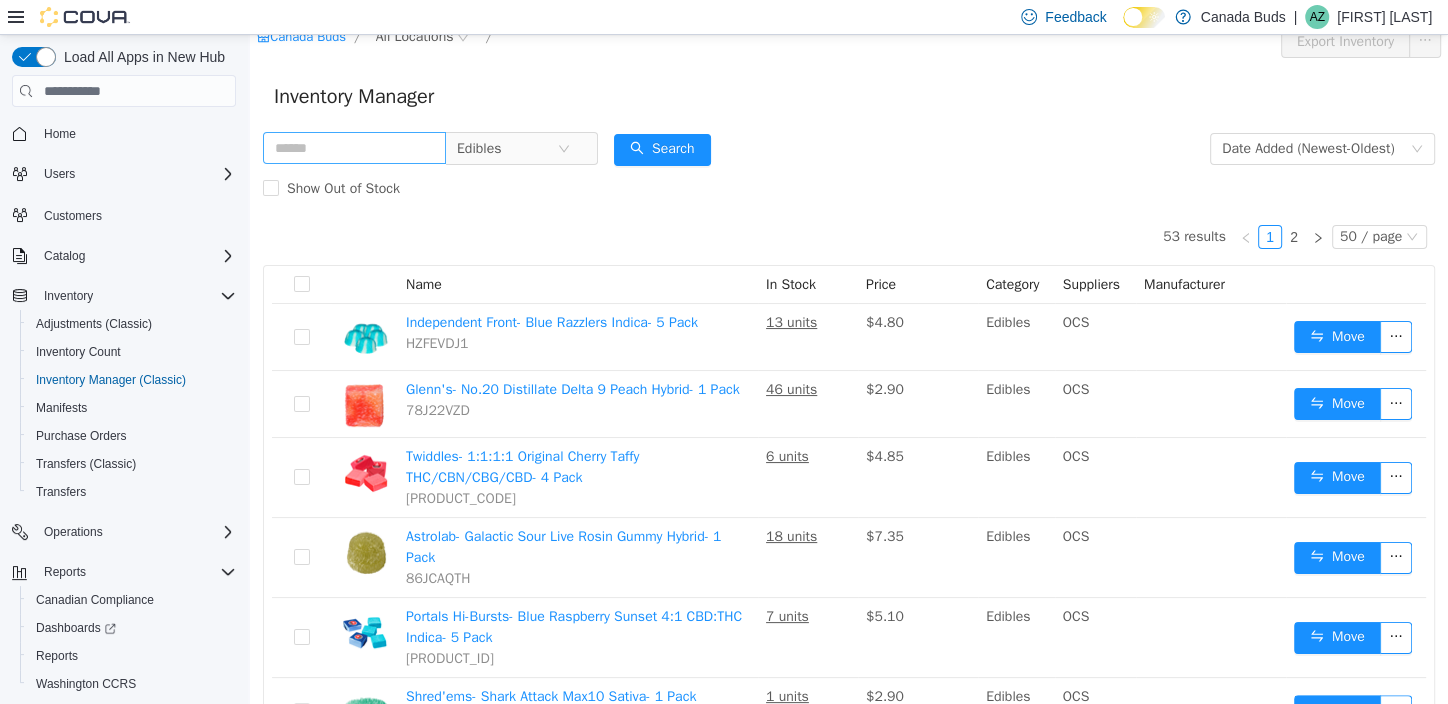 scroll, scrollTop: 0, scrollLeft: 0, axis: both 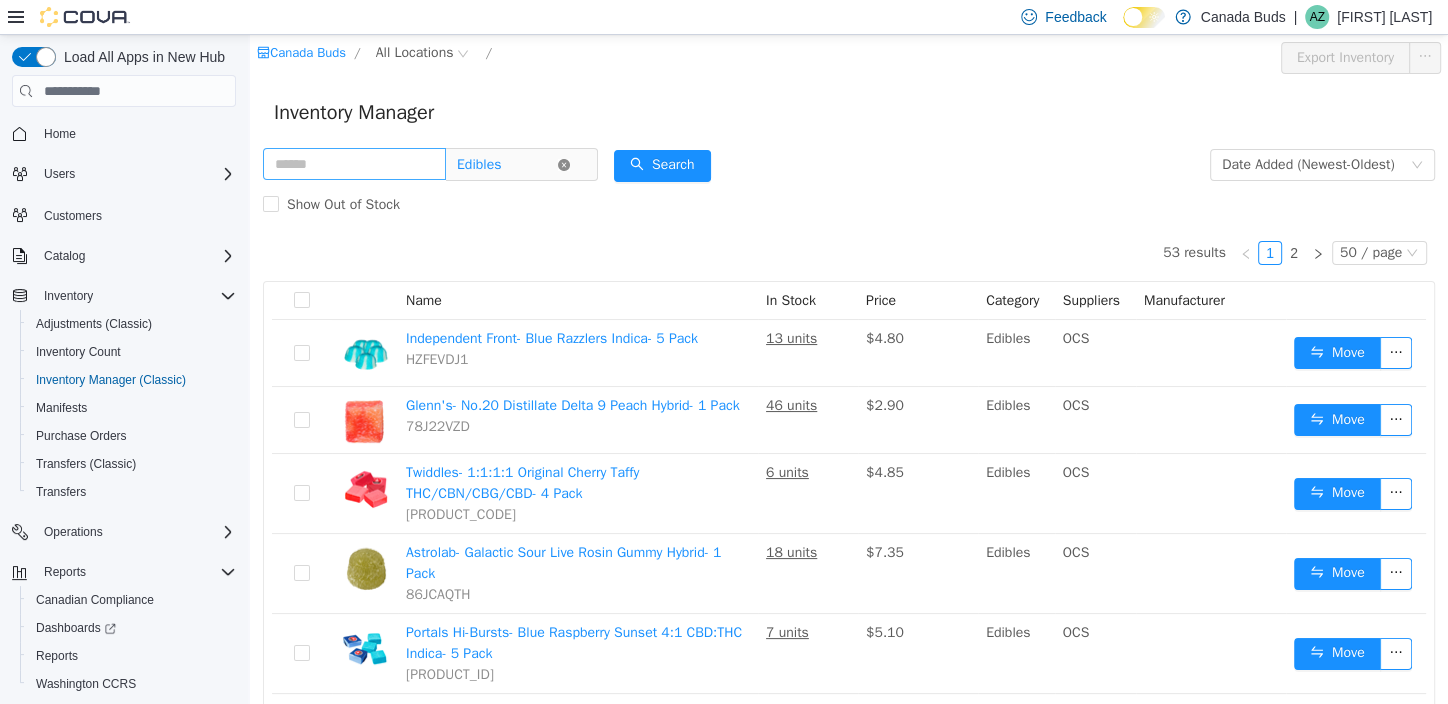 click 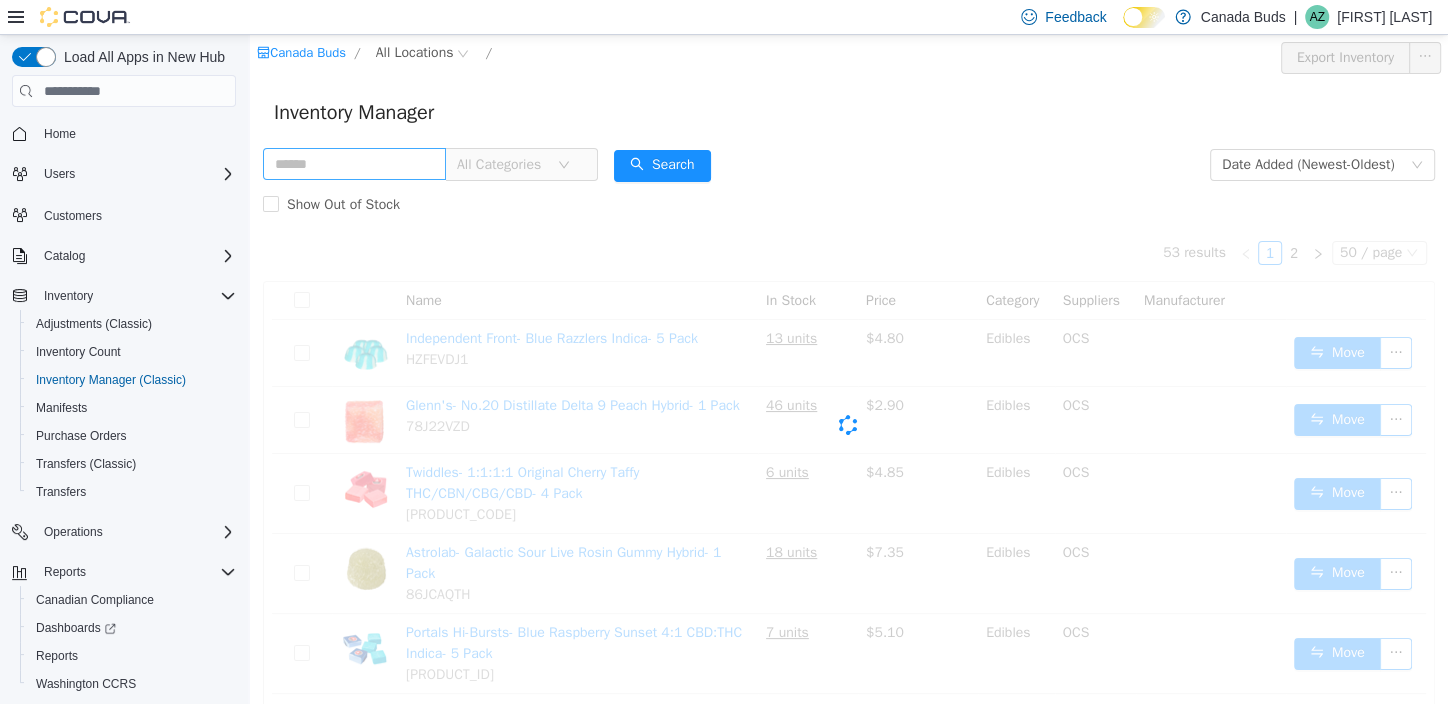 click on "All Categories" at bounding box center [502, 165] 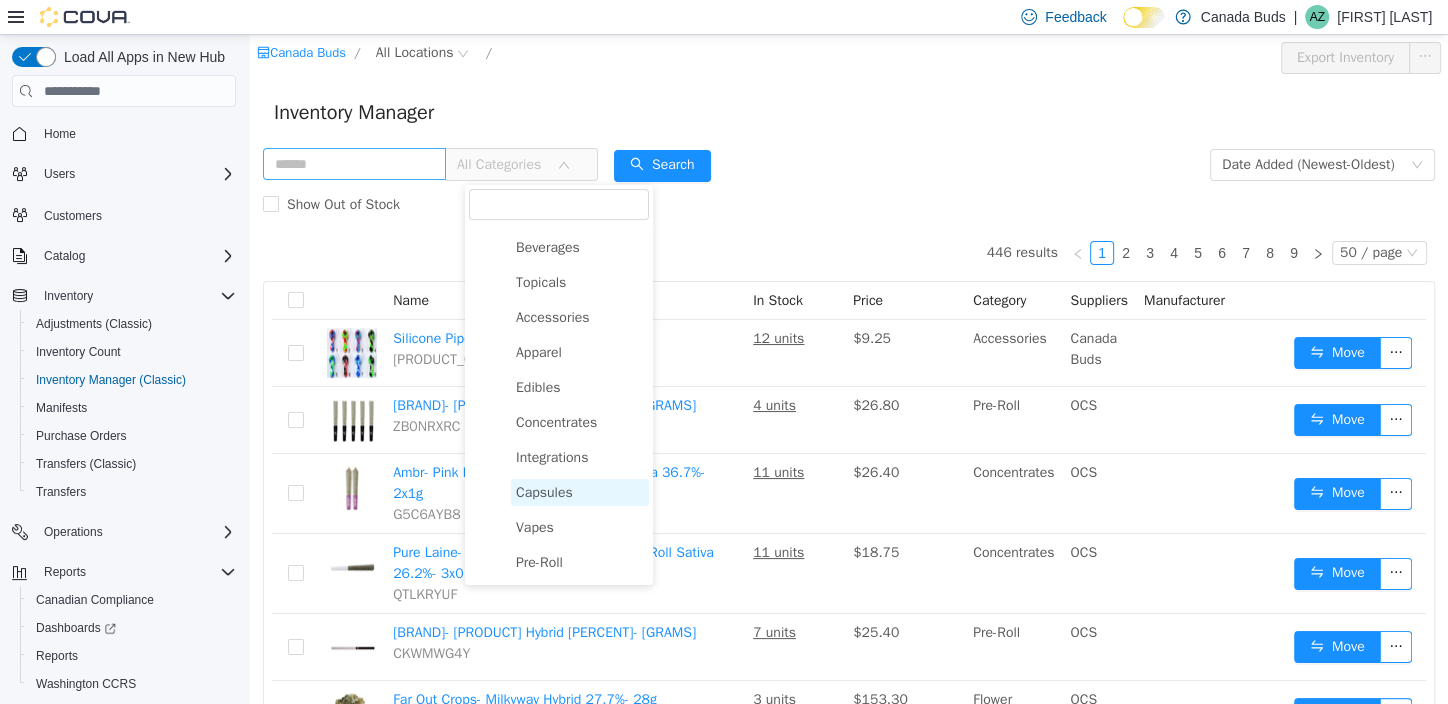 click on "Capsules" at bounding box center (544, 492) 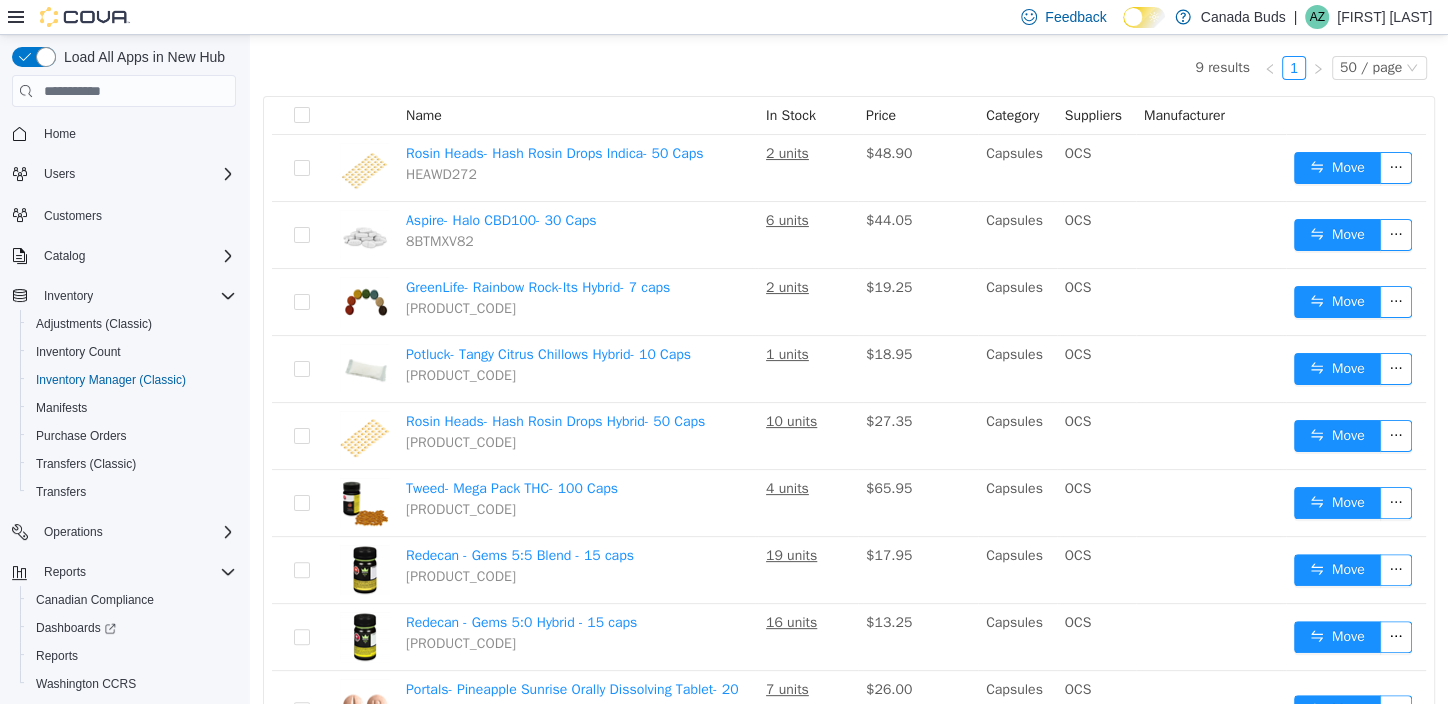 scroll, scrollTop: 0, scrollLeft: 0, axis: both 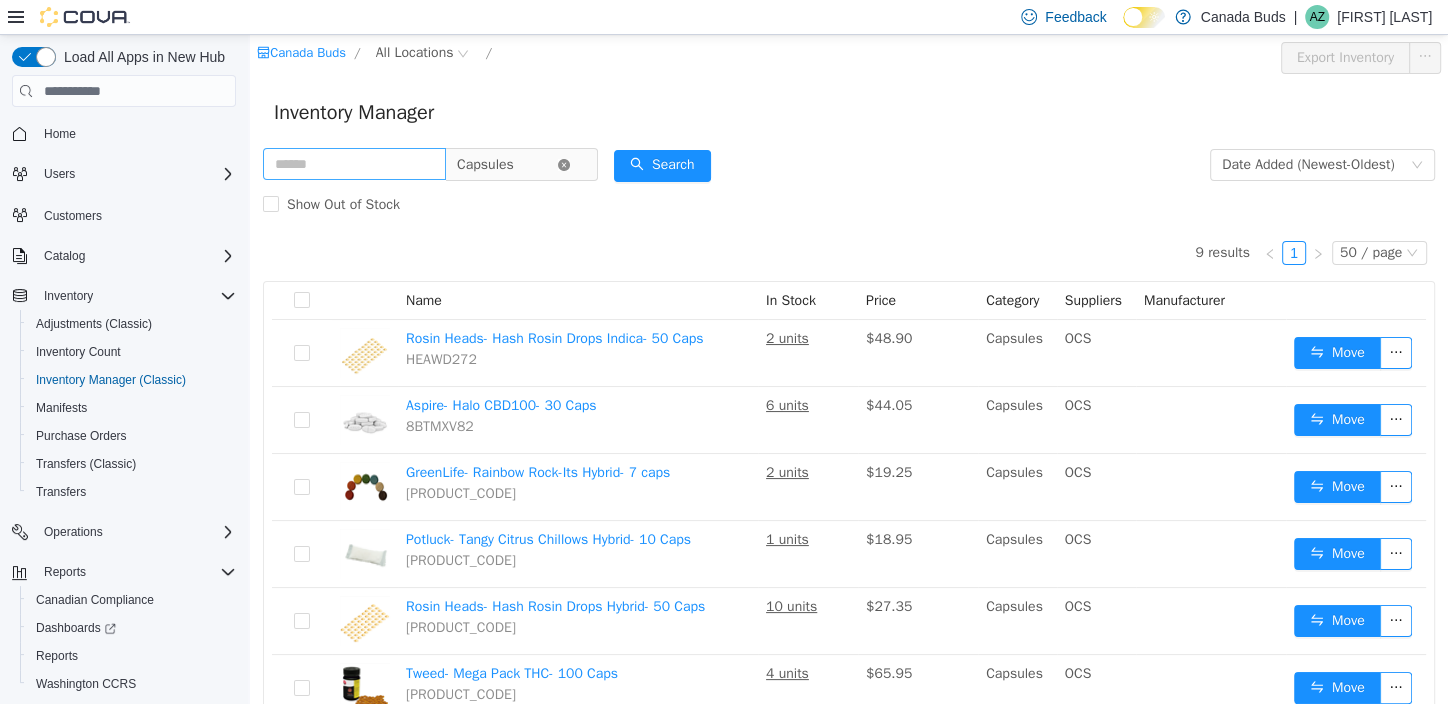 click 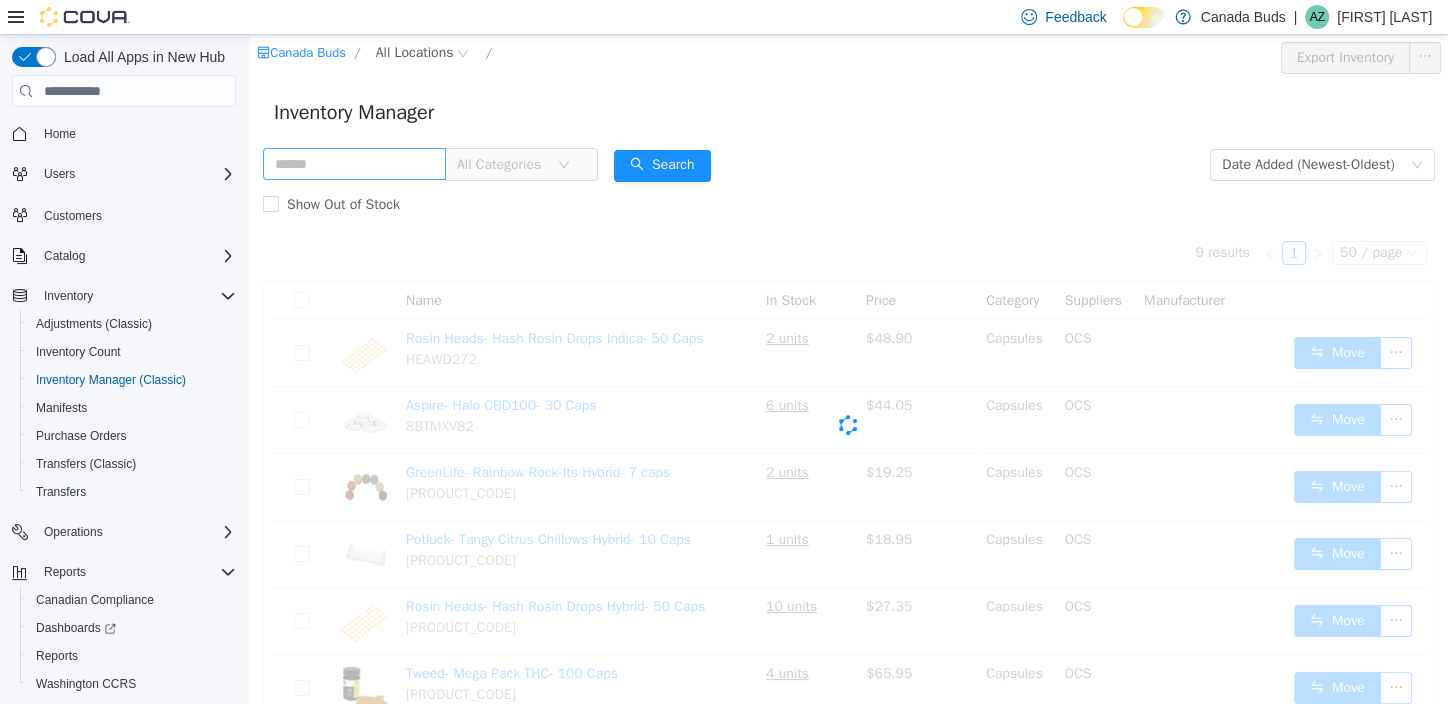 click on "All Categories" at bounding box center (507, 165) 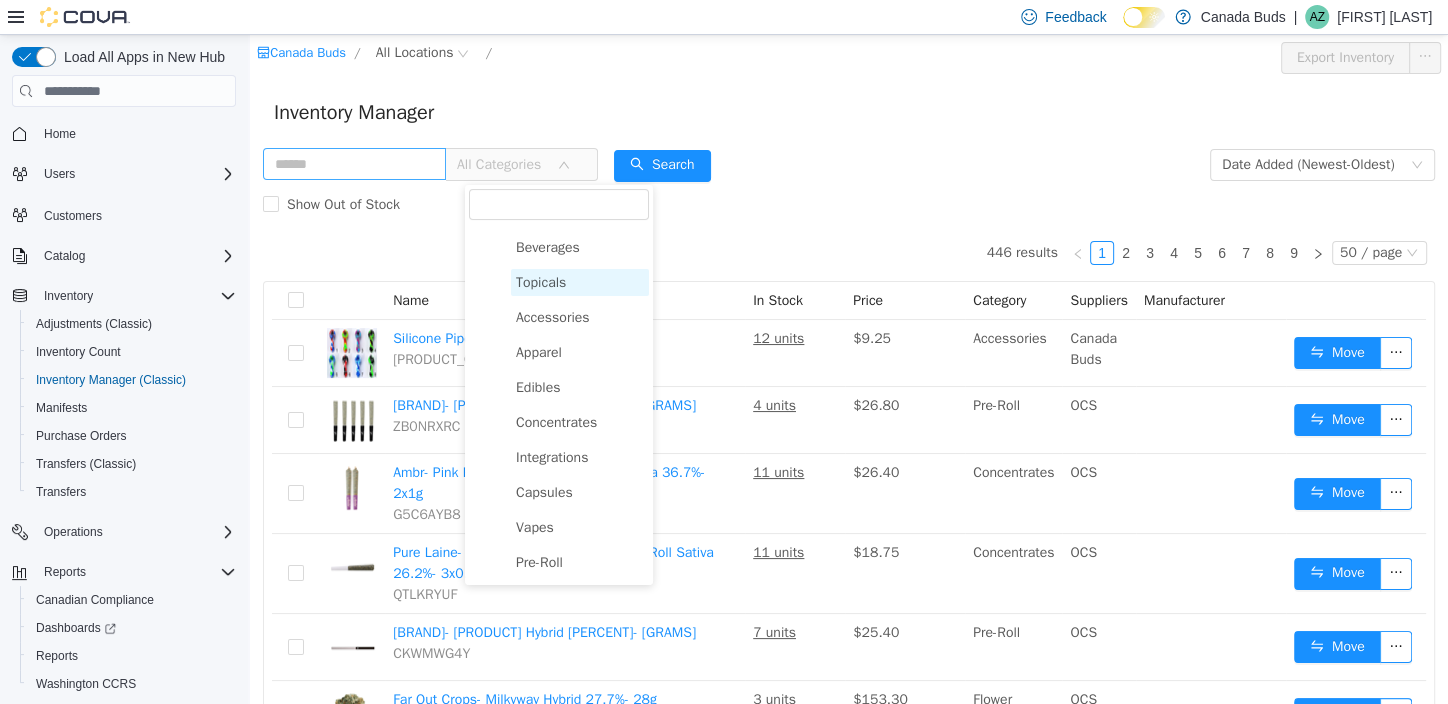 click on "Topicals" at bounding box center [541, 282] 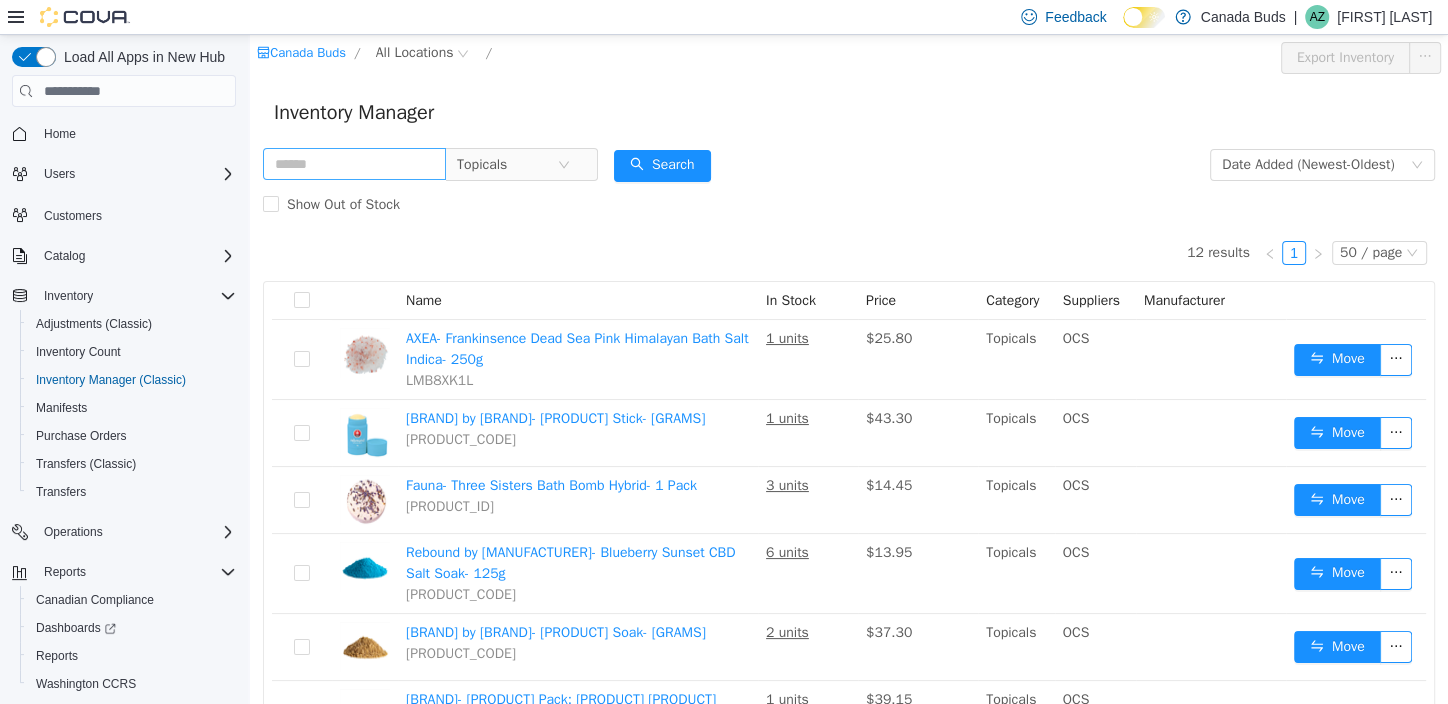 click on "Inventory Manager" at bounding box center [849, 113] 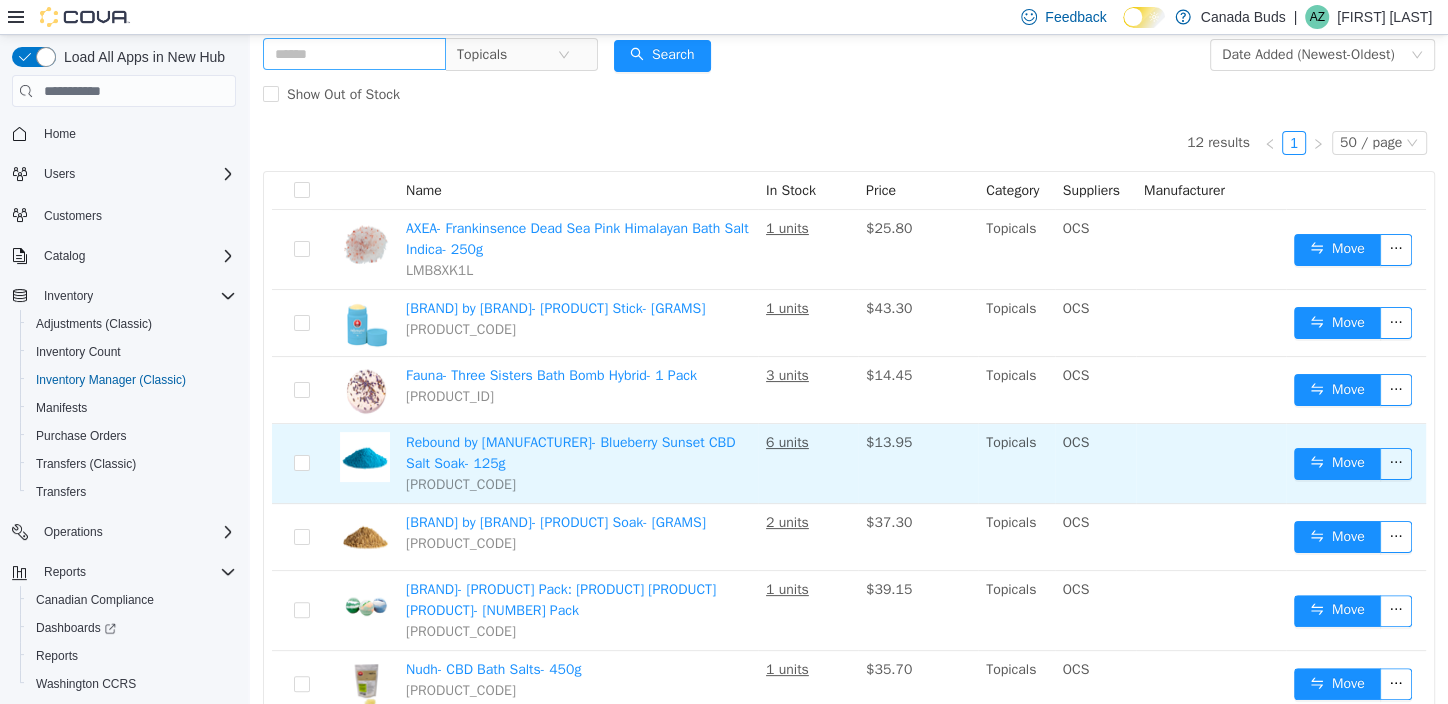 scroll, scrollTop: 76, scrollLeft: 0, axis: vertical 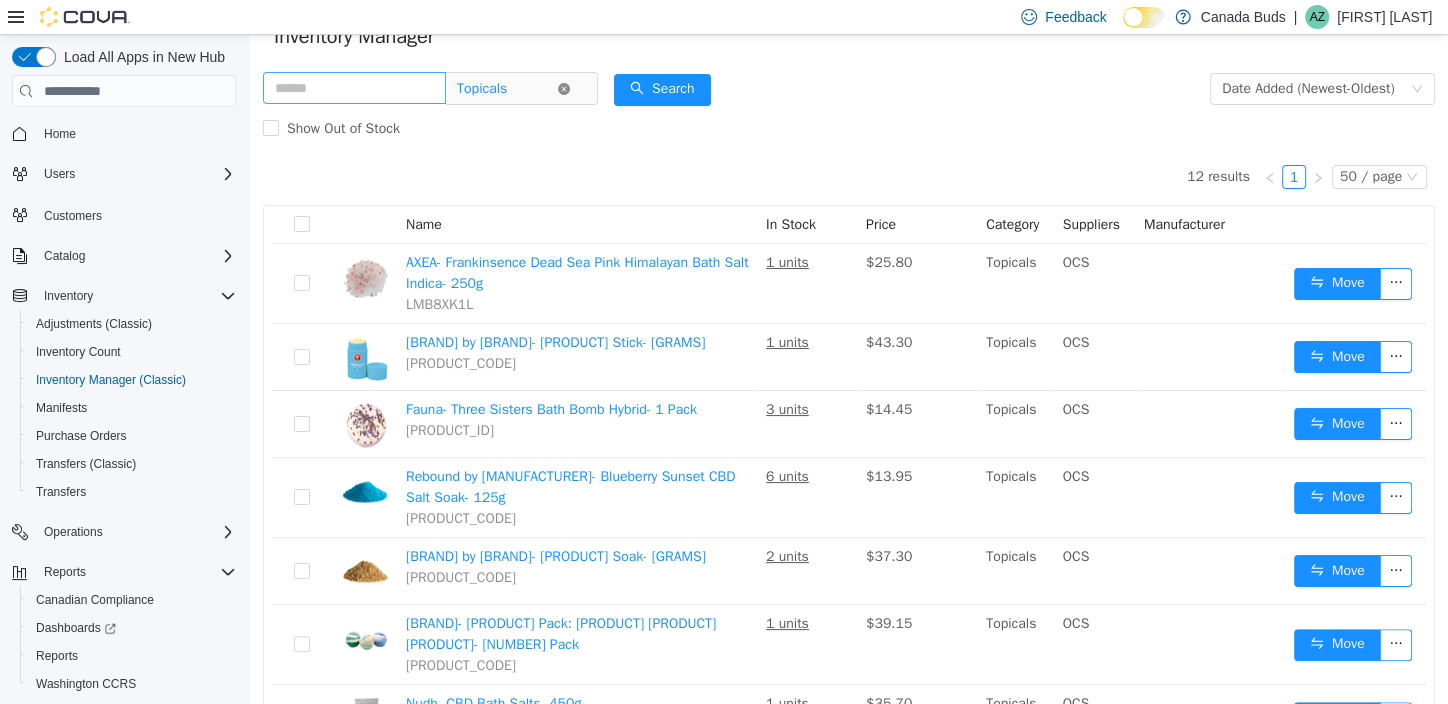 click 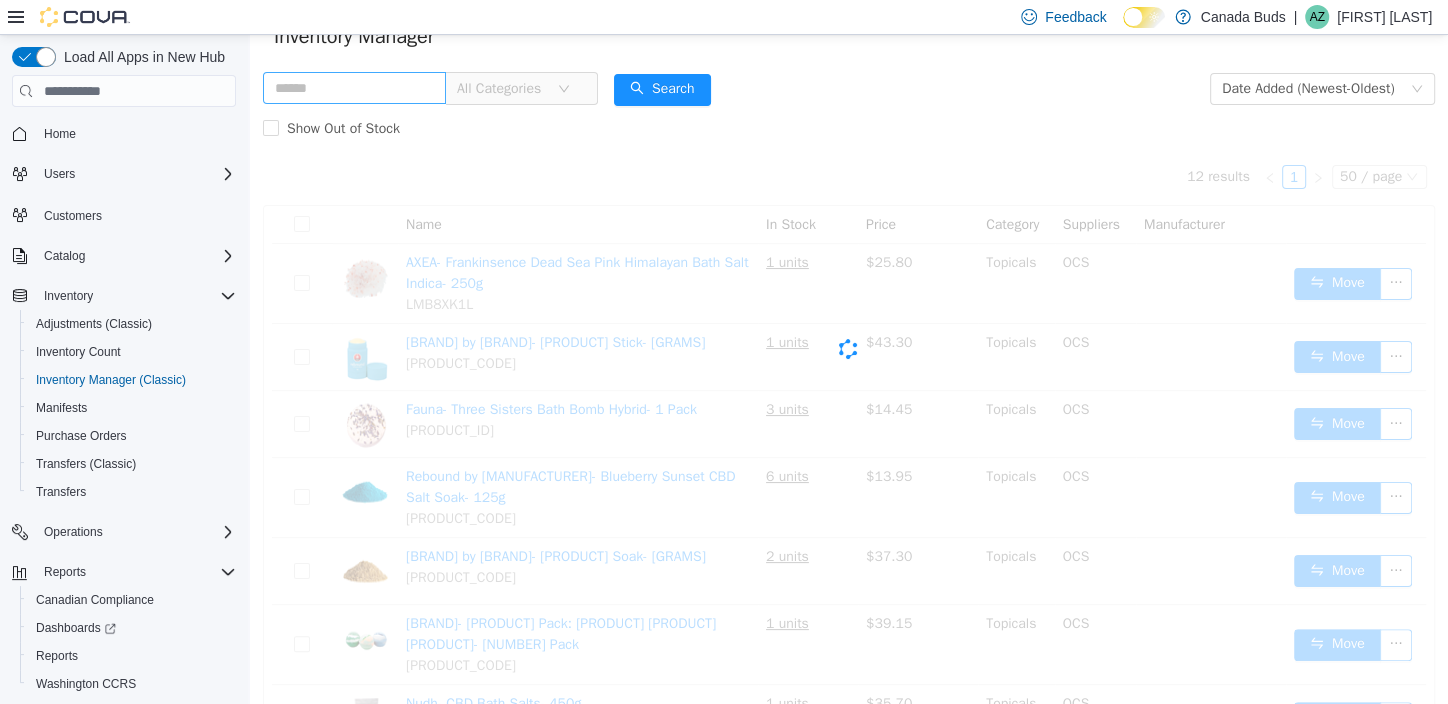 click on "All Categories" at bounding box center [502, 89] 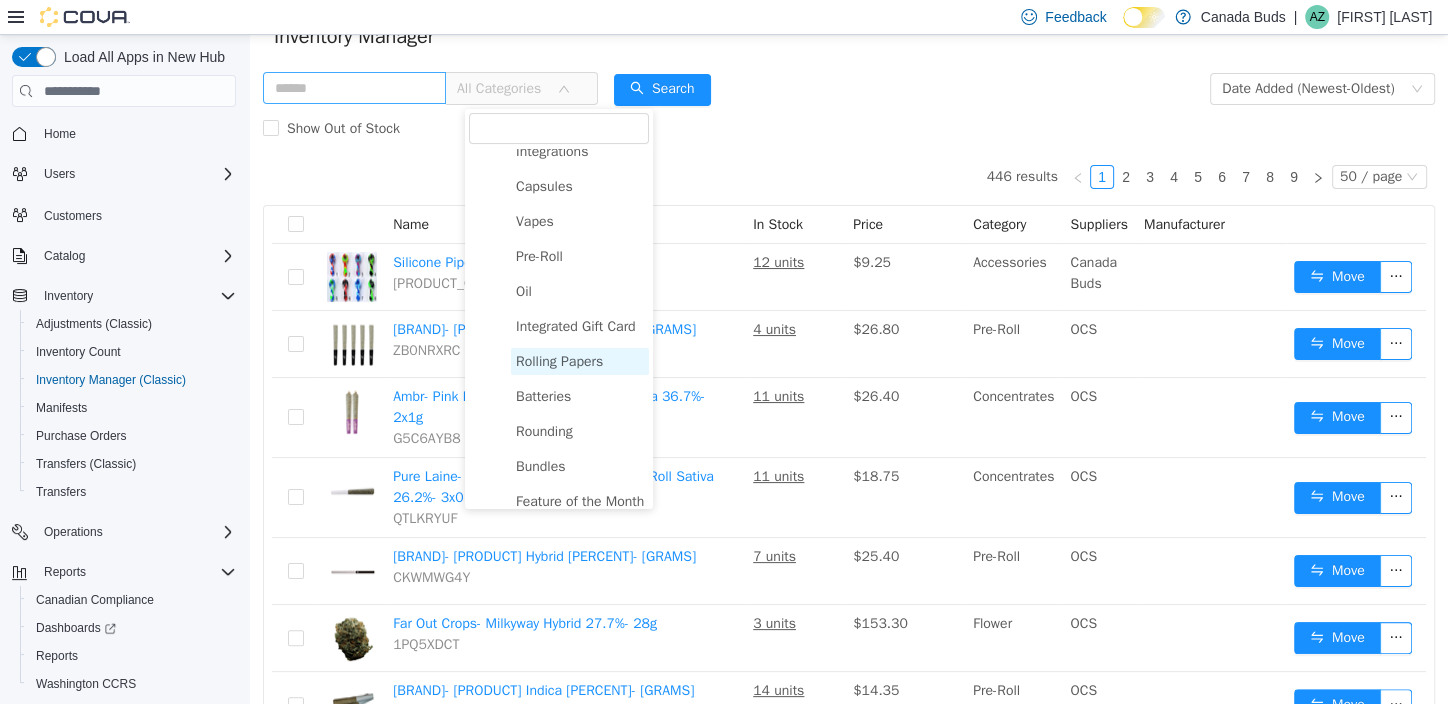 scroll, scrollTop: 350, scrollLeft: 0, axis: vertical 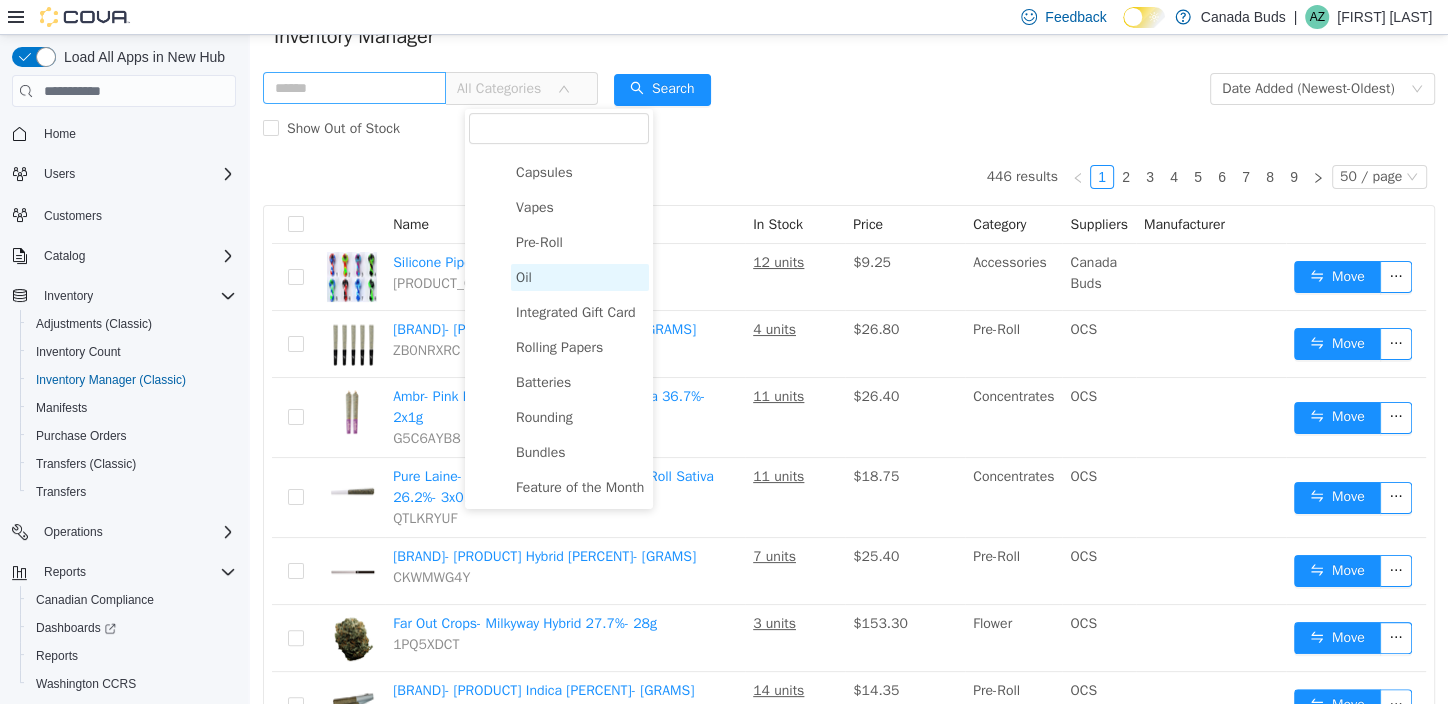 click on "Oil" at bounding box center (524, 277) 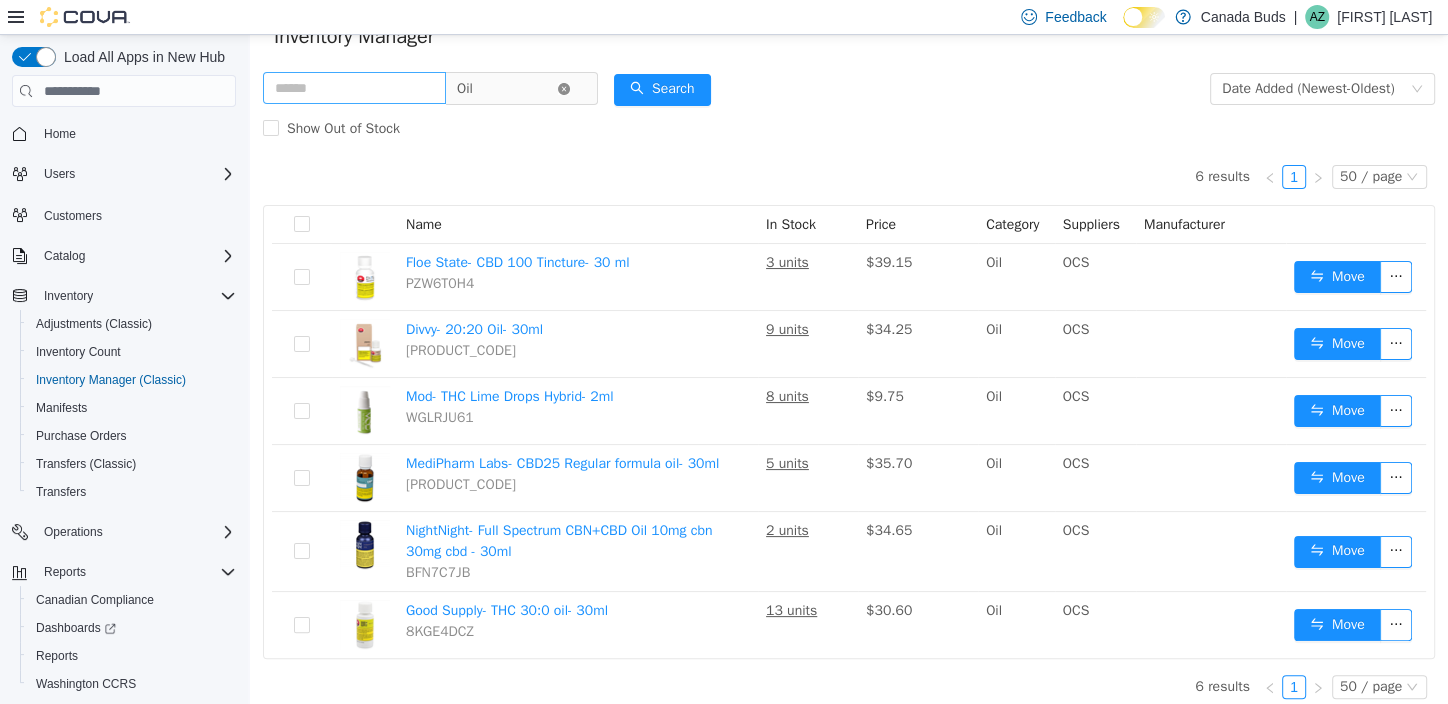 click 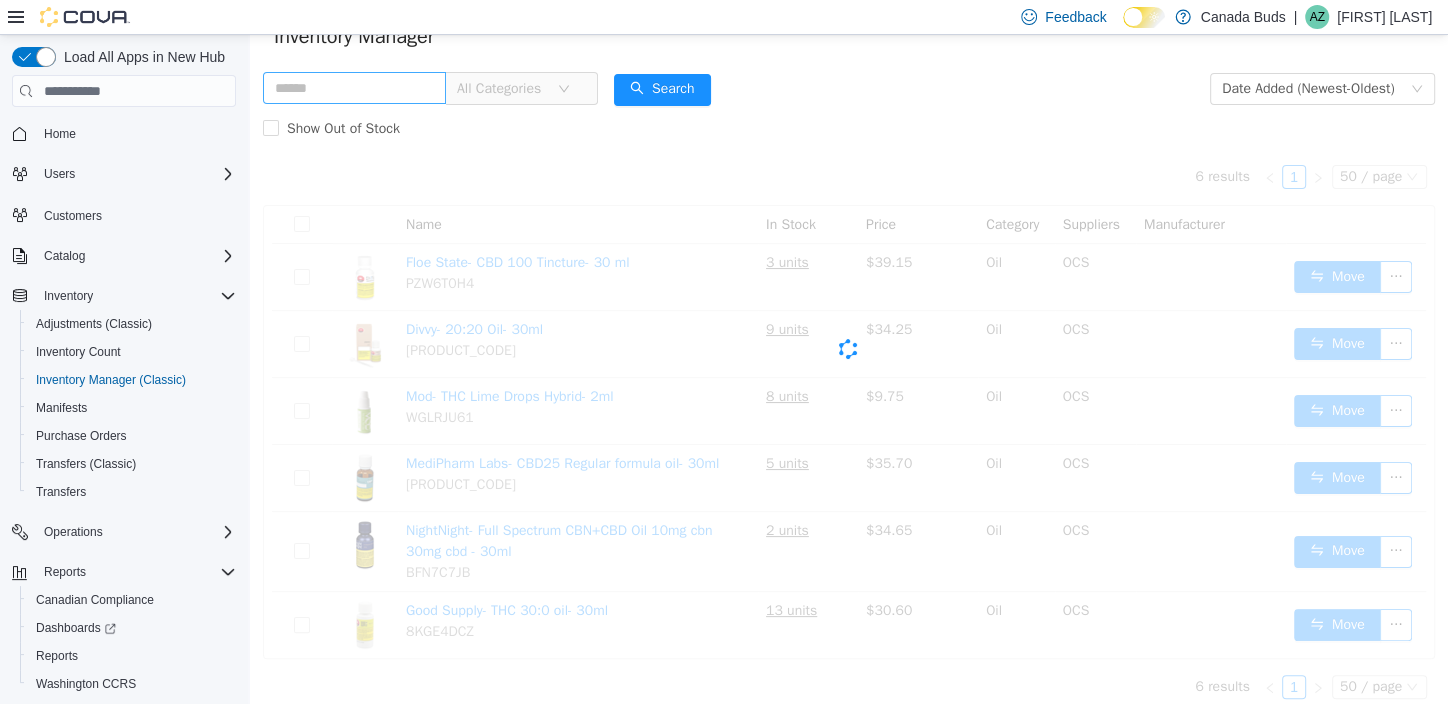 click on "All Categories" at bounding box center [502, 89] 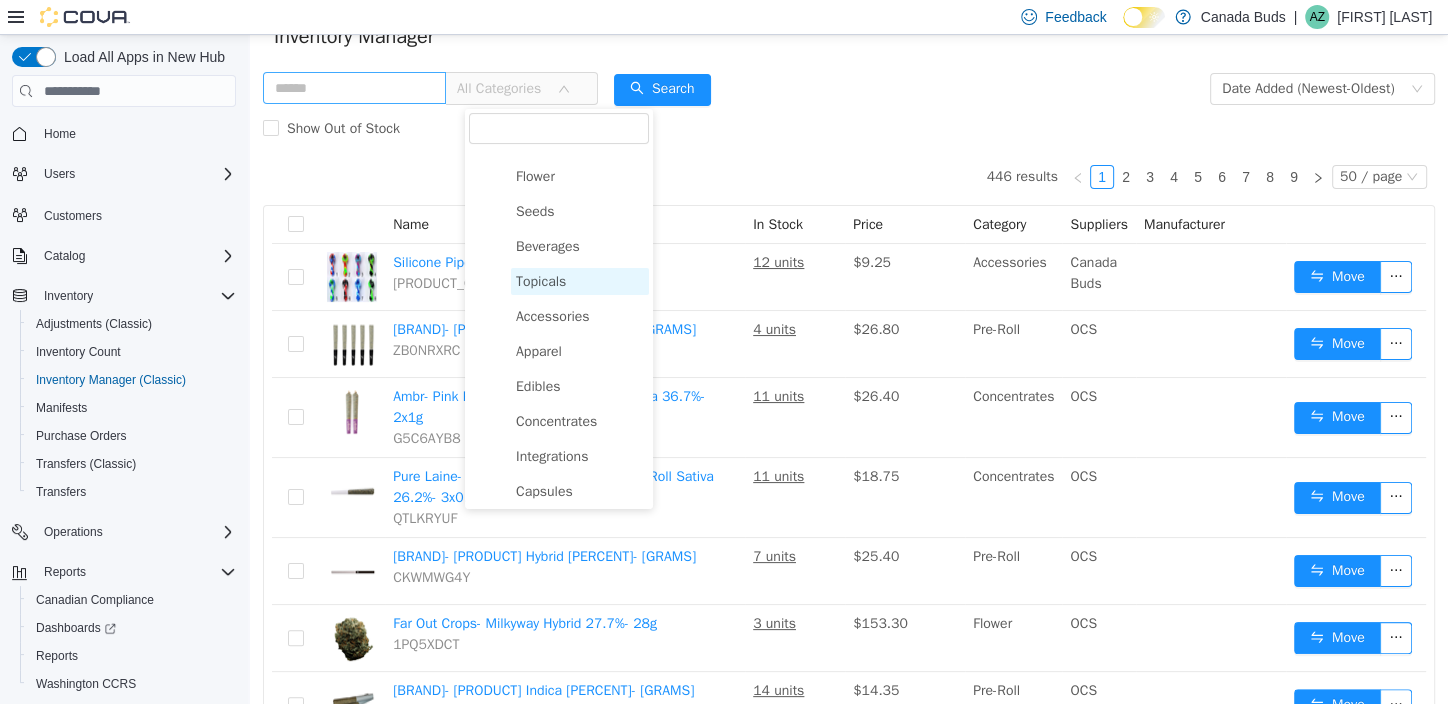 scroll, scrollTop: 0, scrollLeft: 0, axis: both 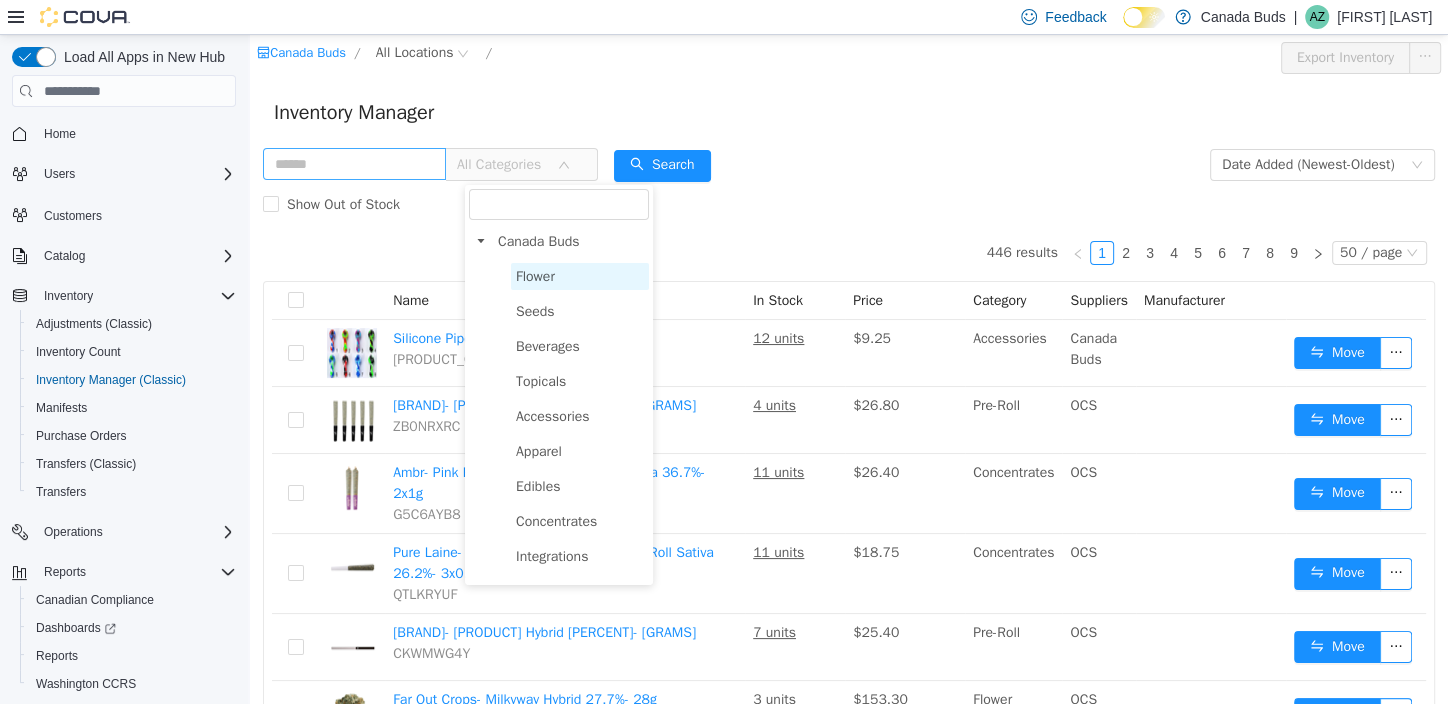 click on "Flower" at bounding box center [535, 276] 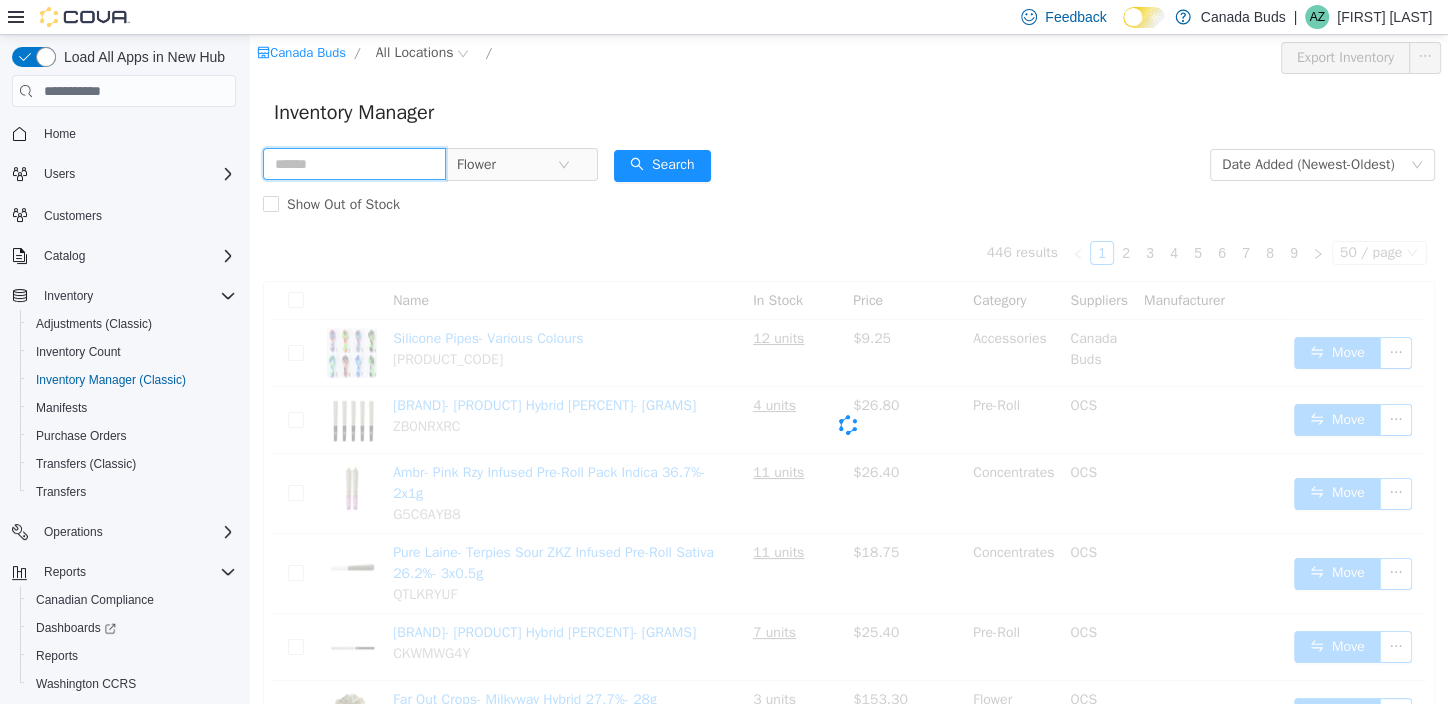 click at bounding box center [354, 164] 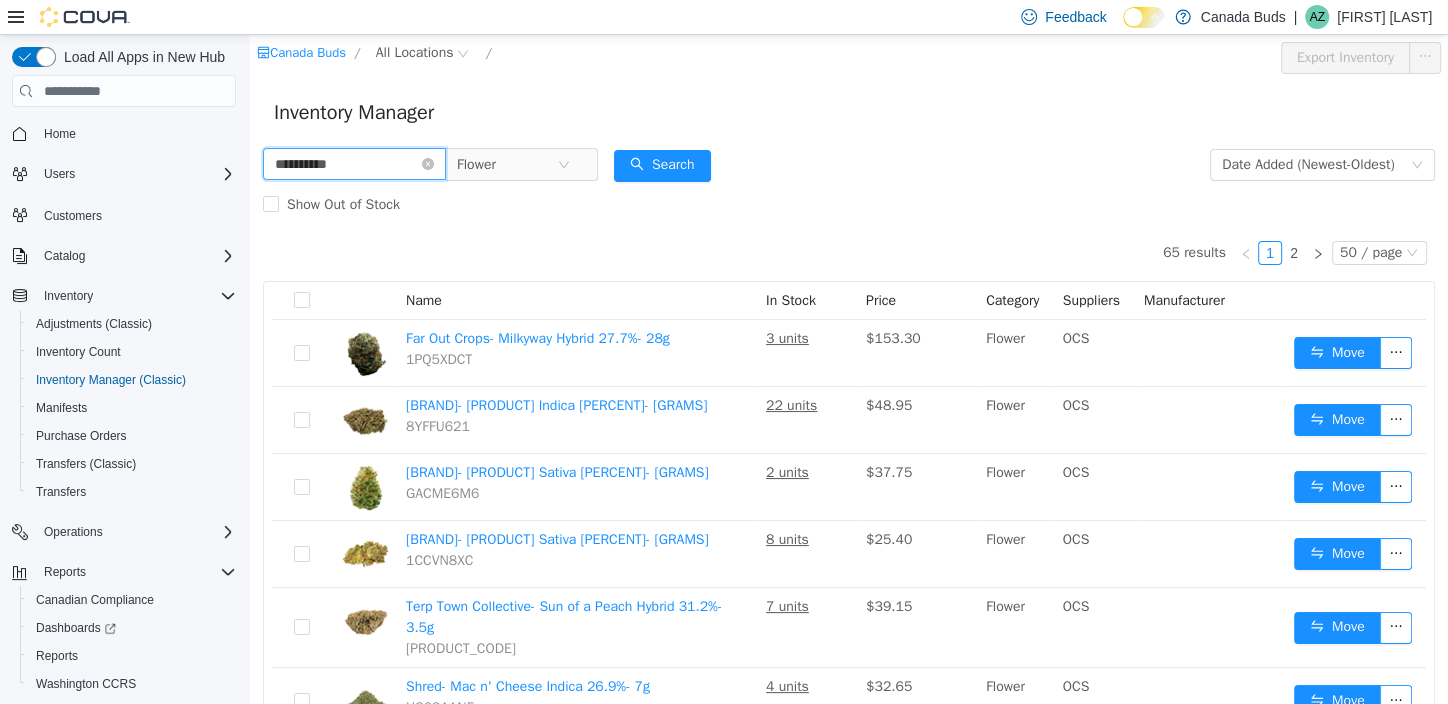 type on "**********" 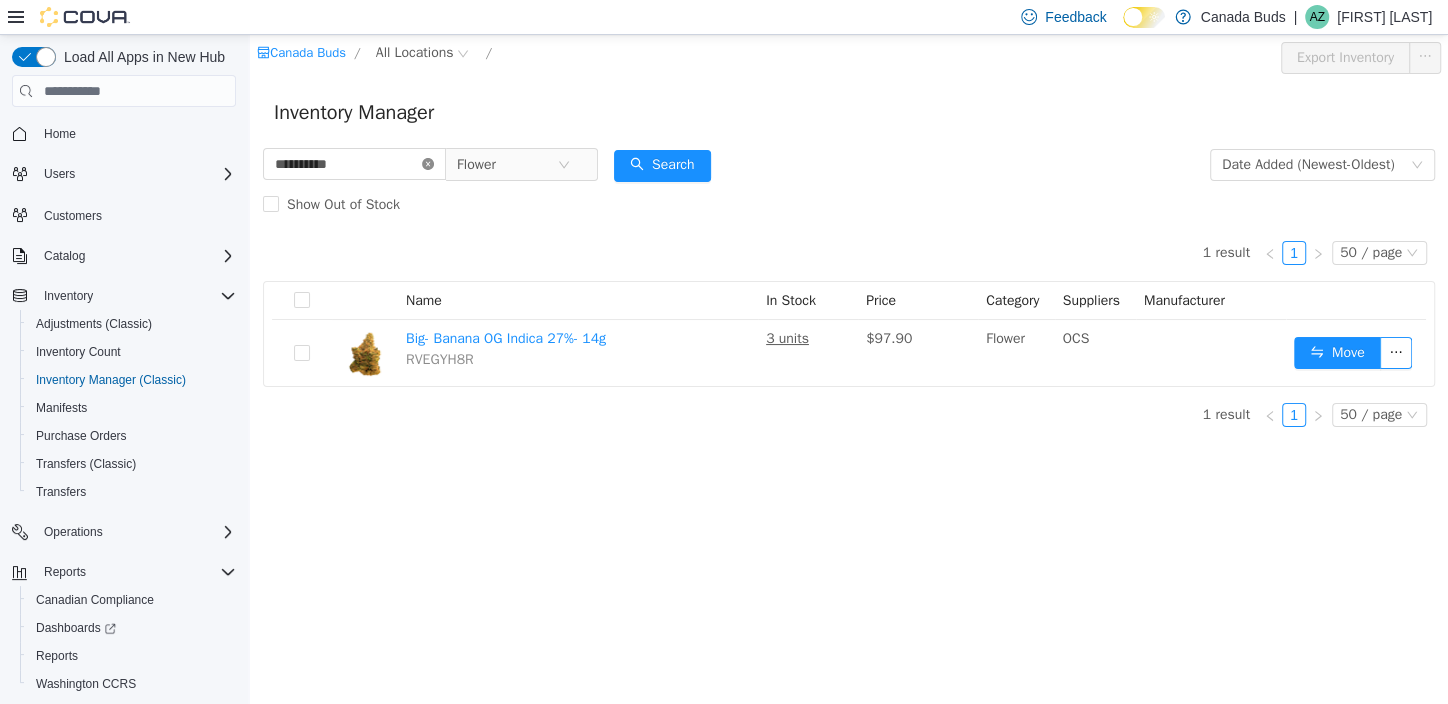 click 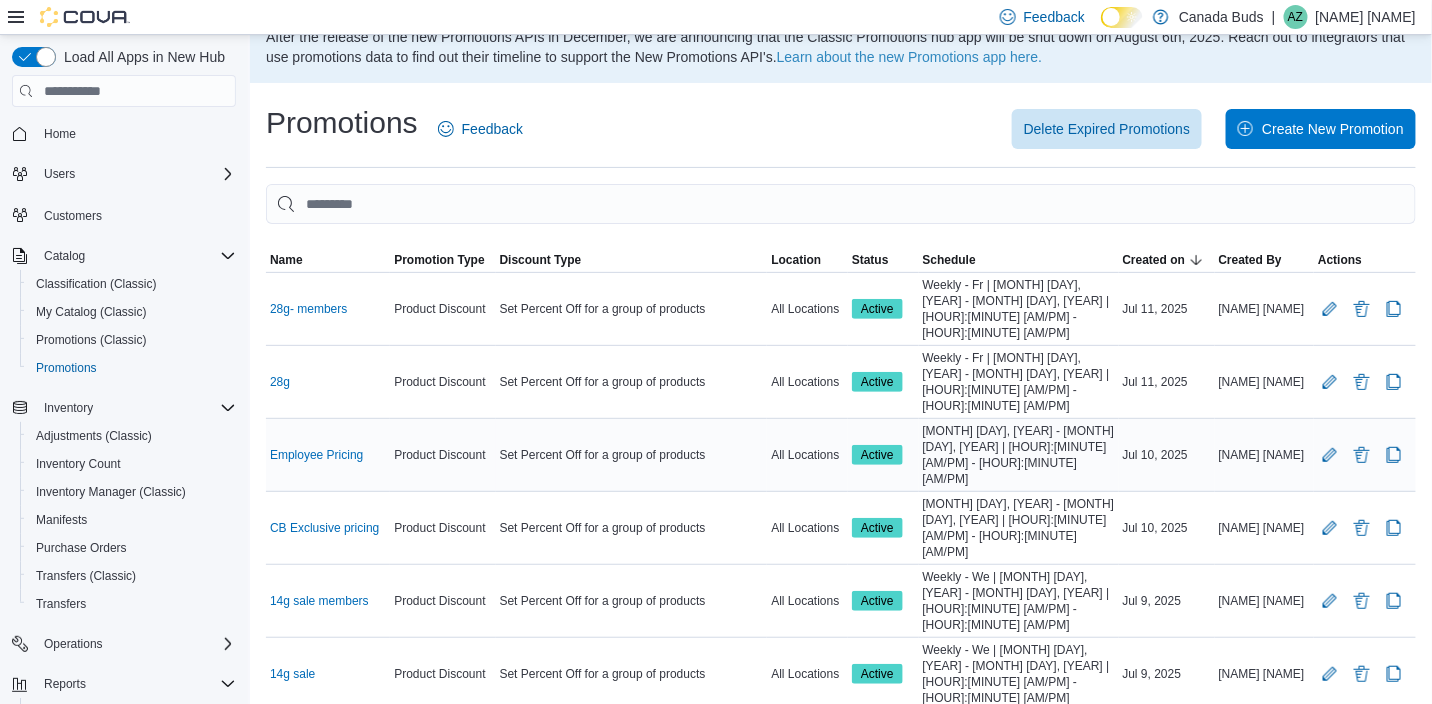 scroll, scrollTop: 87, scrollLeft: 0, axis: vertical 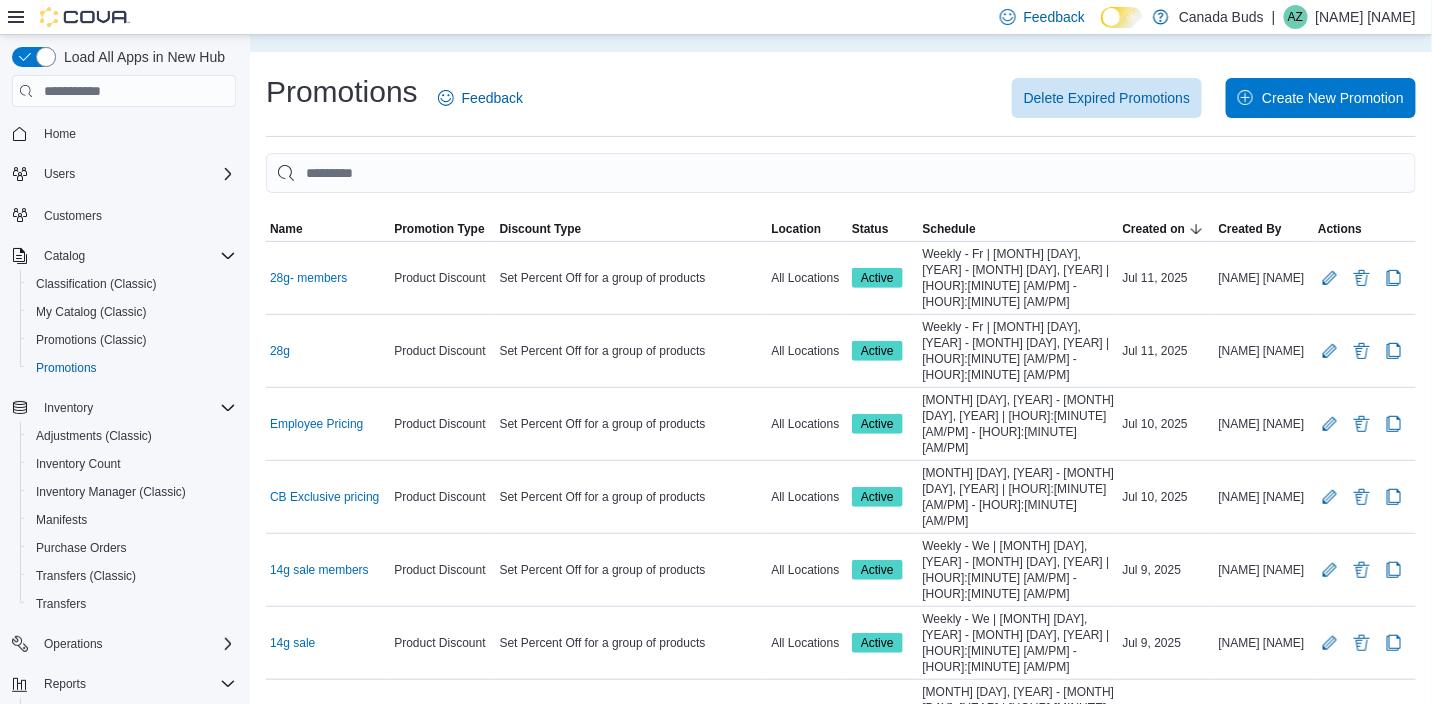 click on "CBExclusive Pricing" at bounding box center [323, 842] 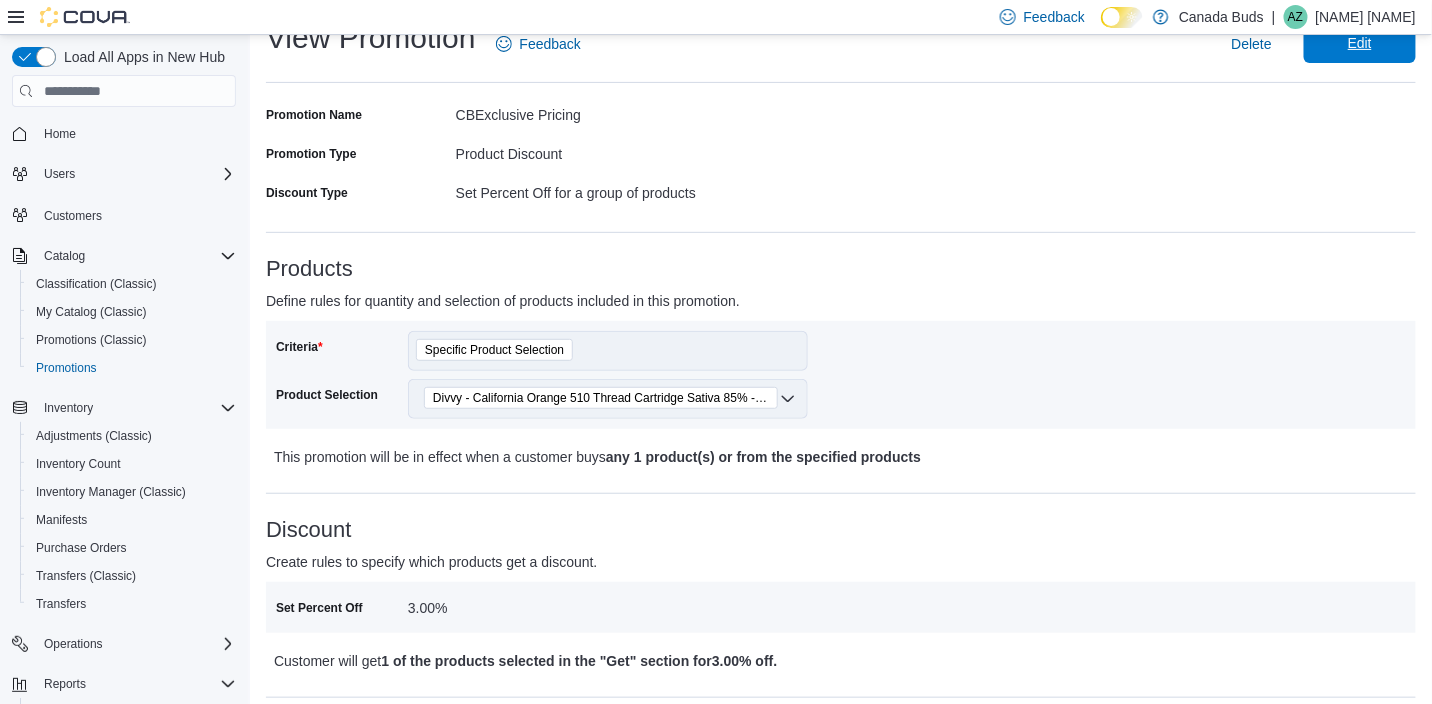 scroll, scrollTop: 0, scrollLeft: 0, axis: both 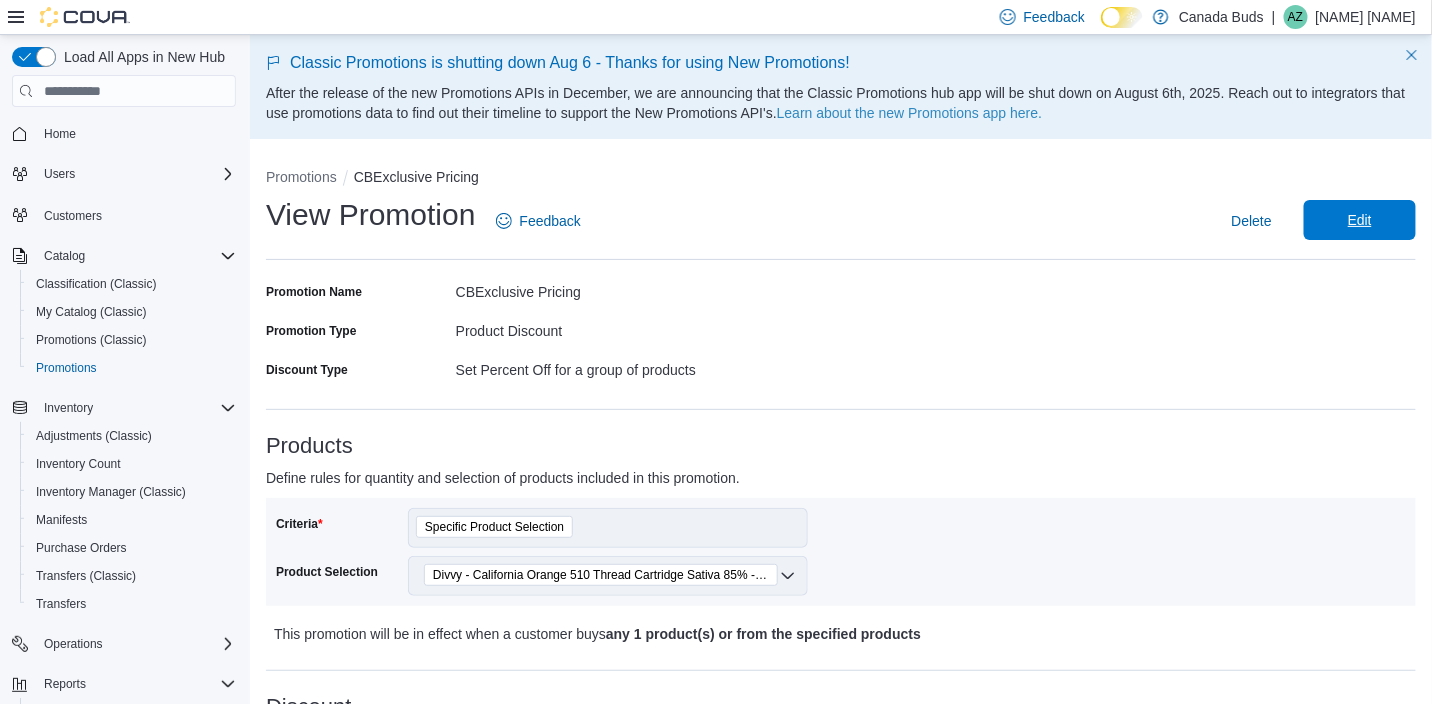 click on "Edit" at bounding box center (1360, 220) 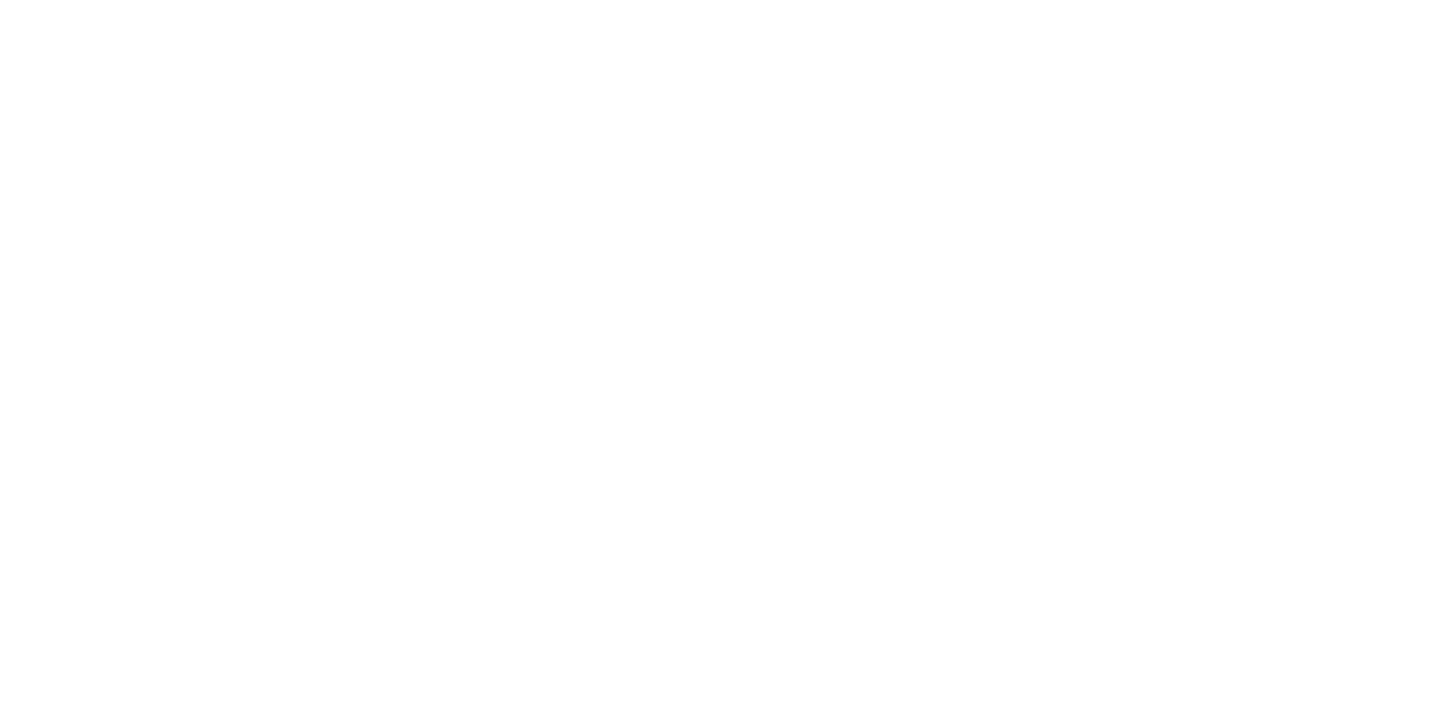 scroll, scrollTop: 0, scrollLeft: 0, axis: both 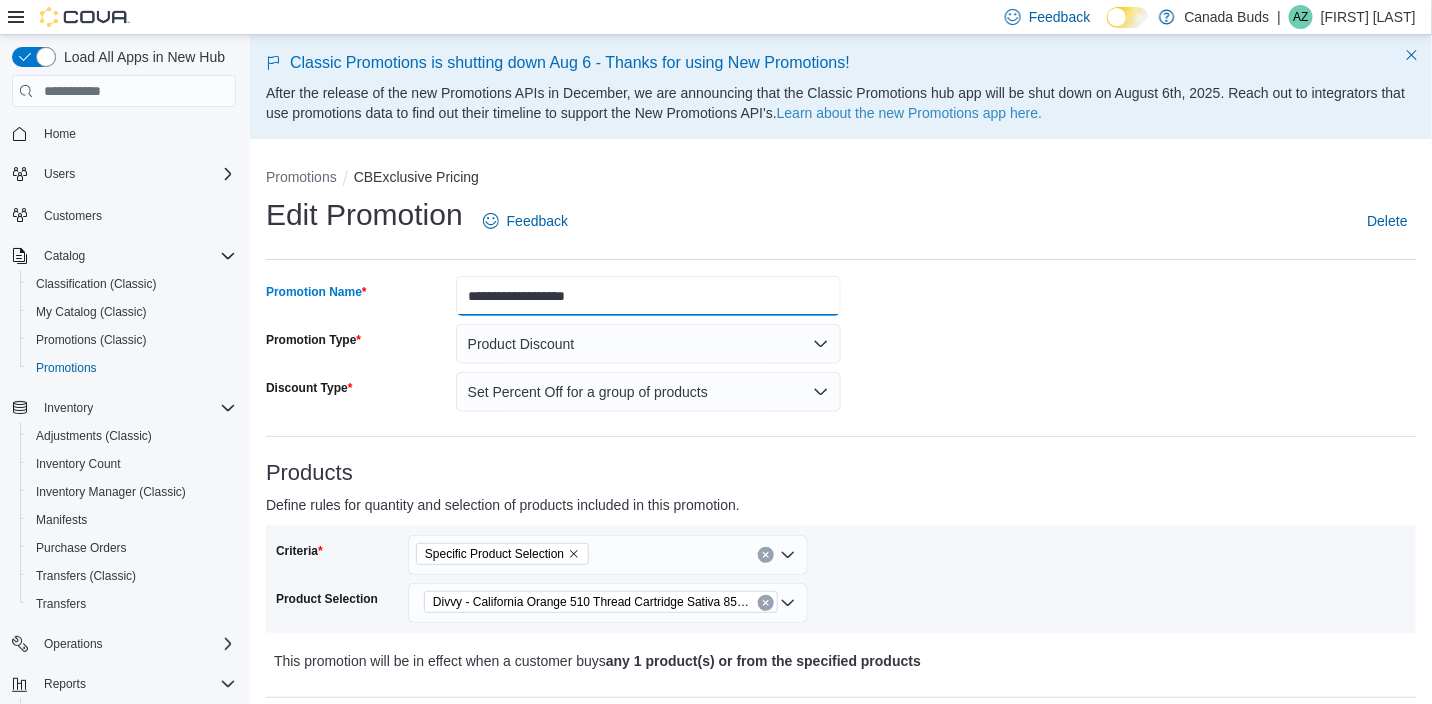 drag, startPoint x: 485, startPoint y: 296, endPoint x: 454, endPoint y: 291, distance: 31.400637 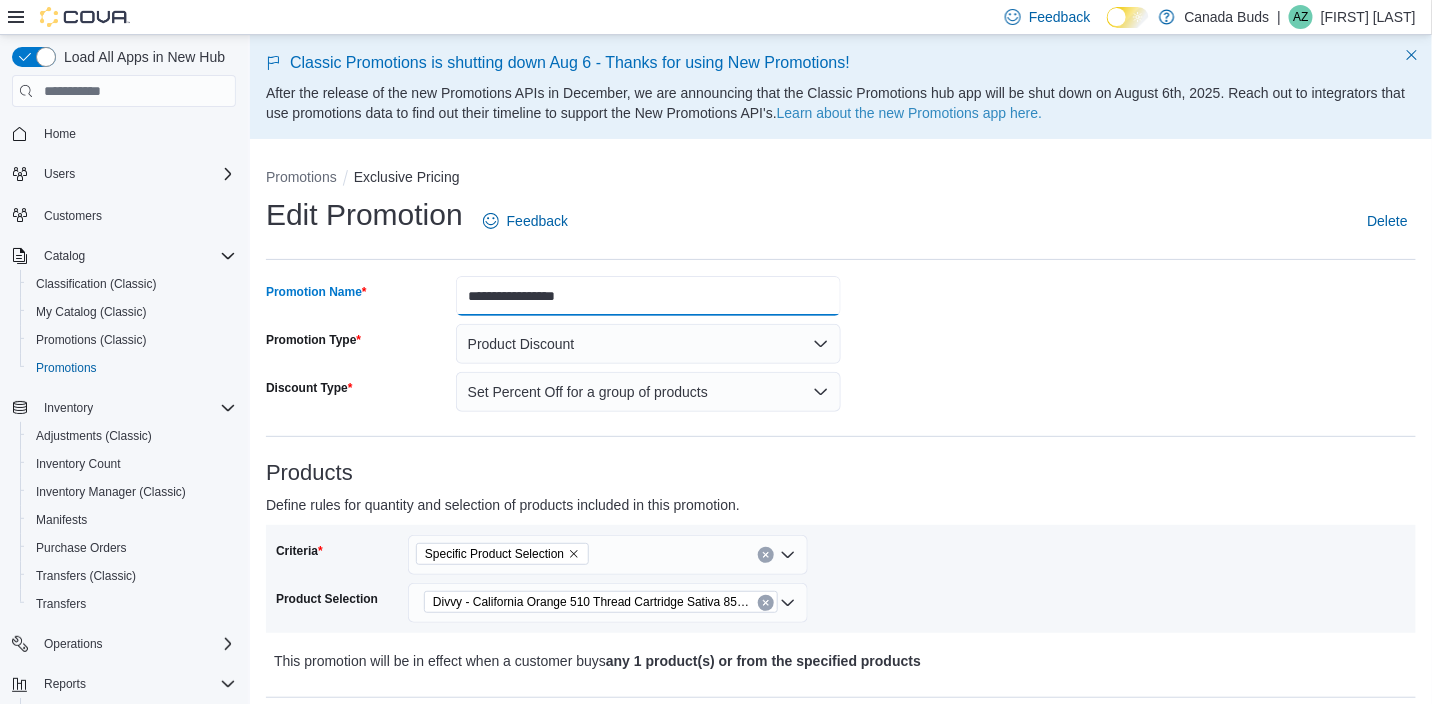 click on "**********" at bounding box center [648, 296] 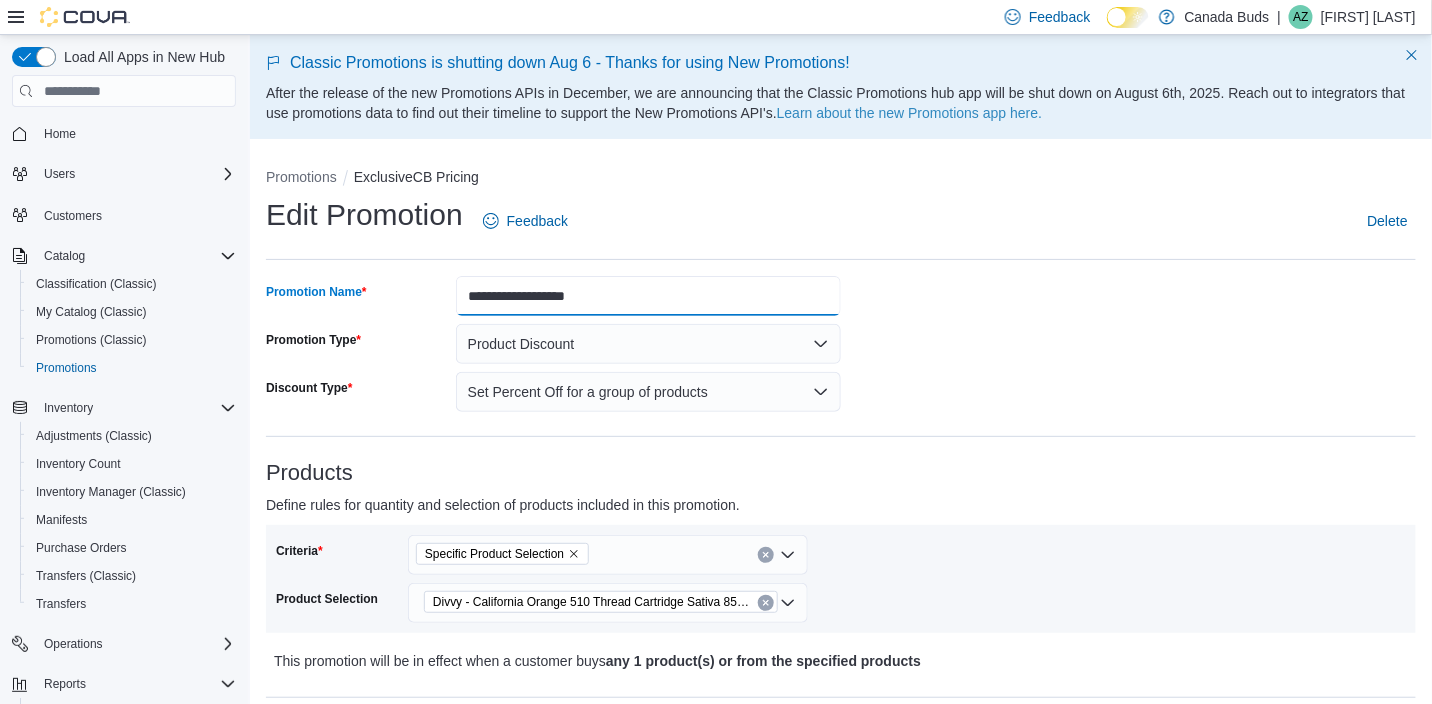 type on "**********" 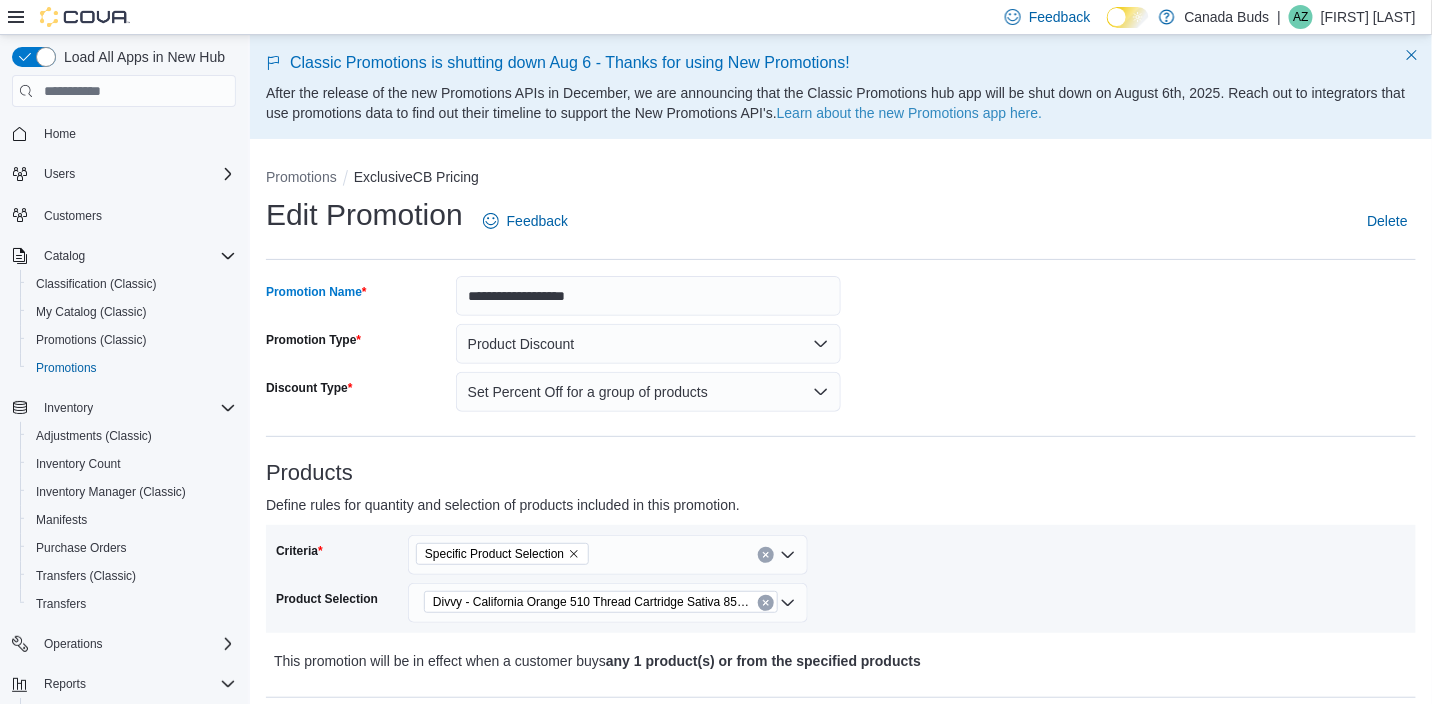 click on "**********" at bounding box center (841, 936) 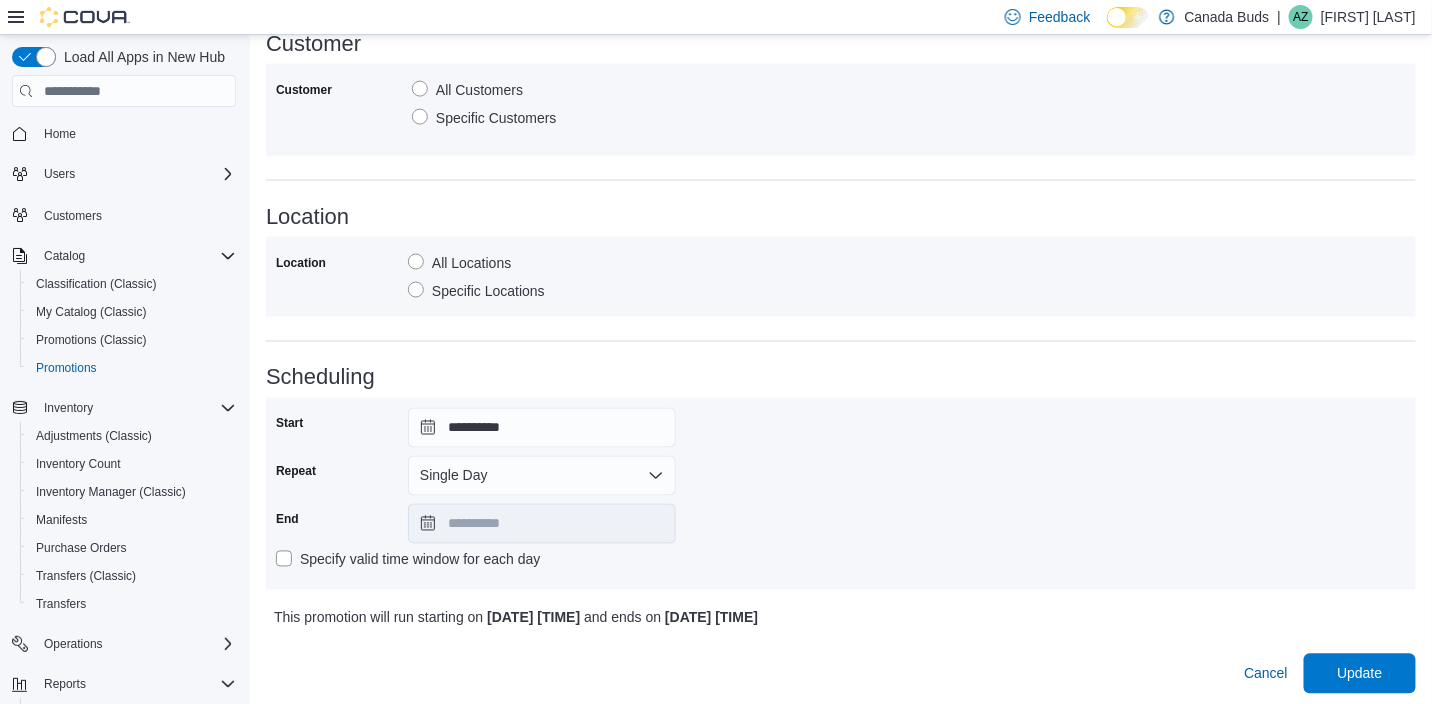 scroll, scrollTop: 908, scrollLeft: 0, axis: vertical 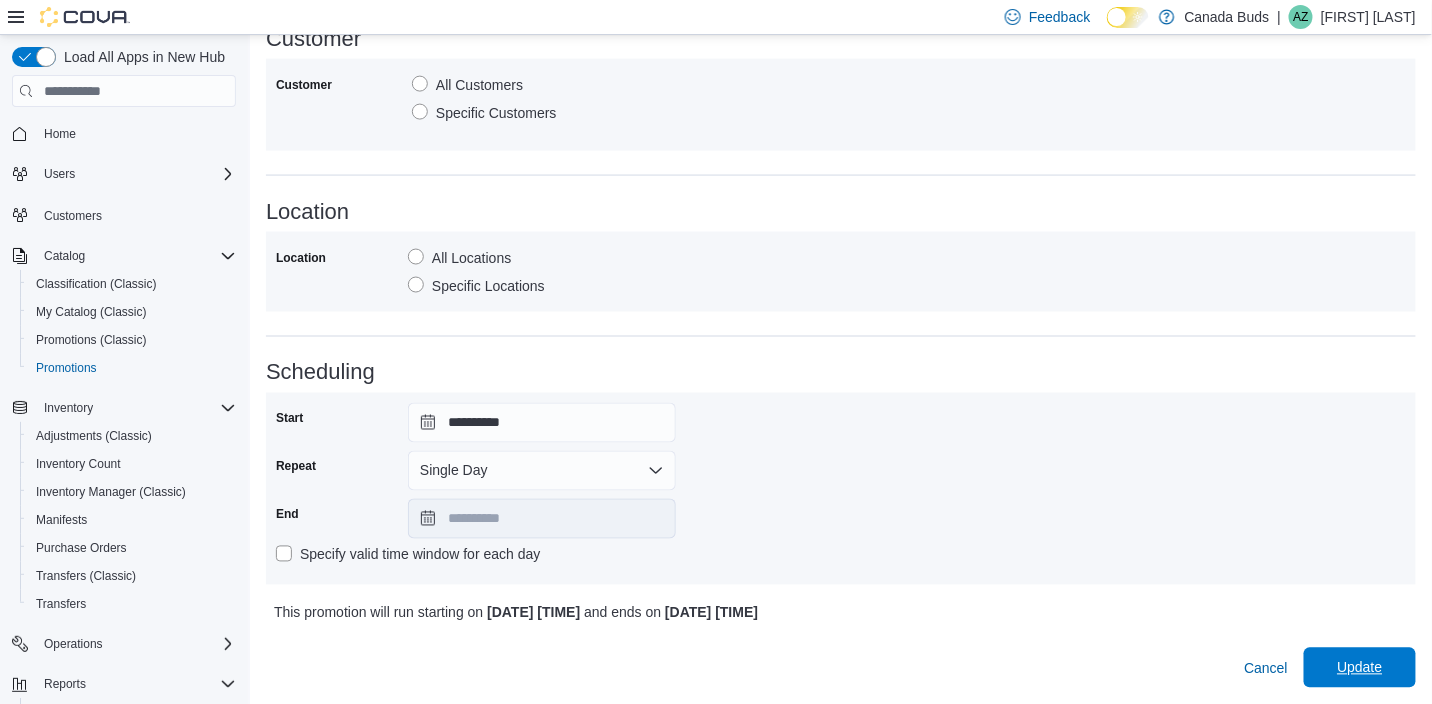 click on "Update" at bounding box center (1359, 668) 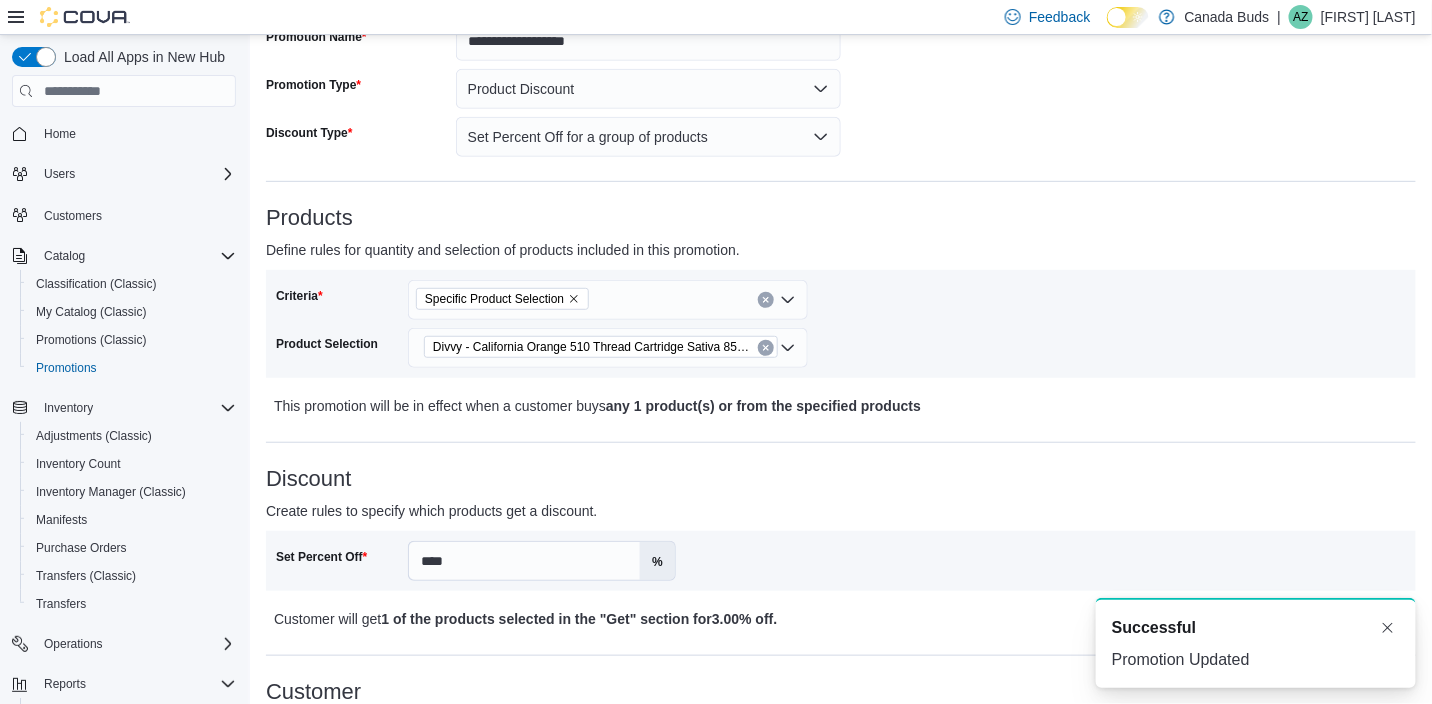 scroll, scrollTop: 208, scrollLeft: 0, axis: vertical 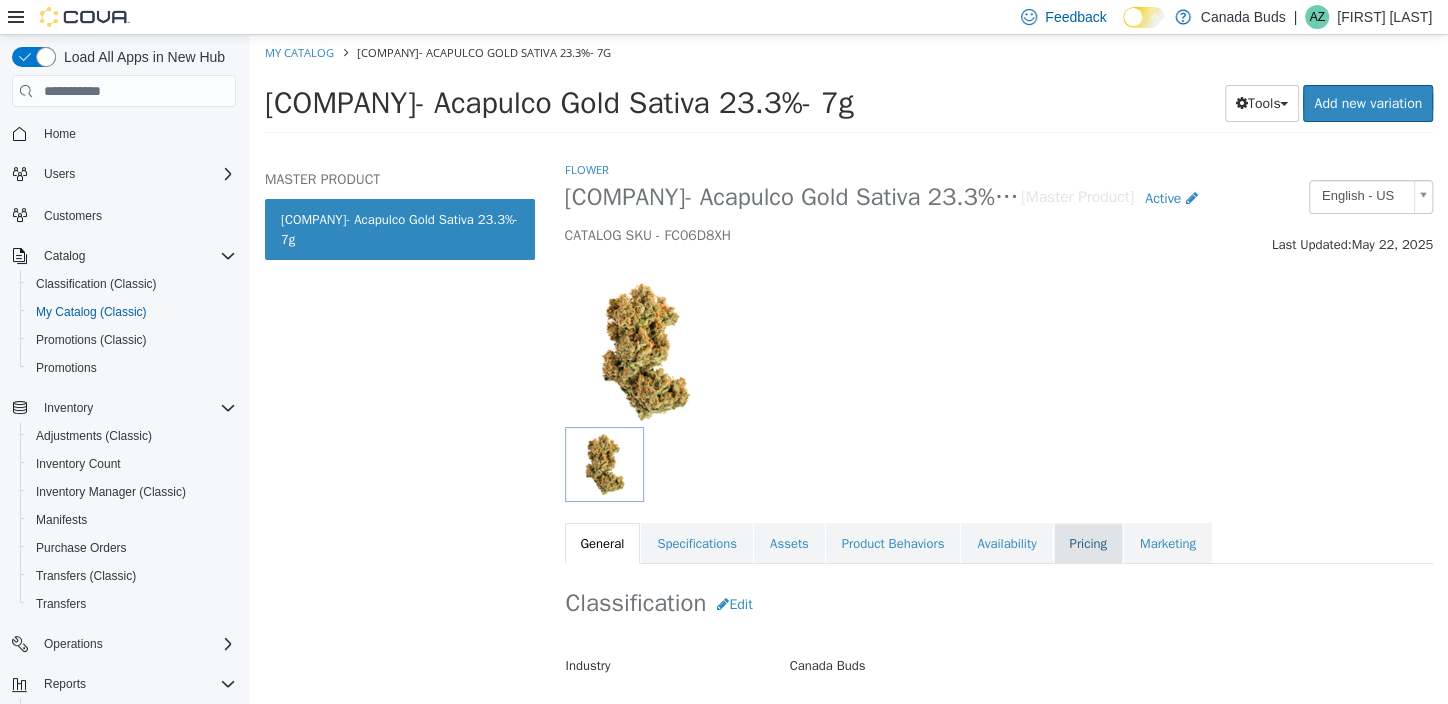 click on "Pricing" at bounding box center [1088, 544] 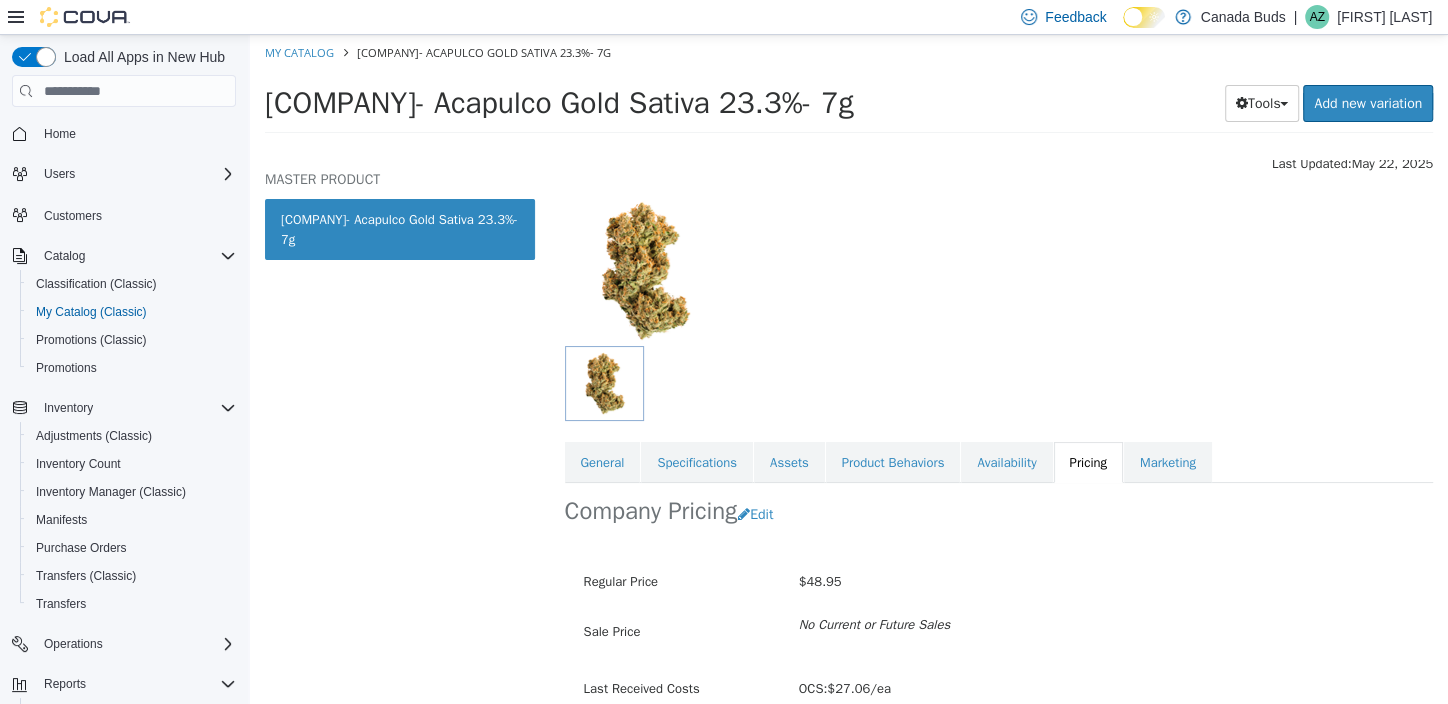 scroll, scrollTop: 170, scrollLeft: 0, axis: vertical 